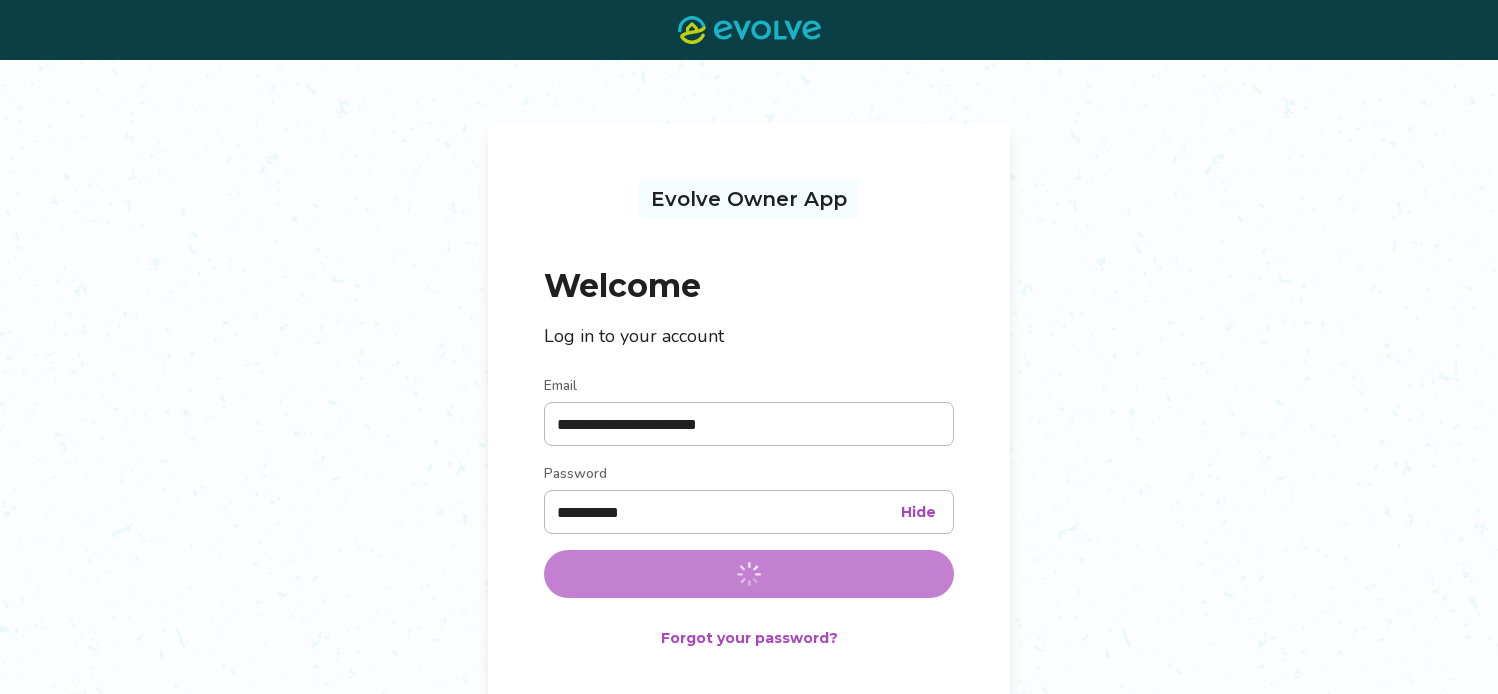 scroll, scrollTop: 0, scrollLeft: 0, axis: both 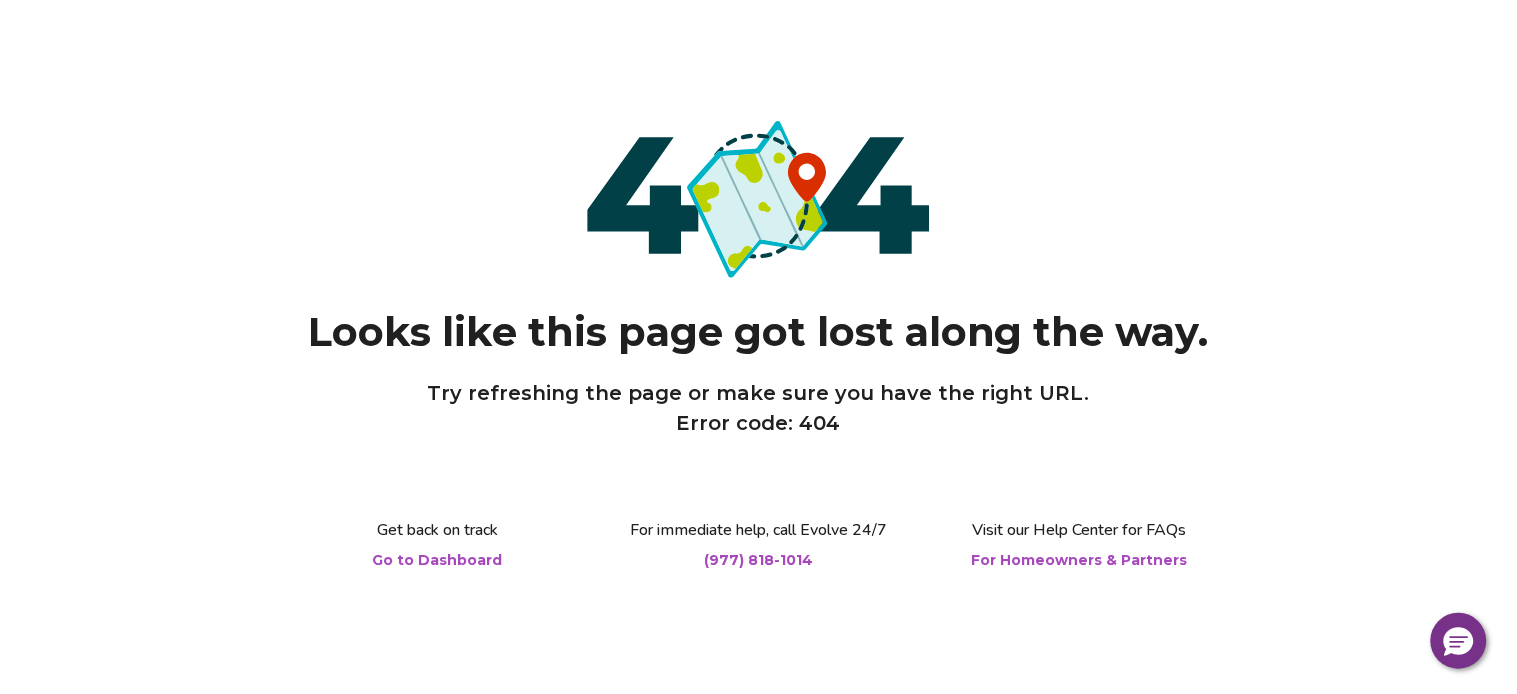 click on "Go to Dashboard" at bounding box center [438, 560] 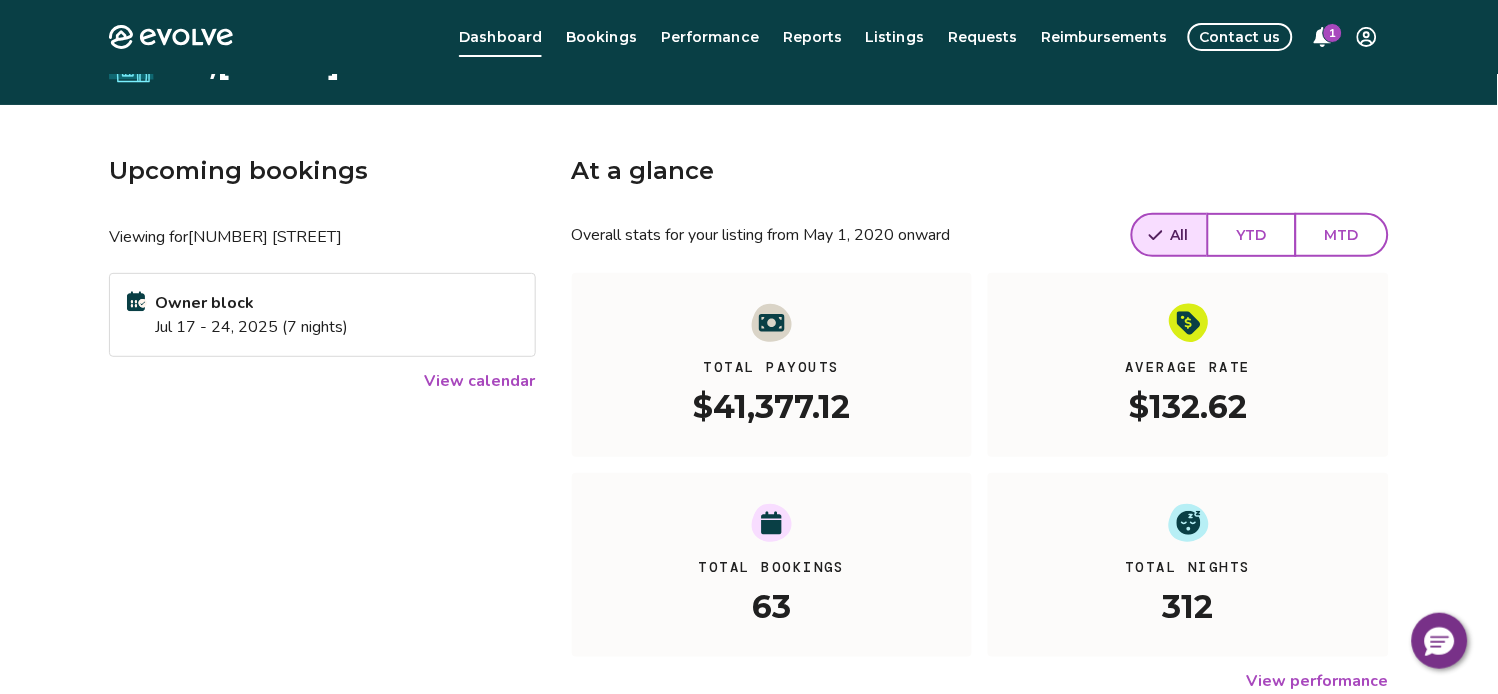 scroll, scrollTop: 0, scrollLeft: 0, axis: both 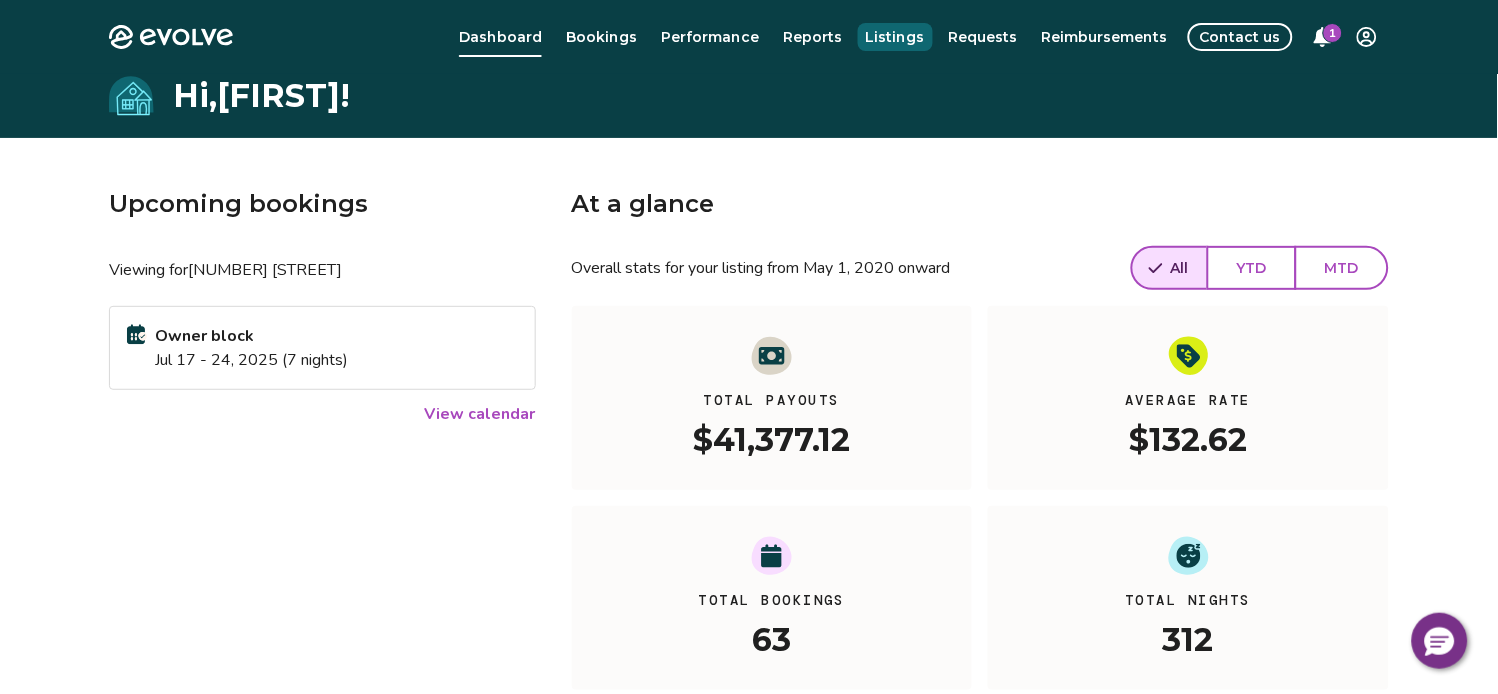 click on "Listings" at bounding box center (895, 37) 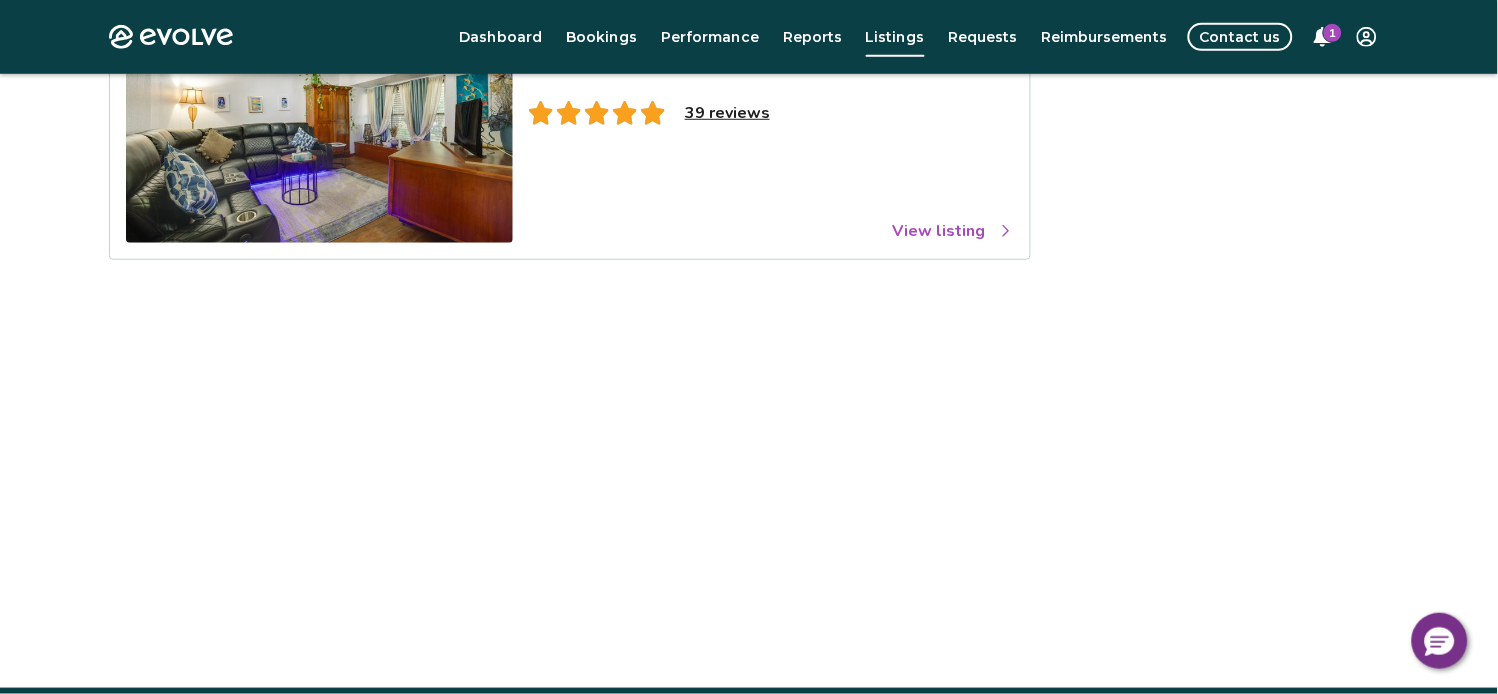scroll, scrollTop: 228, scrollLeft: 0, axis: vertical 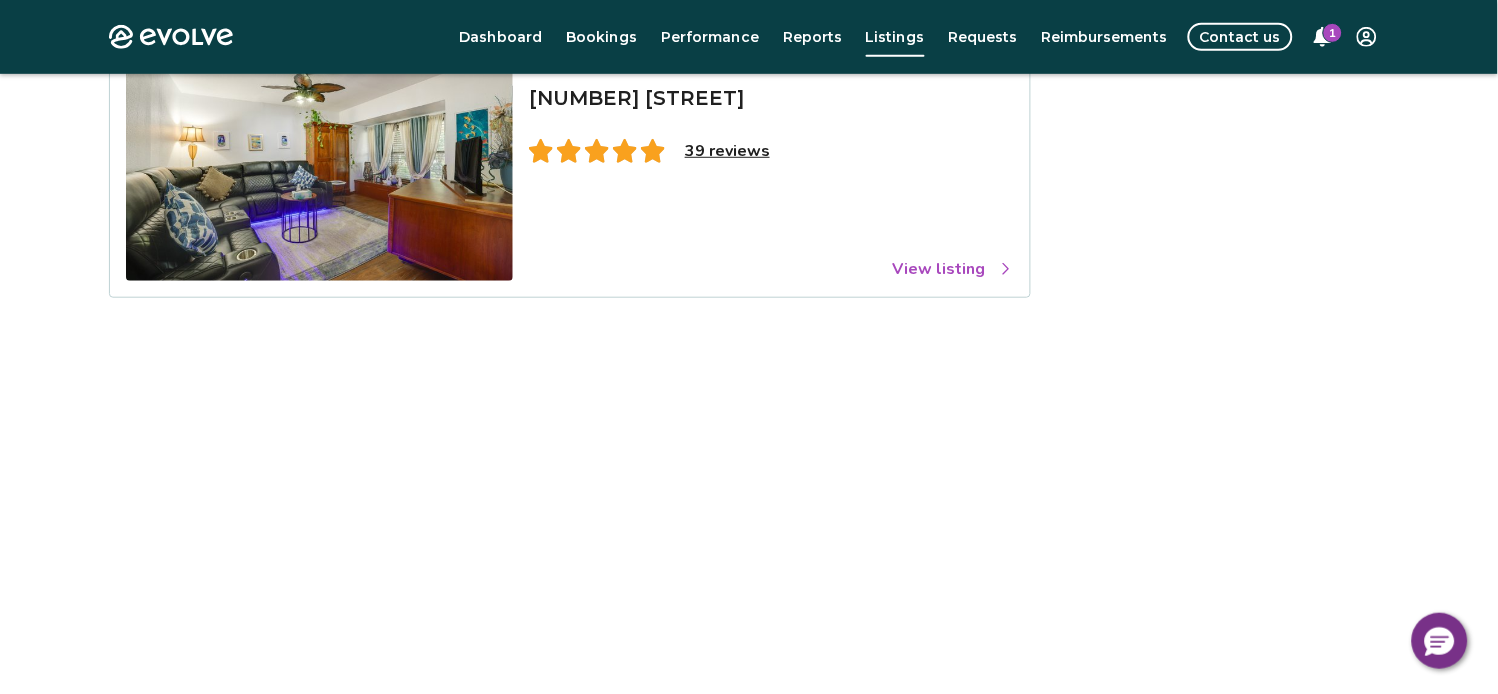click on "View listing" at bounding box center [953, 269] 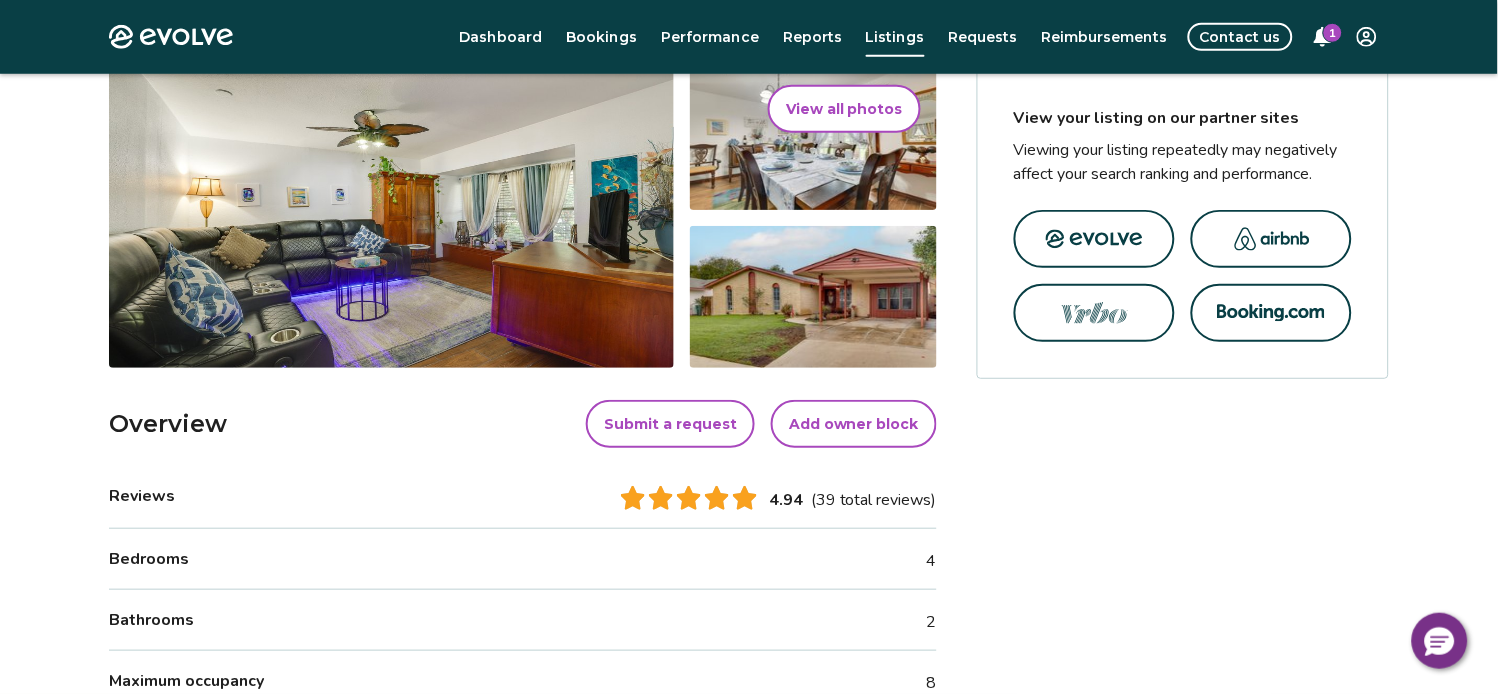 scroll, scrollTop: 333, scrollLeft: 0, axis: vertical 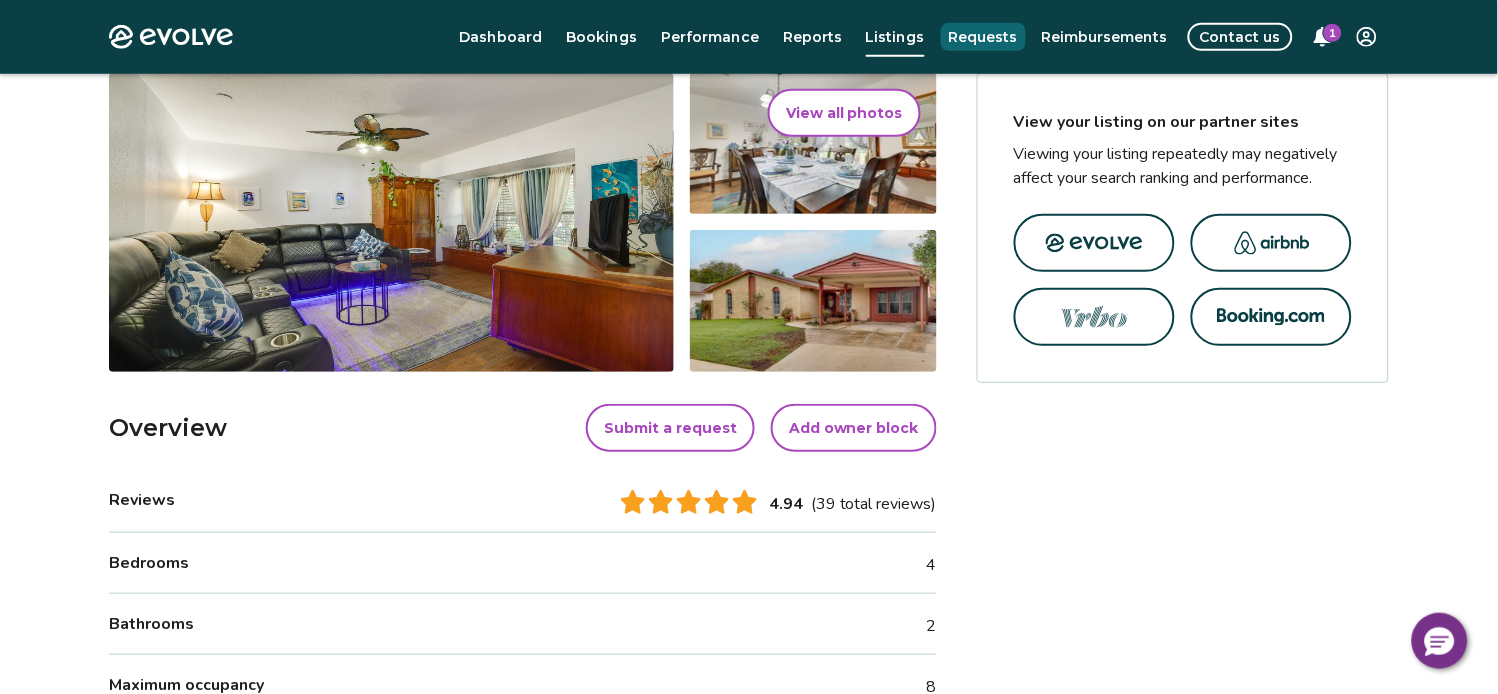 click on "Requests" at bounding box center (983, 37) 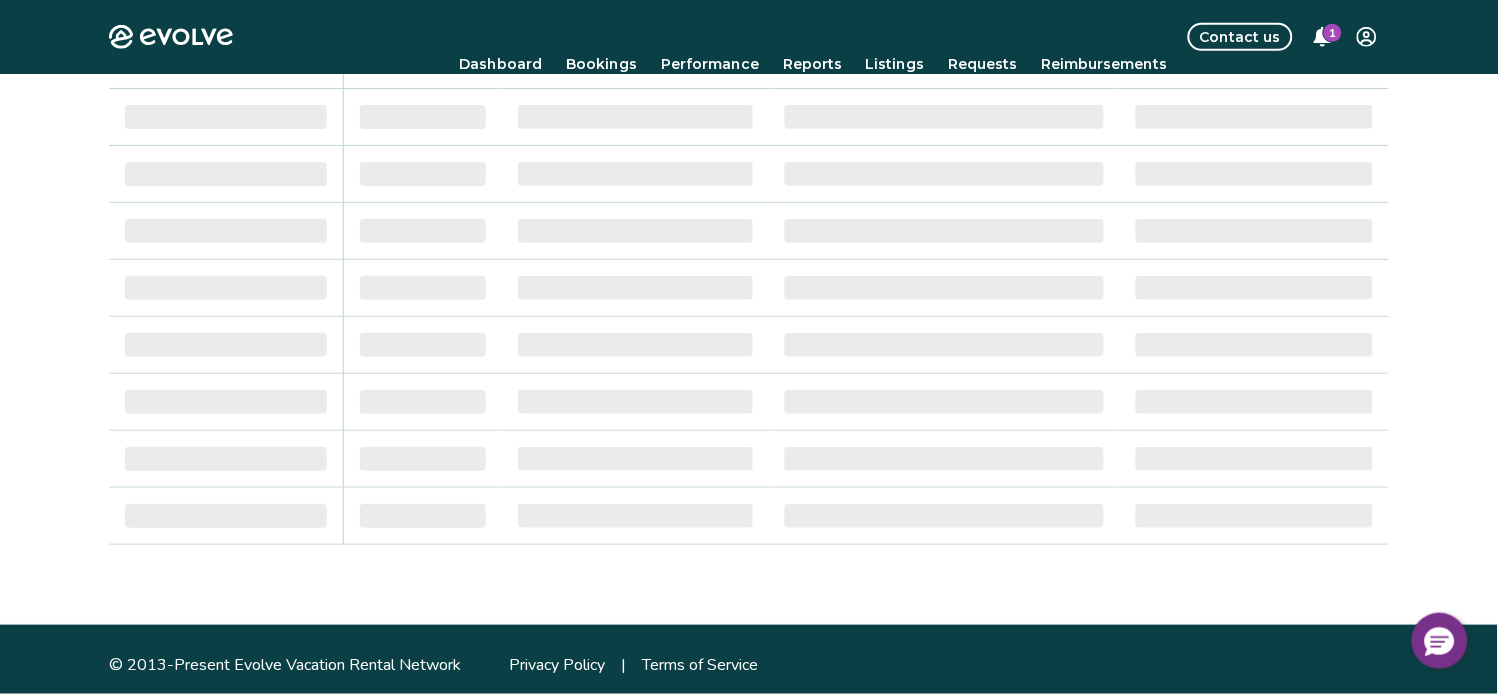 scroll, scrollTop: 0, scrollLeft: 0, axis: both 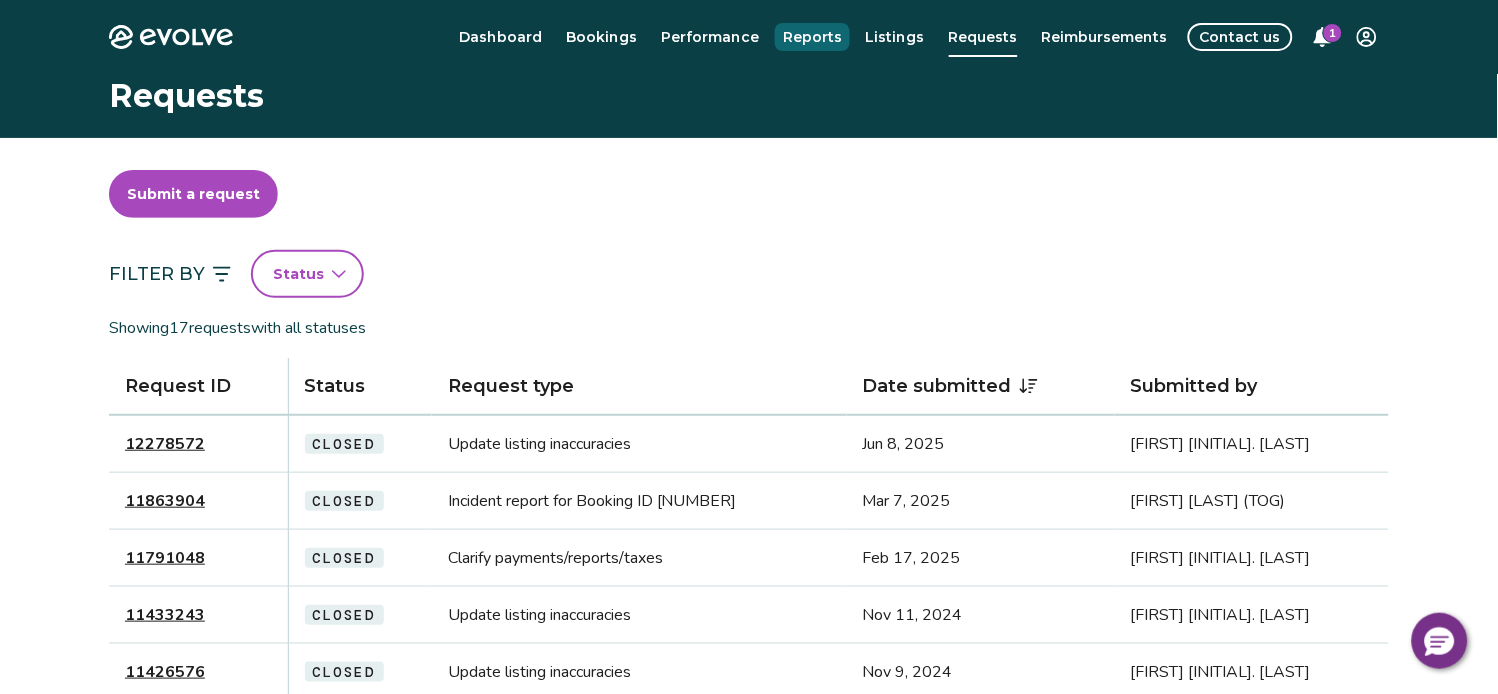 click on "Reports" at bounding box center [812, 37] 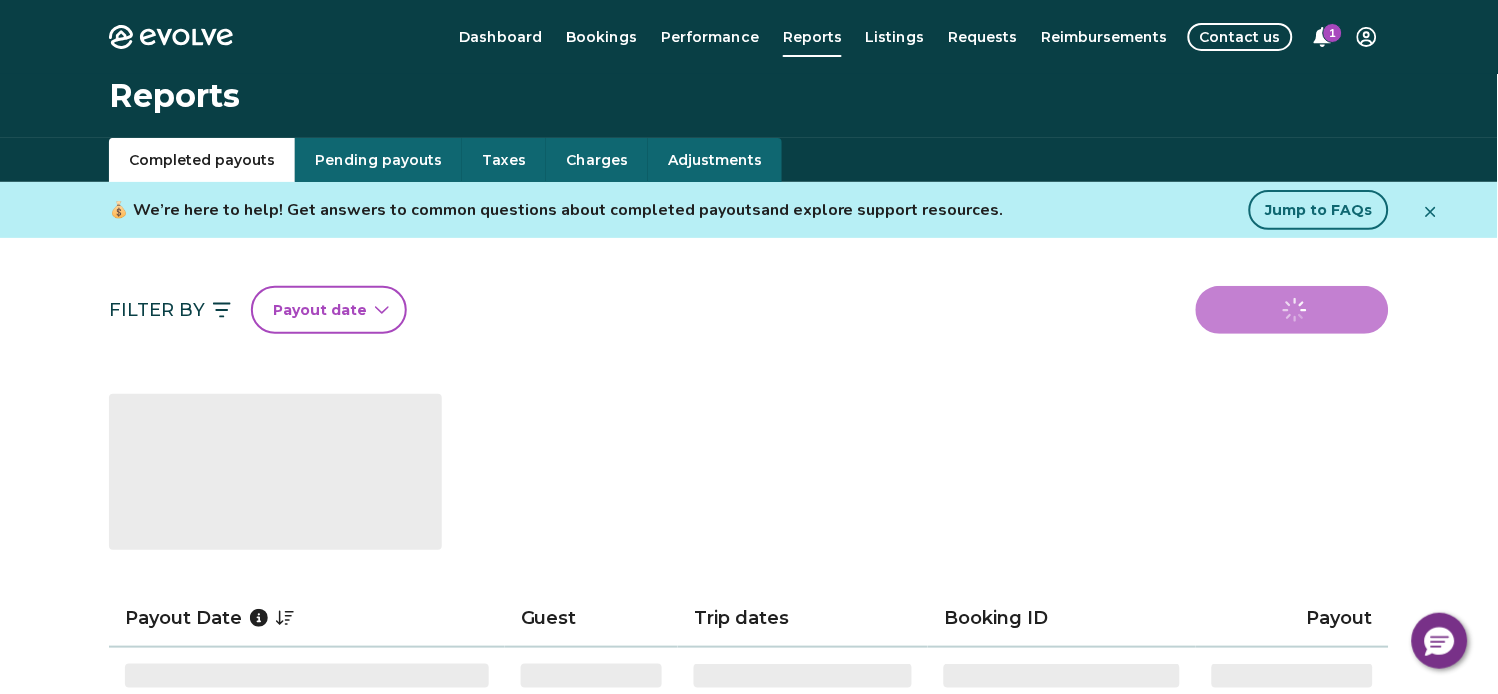 click on "Dashboard Bookings Performance Reports Listings Requests Reimbursements Contact us 1" at bounding box center [823, 37] 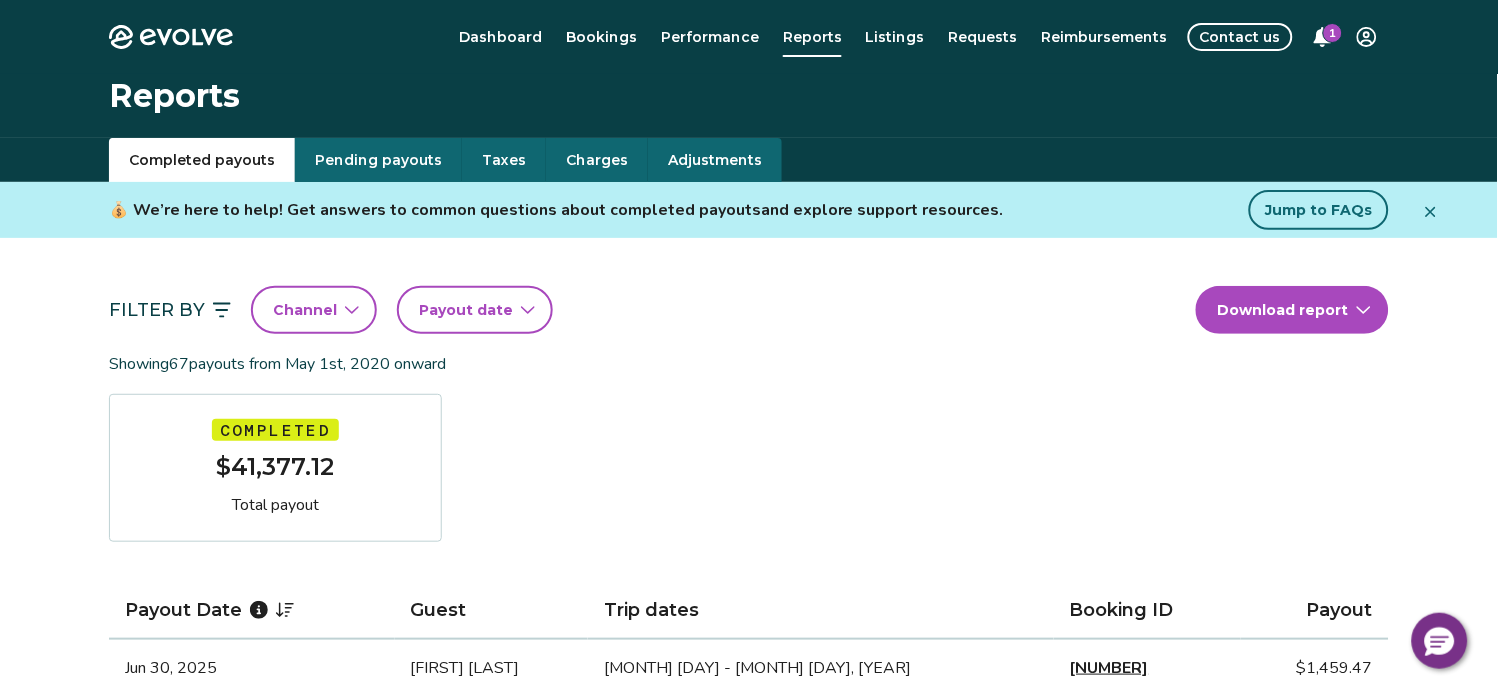 click on "Requests" at bounding box center (983, 37) 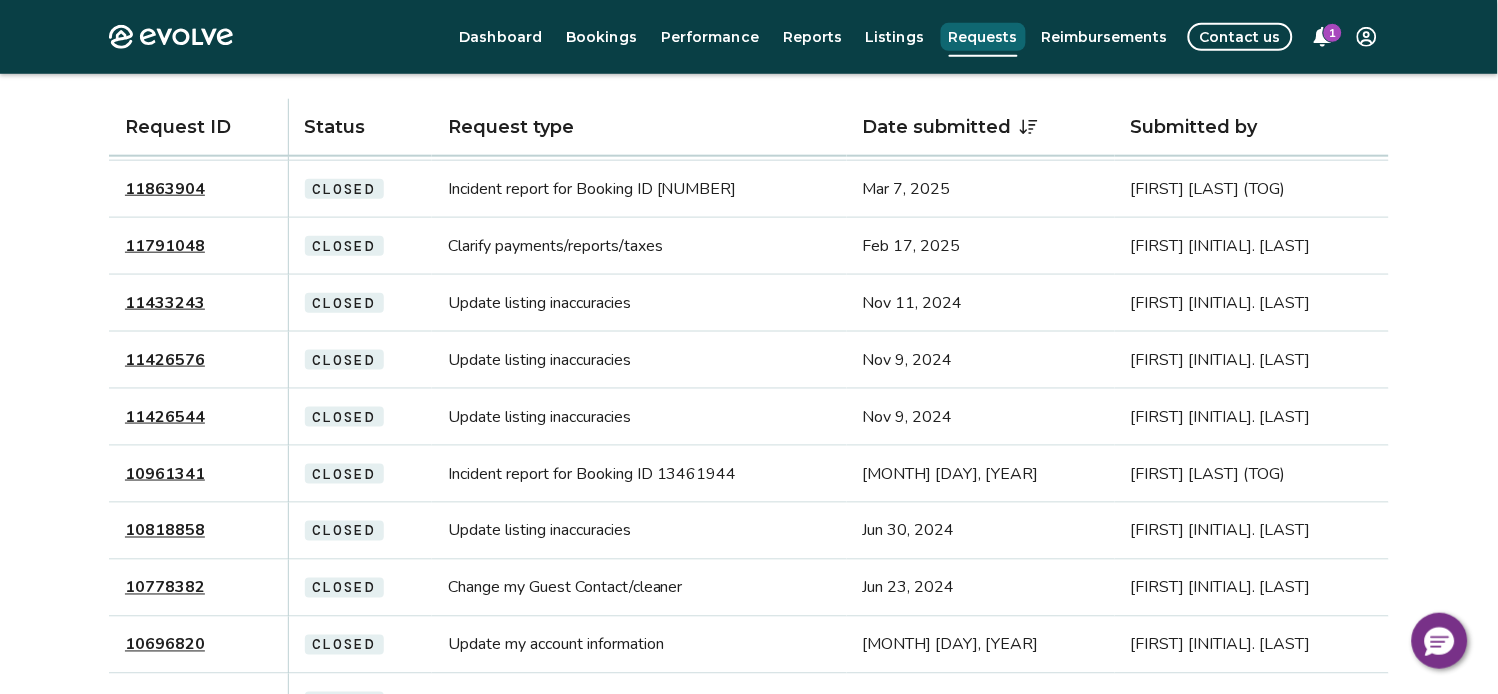 scroll, scrollTop: 333, scrollLeft: 0, axis: vertical 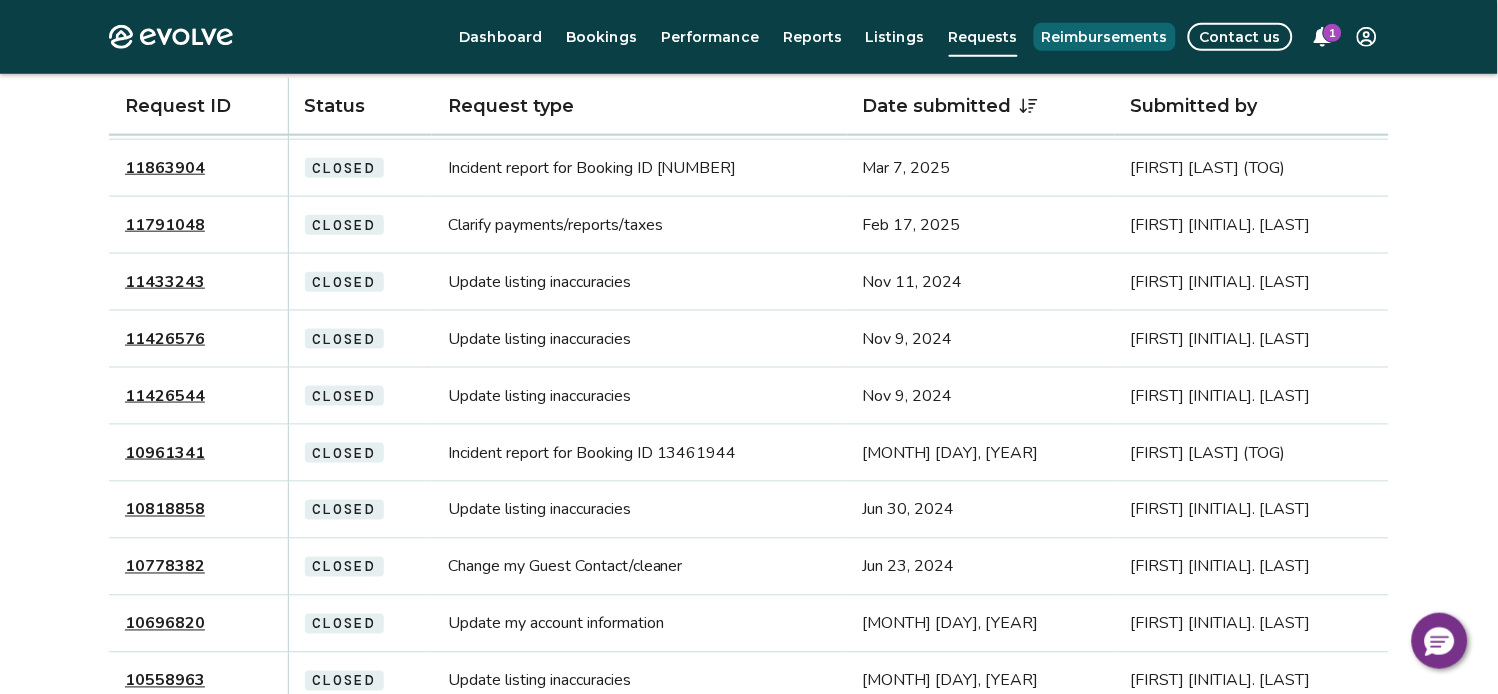 click on "Reimbursements" at bounding box center (1105, 37) 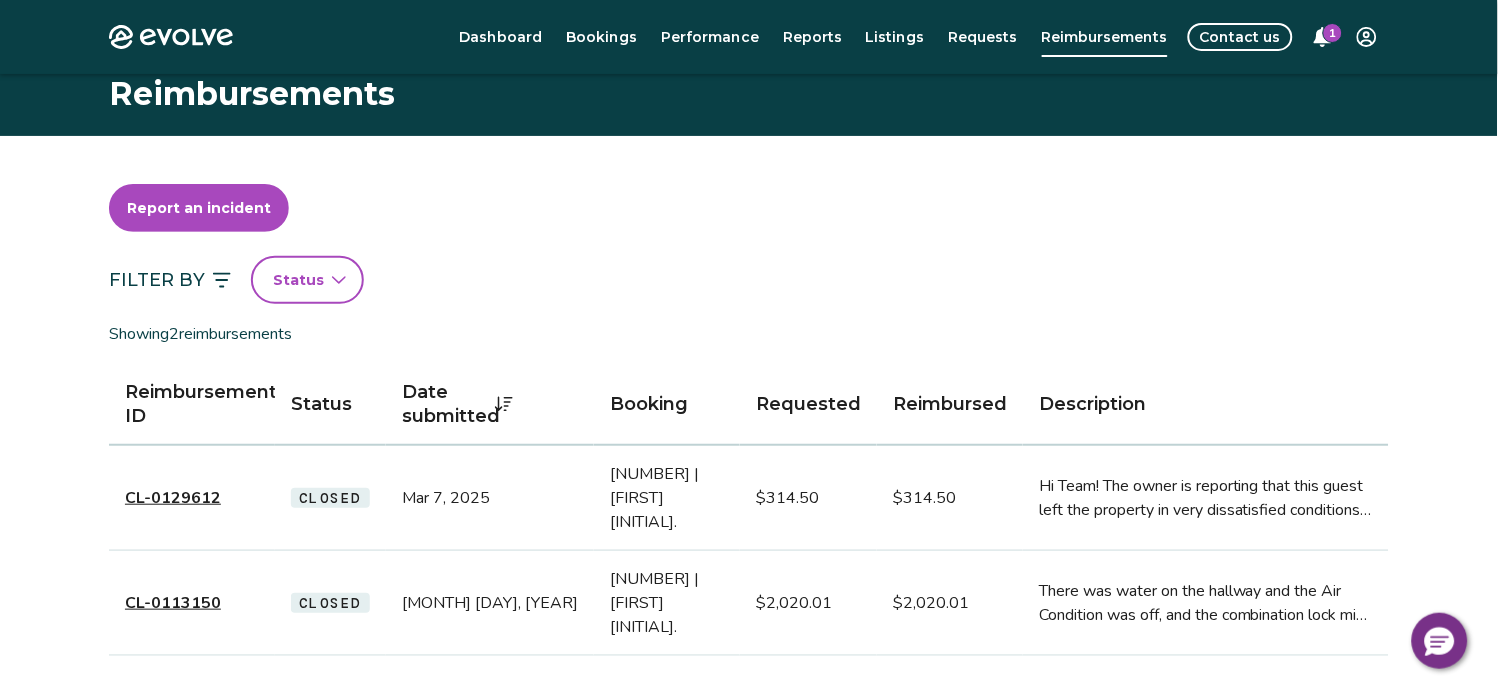 scroll, scrollTop: 0, scrollLeft: 0, axis: both 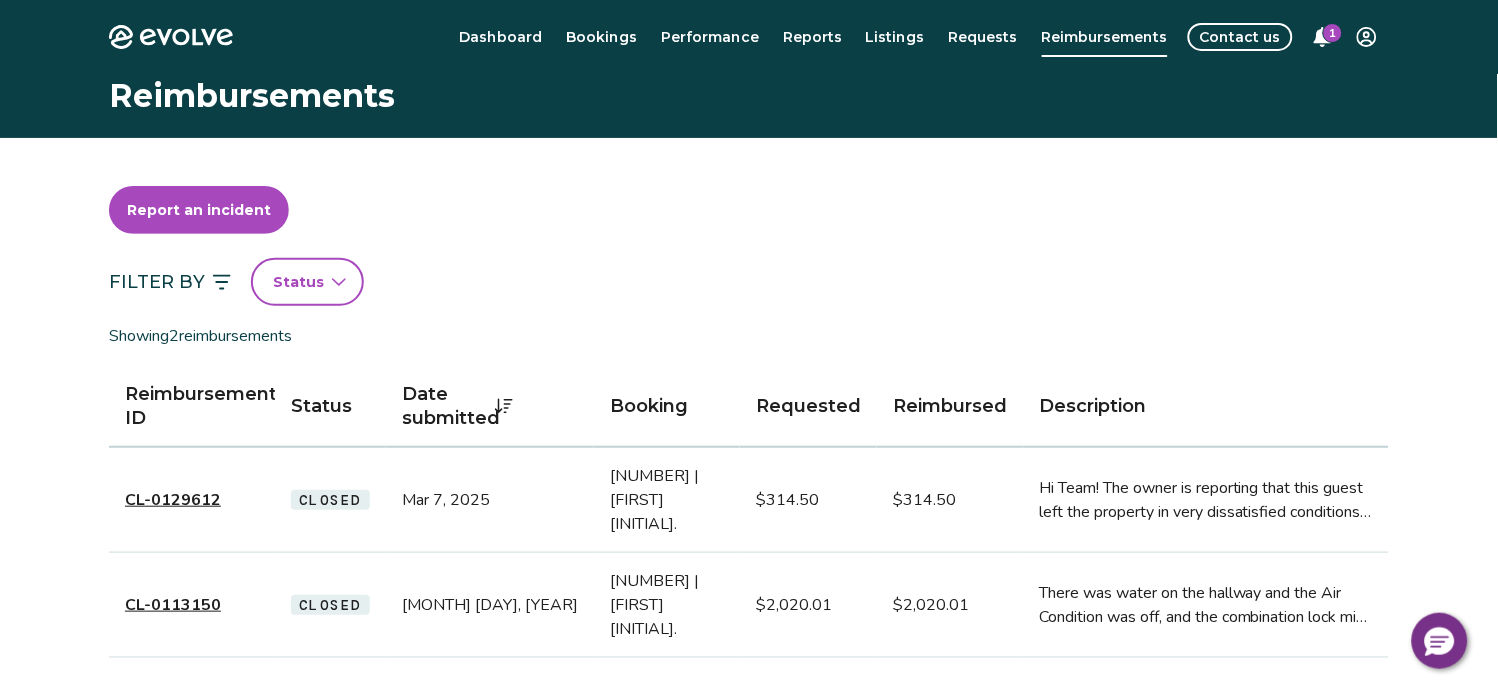click on "Contact us" at bounding box center (1240, 37) 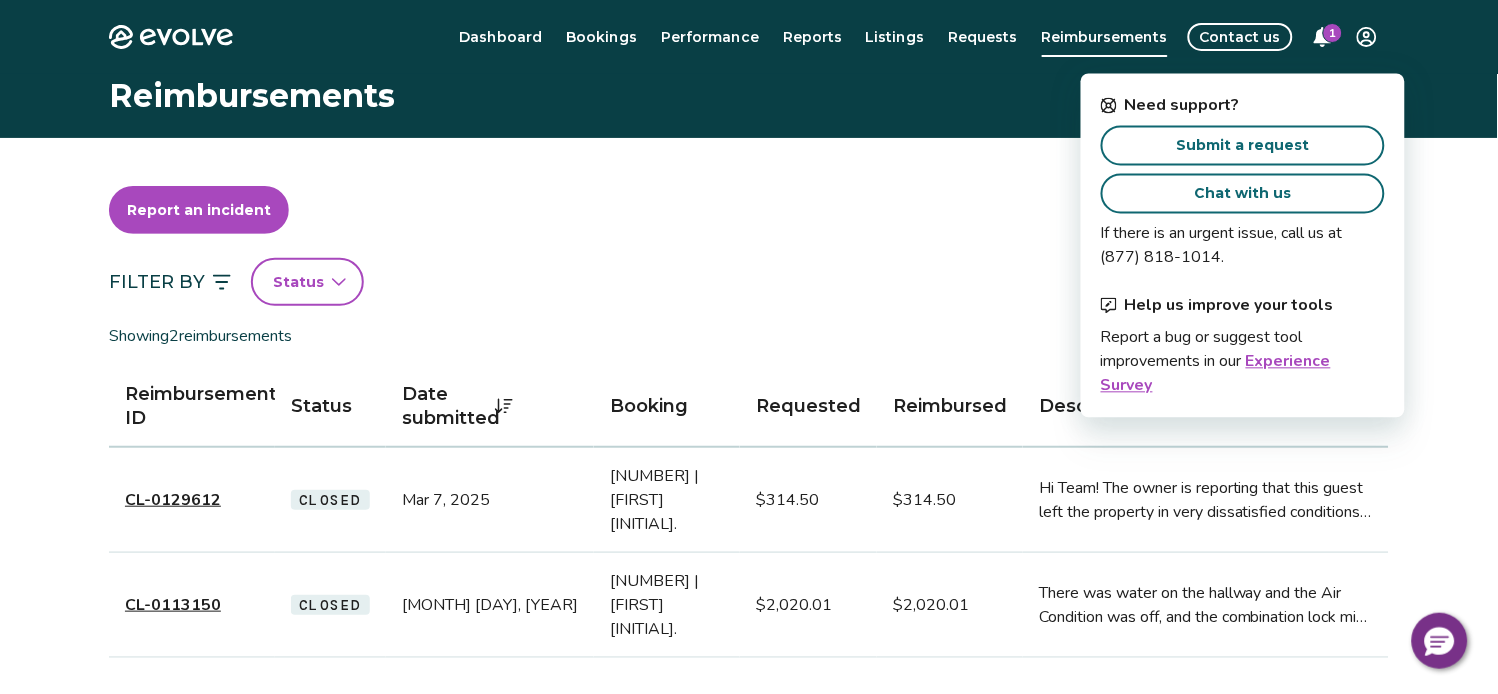 click on "Dashboard" at bounding box center (500, 37) 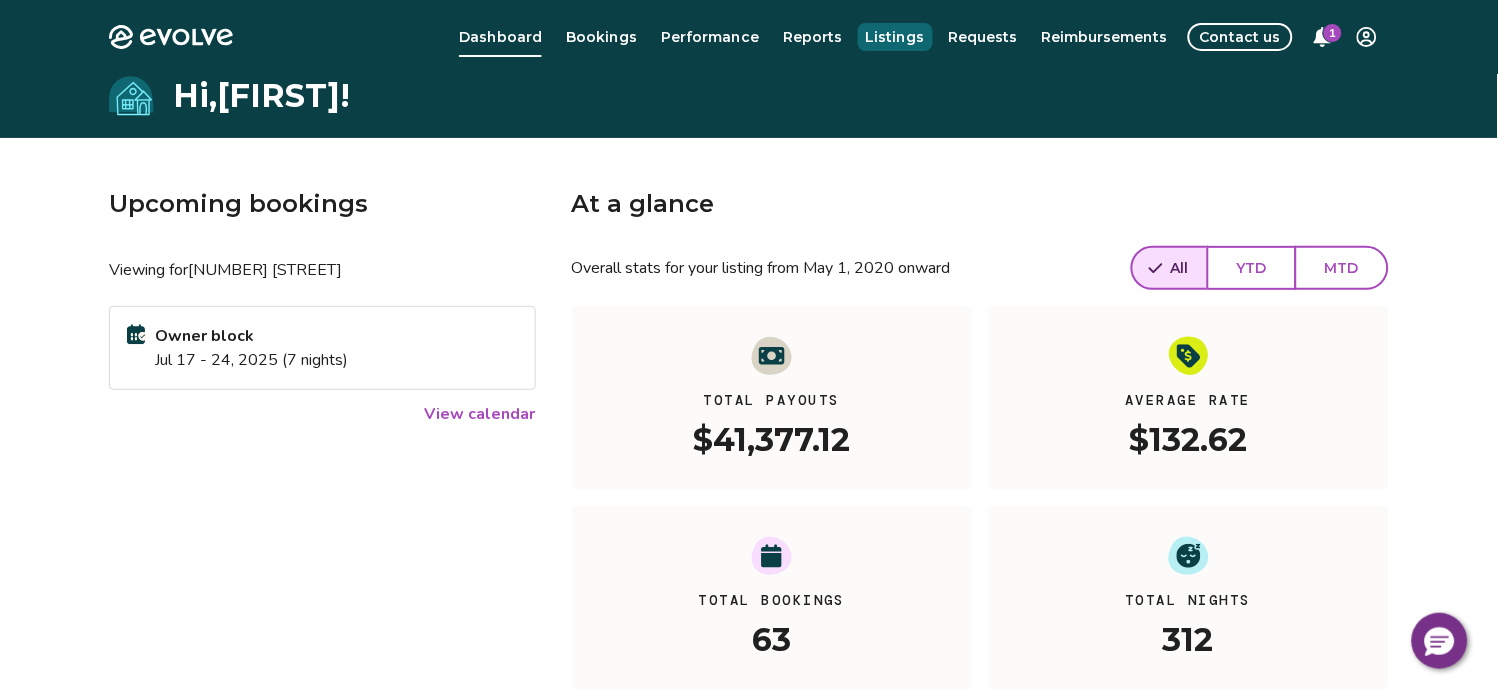 click on "Listings" at bounding box center [895, 37] 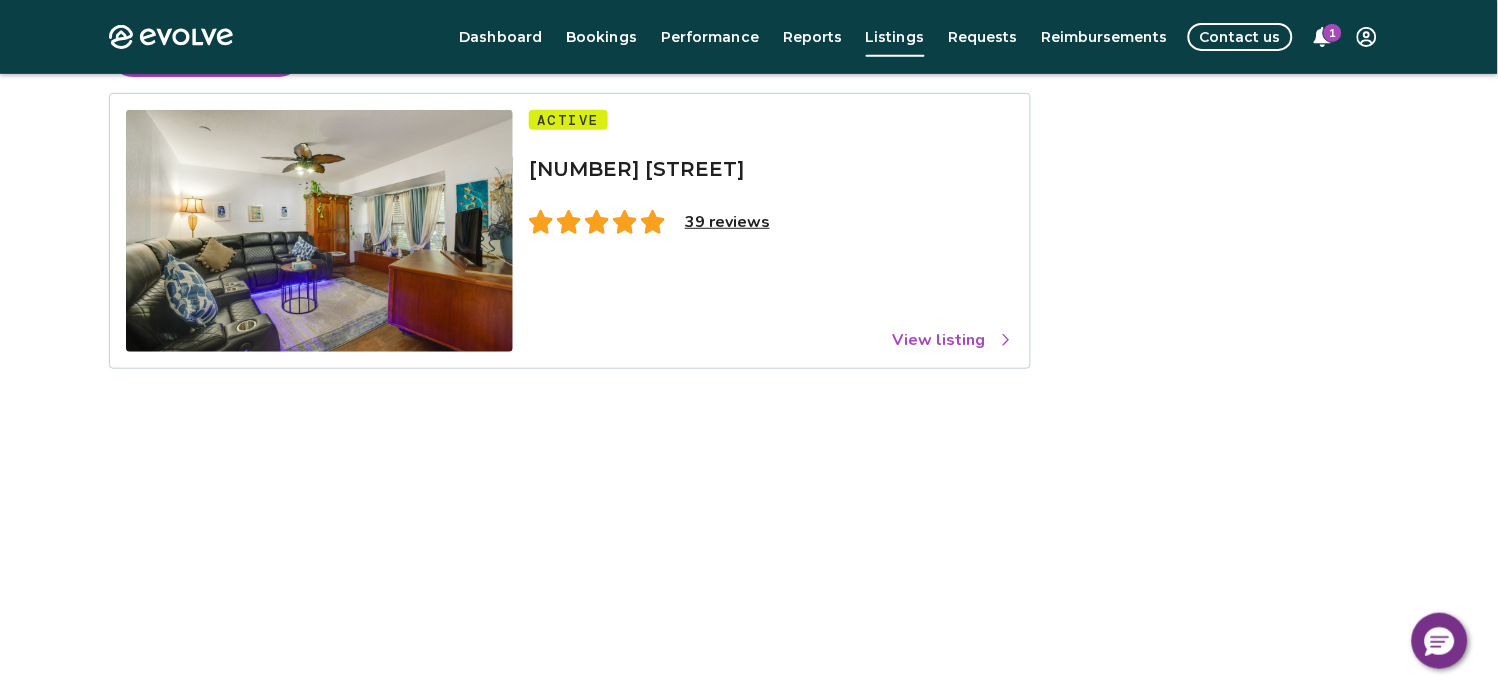 scroll, scrollTop: 111, scrollLeft: 0, axis: vertical 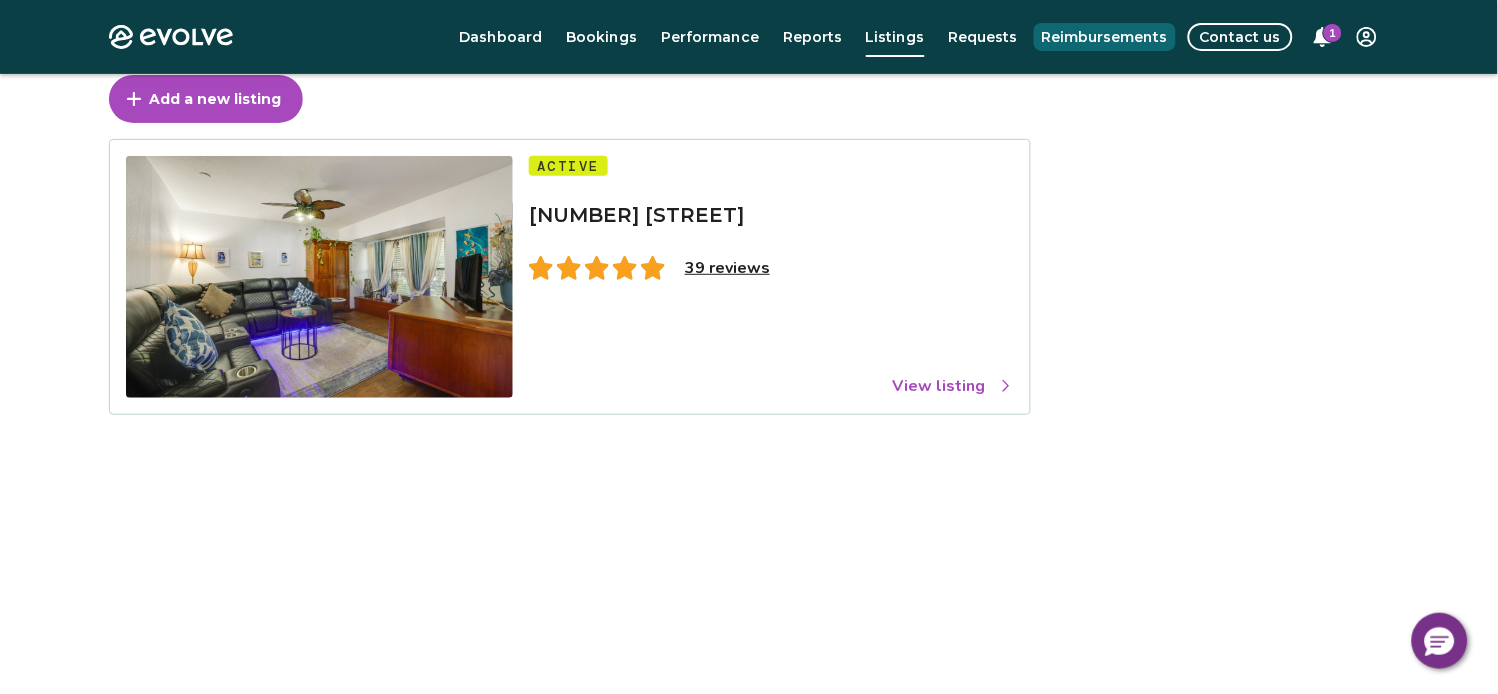 click on "Reimbursements" at bounding box center (1105, 37) 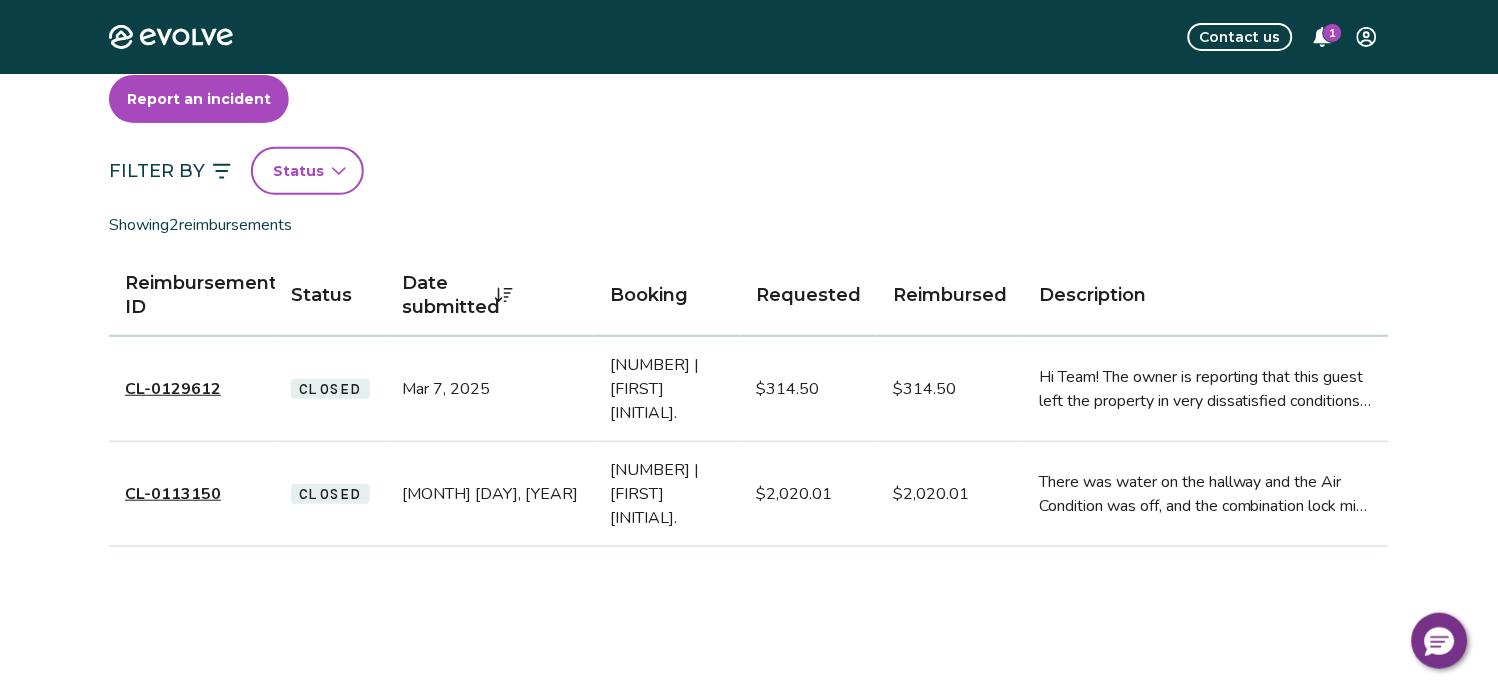scroll, scrollTop: 0, scrollLeft: 0, axis: both 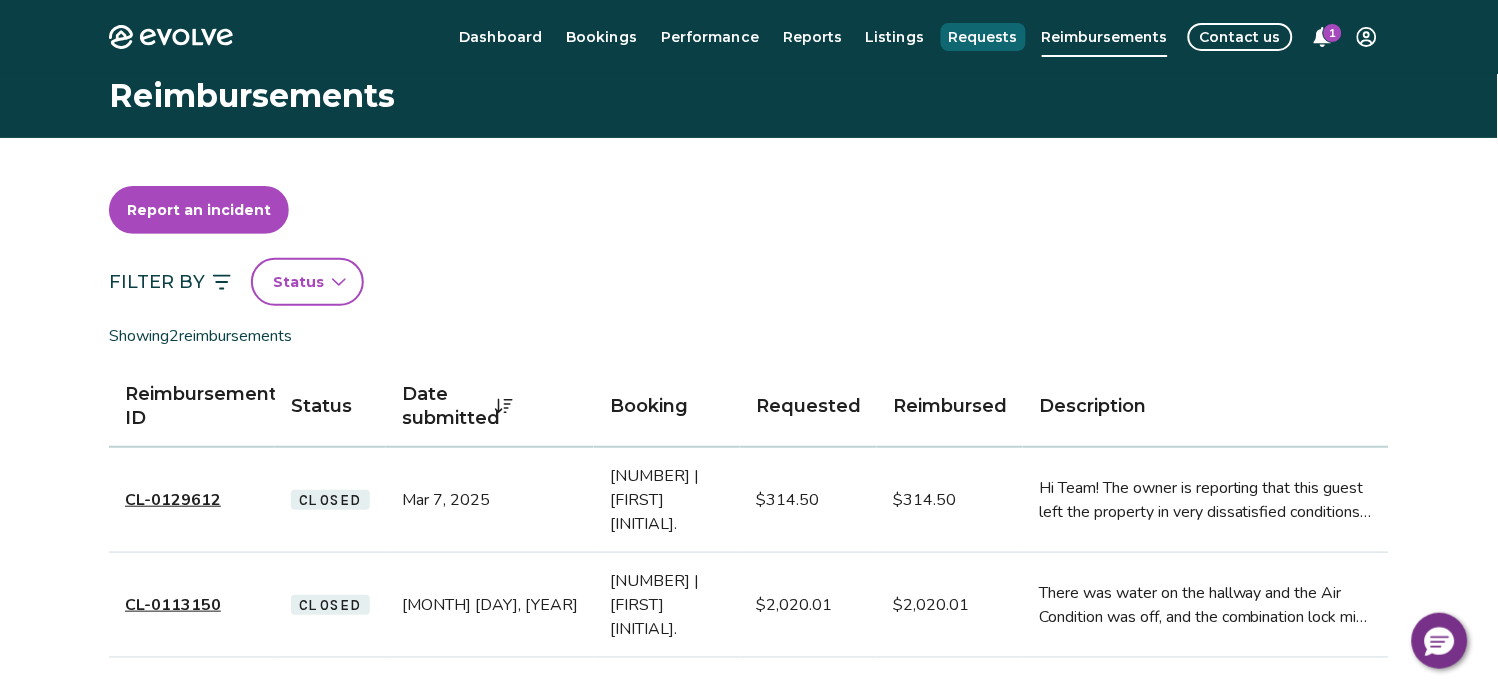 click on "Requests" at bounding box center [983, 37] 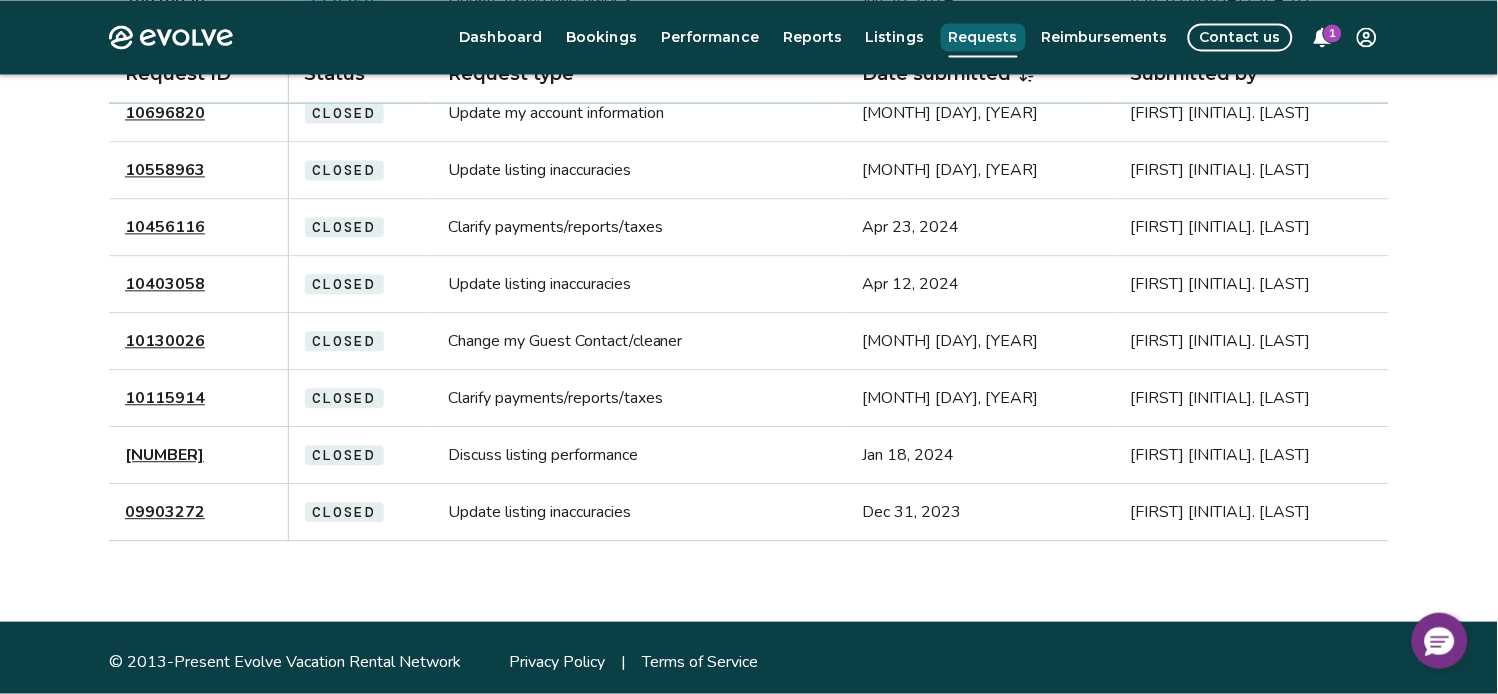 scroll, scrollTop: 847, scrollLeft: 0, axis: vertical 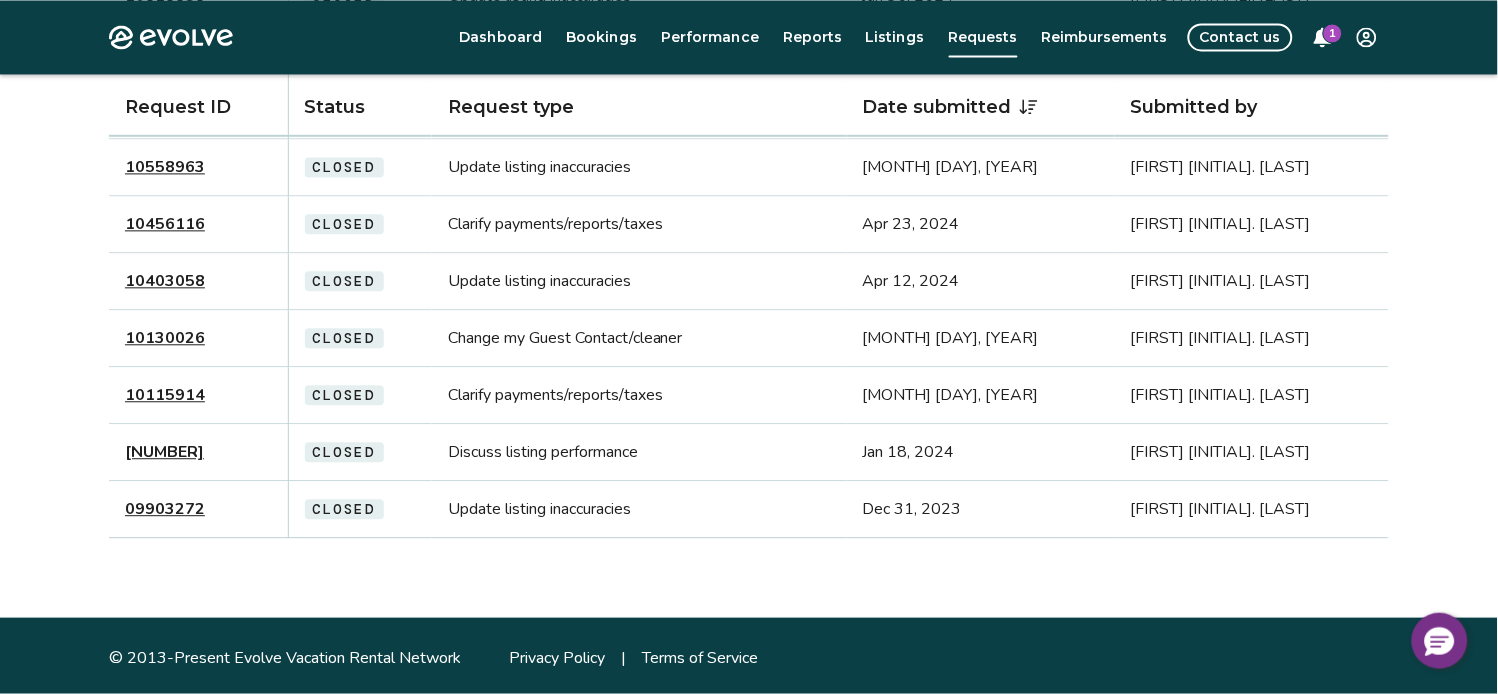 click on "Contact us" at bounding box center [1240, 37] 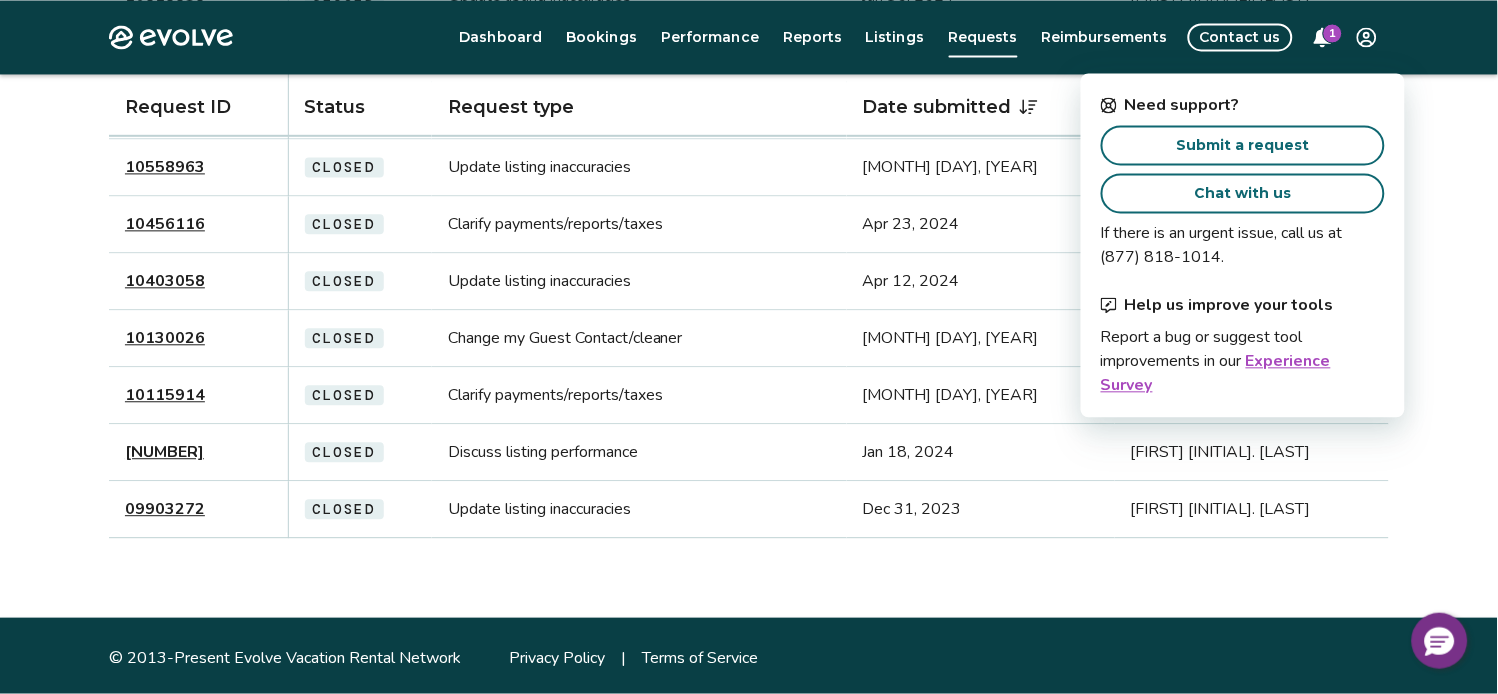 click on "Submit a request" at bounding box center [1243, 146] 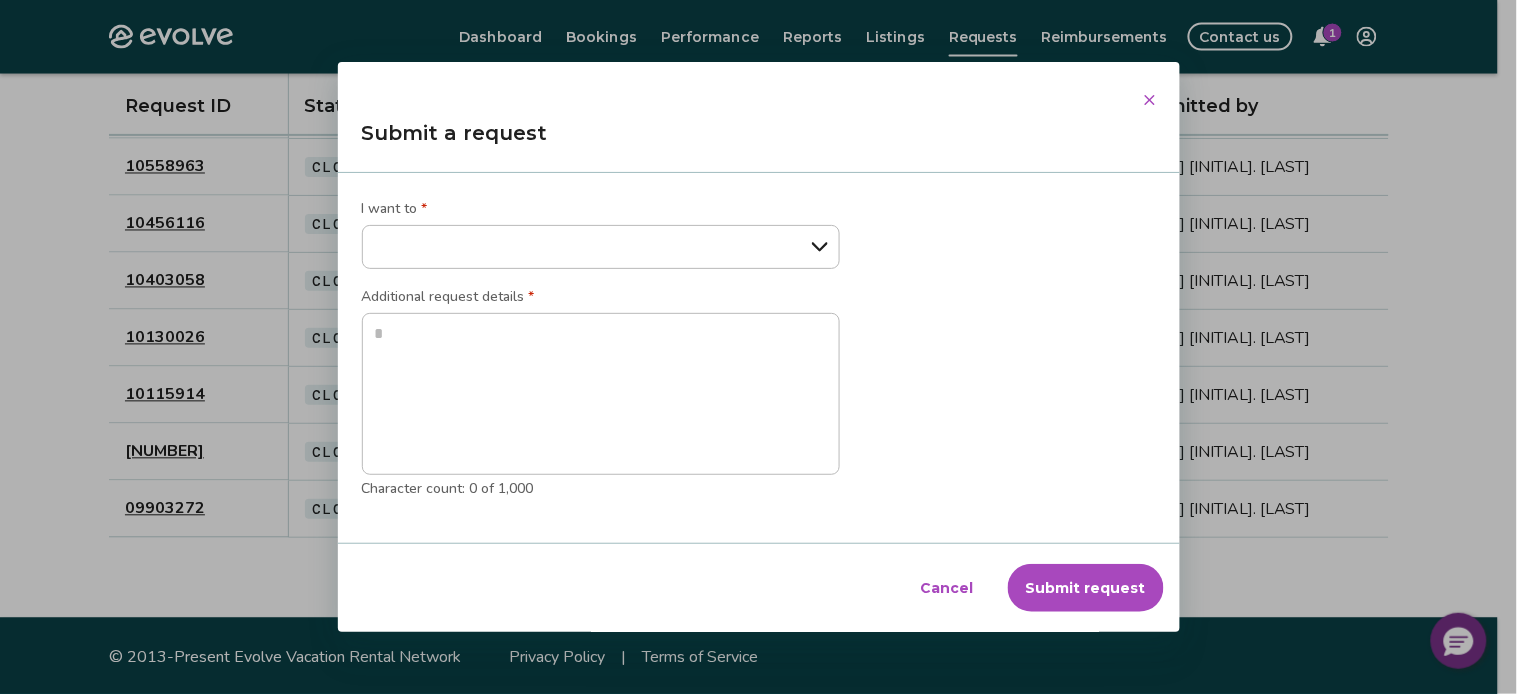 click on "**********" at bounding box center (601, 247) 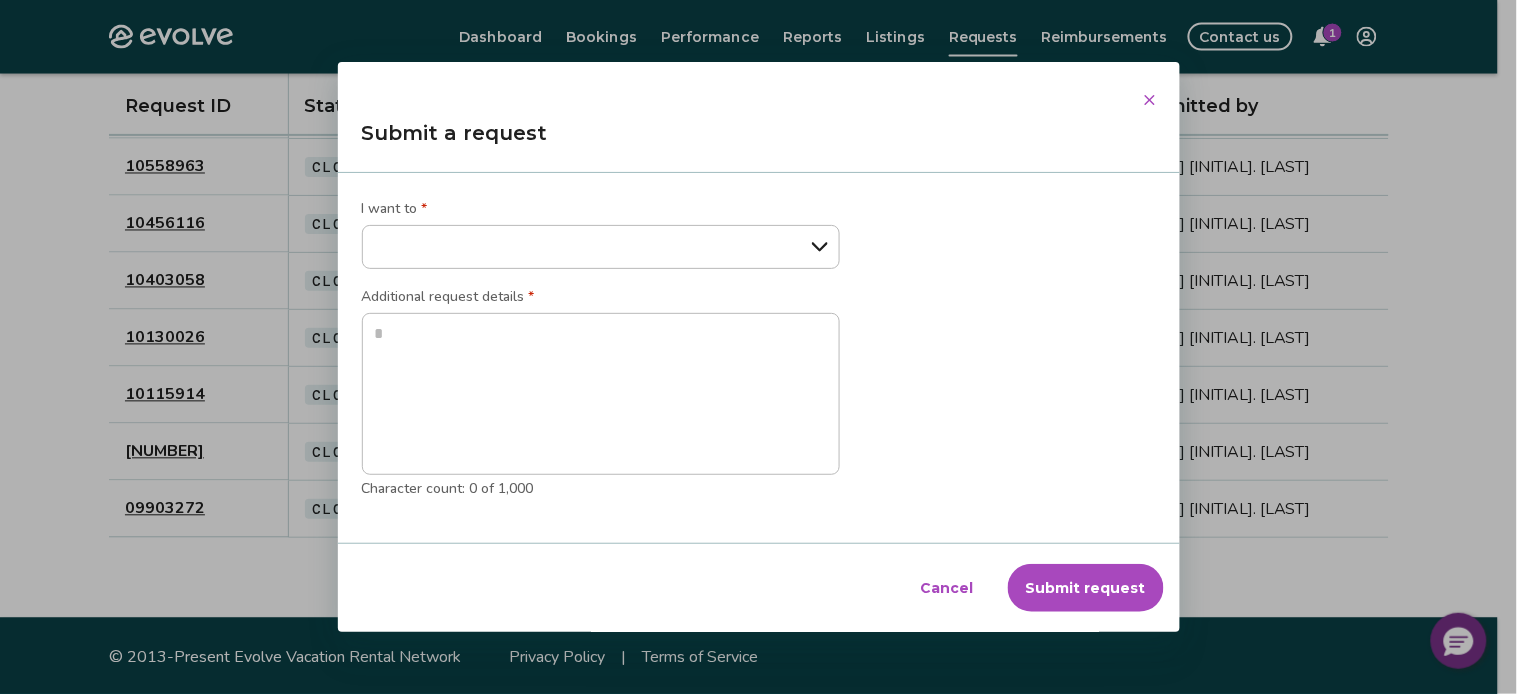 click on "**********" at bounding box center [758, 347] 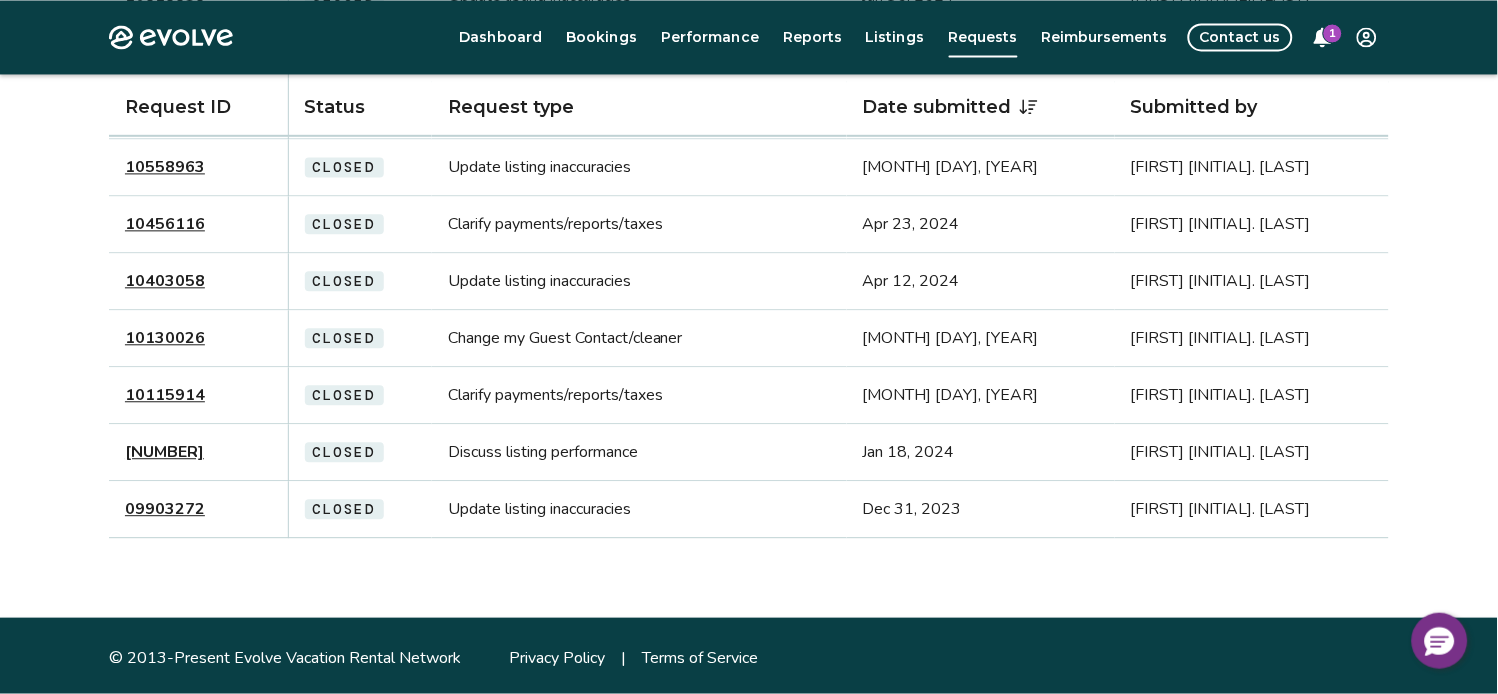 click on "Reimbursements" at bounding box center [1105, 37] 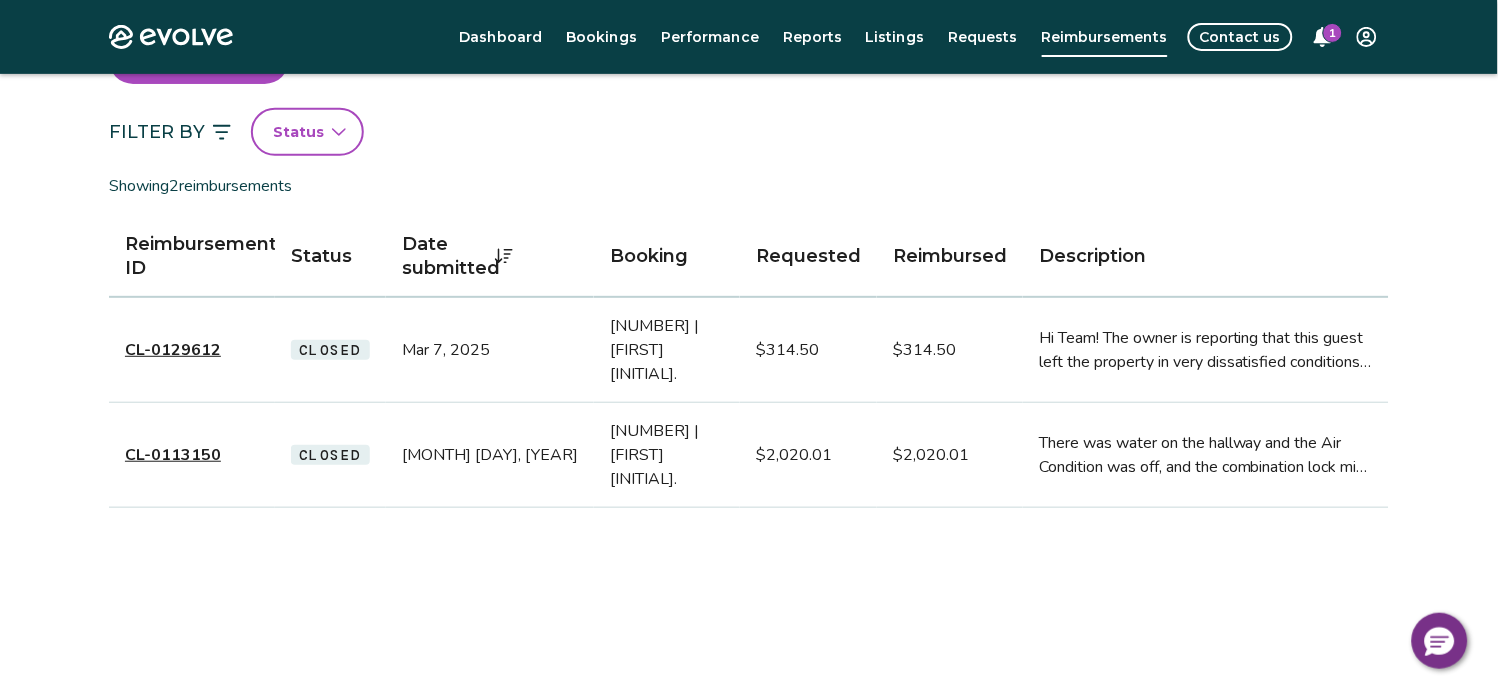 scroll, scrollTop: 111, scrollLeft: 0, axis: vertical 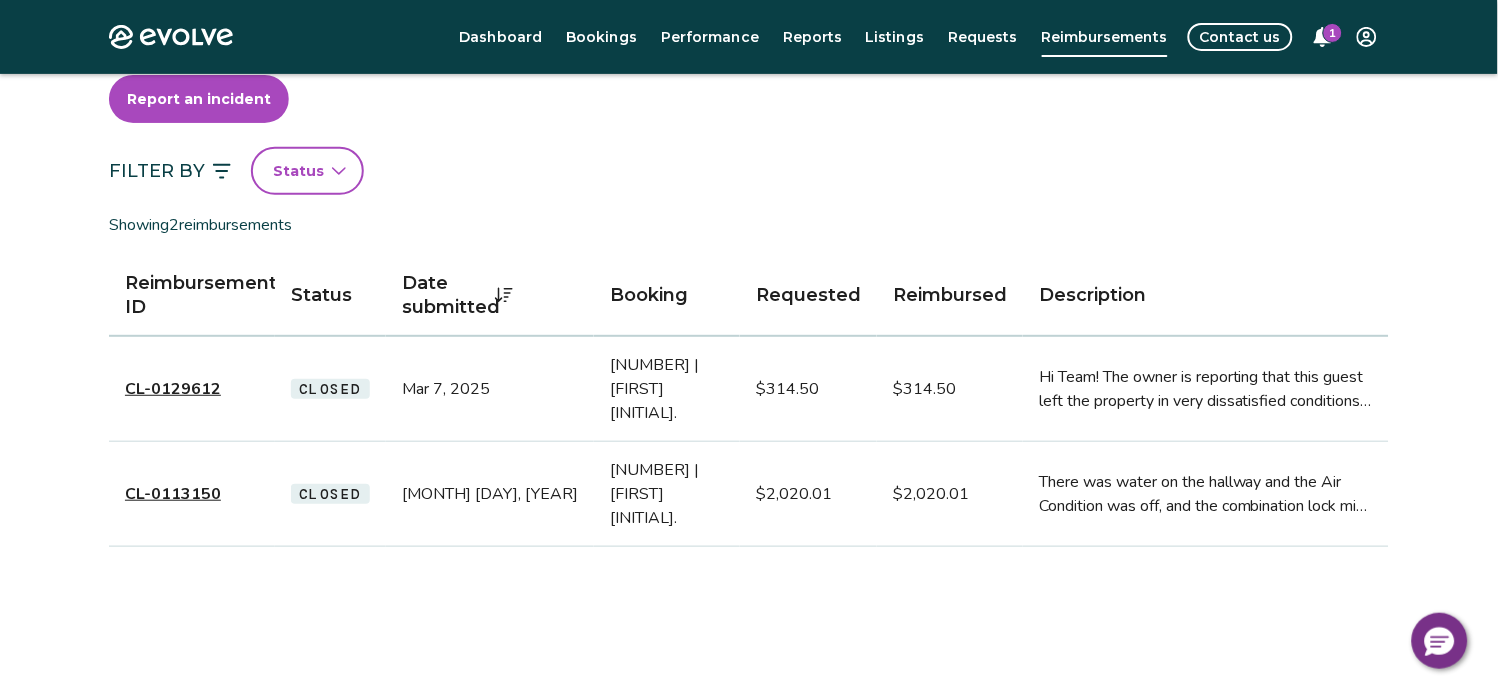 click on "Status" at bounding box center (307, 171) 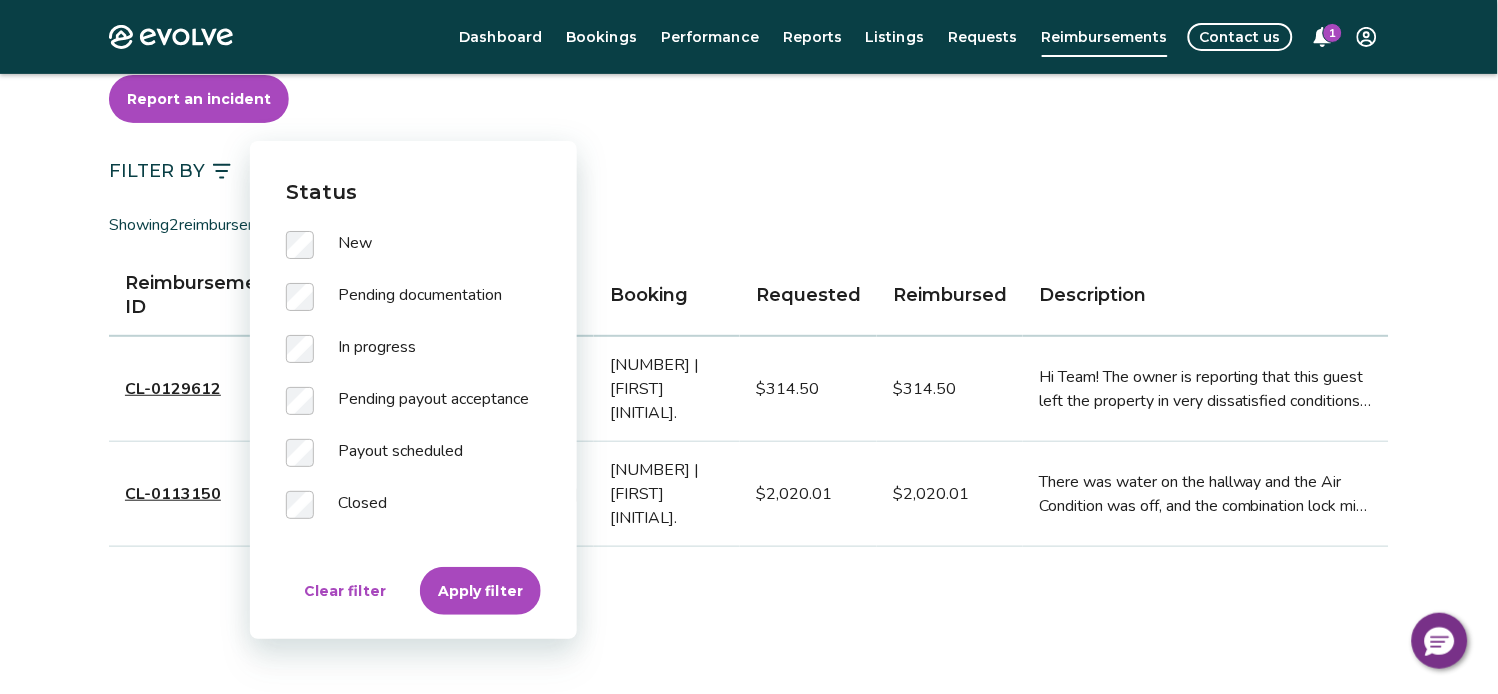 scroll, scrollTop: 222, scrollLeft: 0, axis: vertical 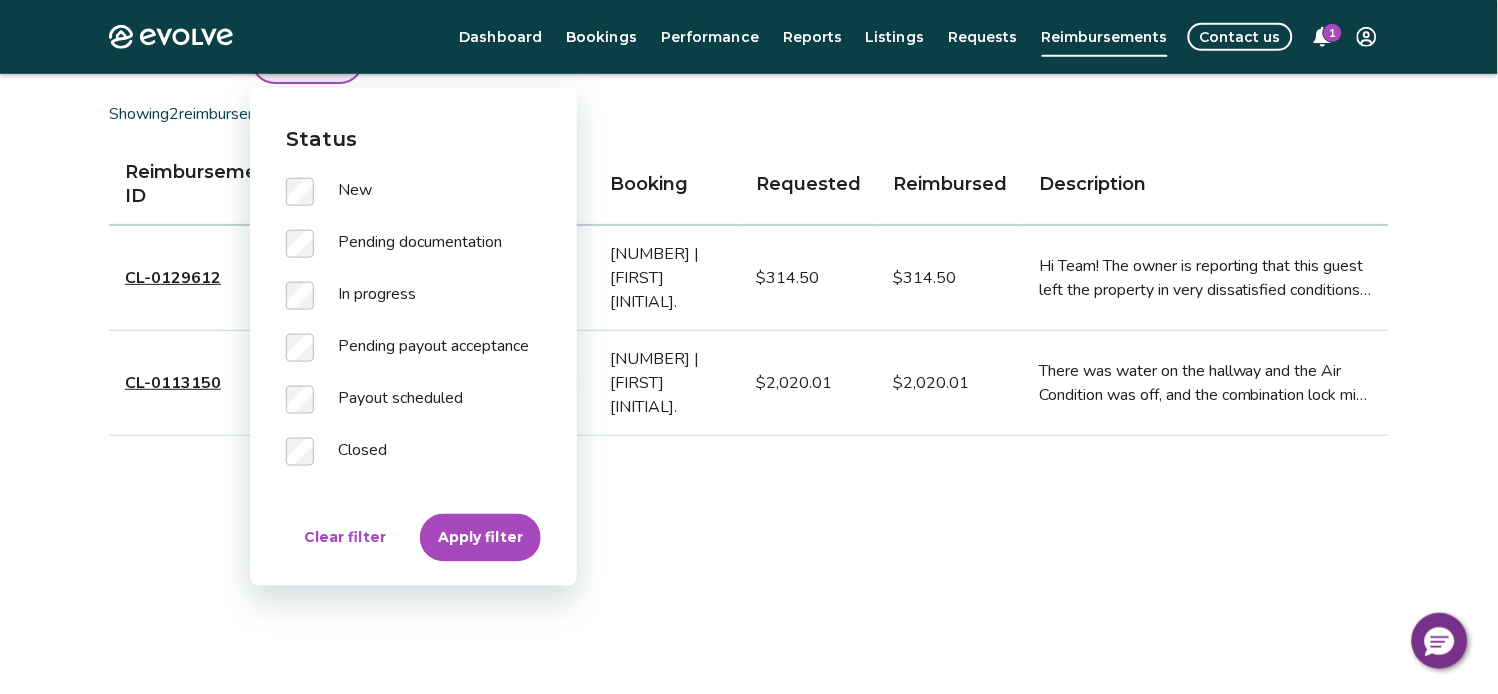 click on "Apply filter" at bounding box center (480, 538) 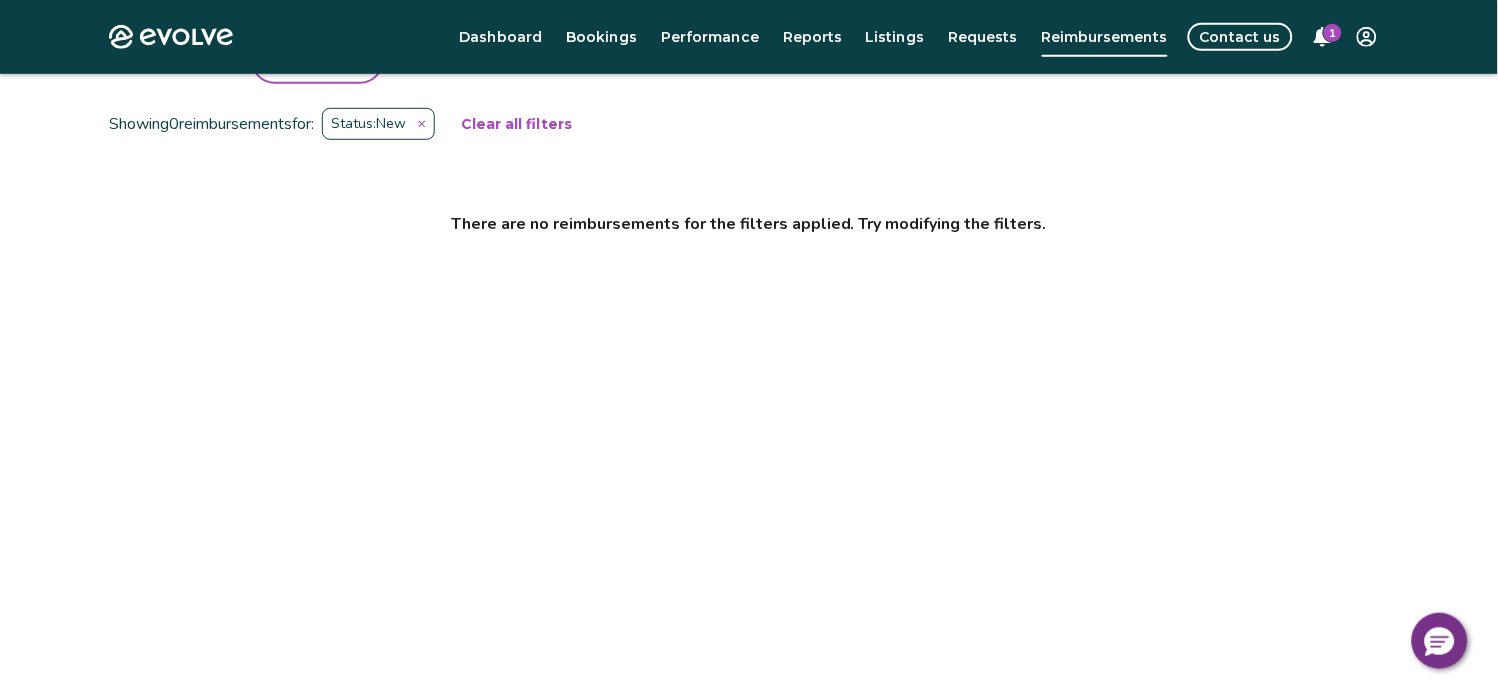 click on "Contact us" at bounding box center [1240, 37] 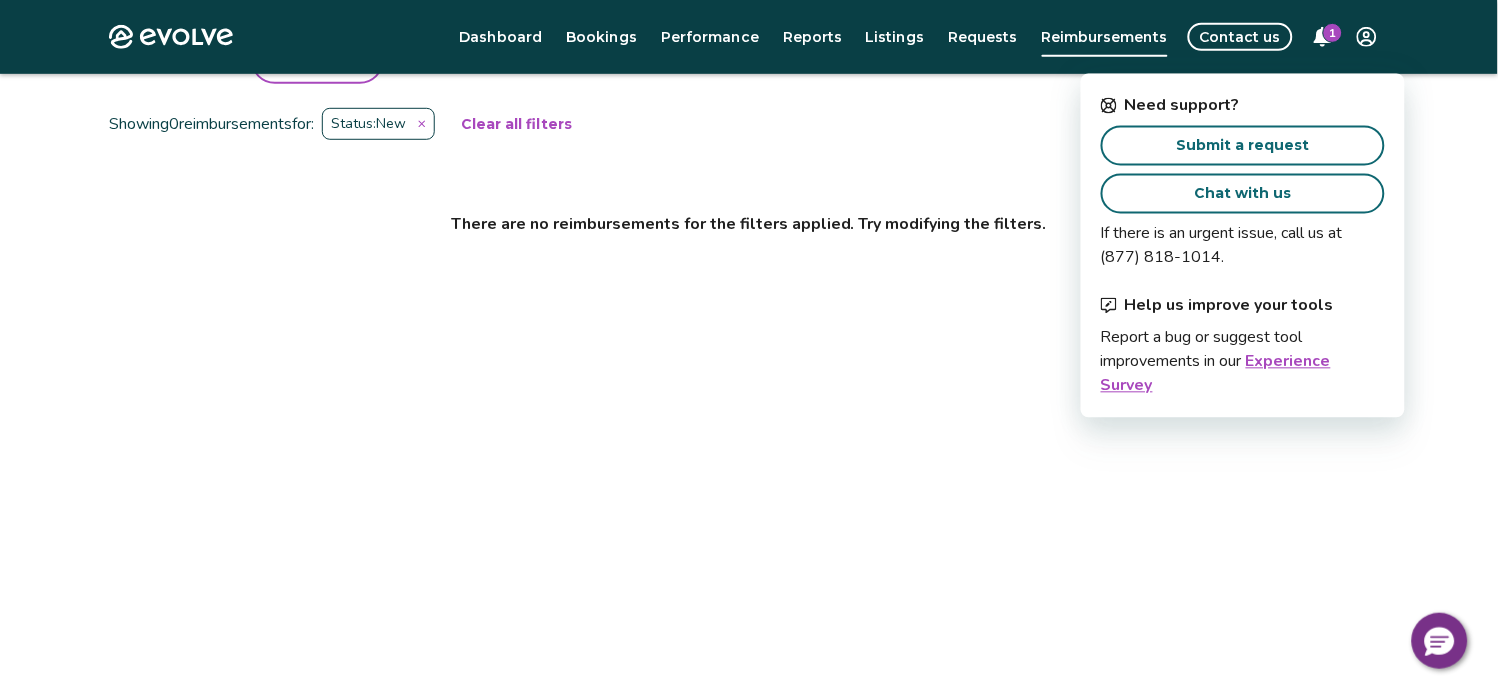 click on "Submit a request" at bounding box center [1243, 146] 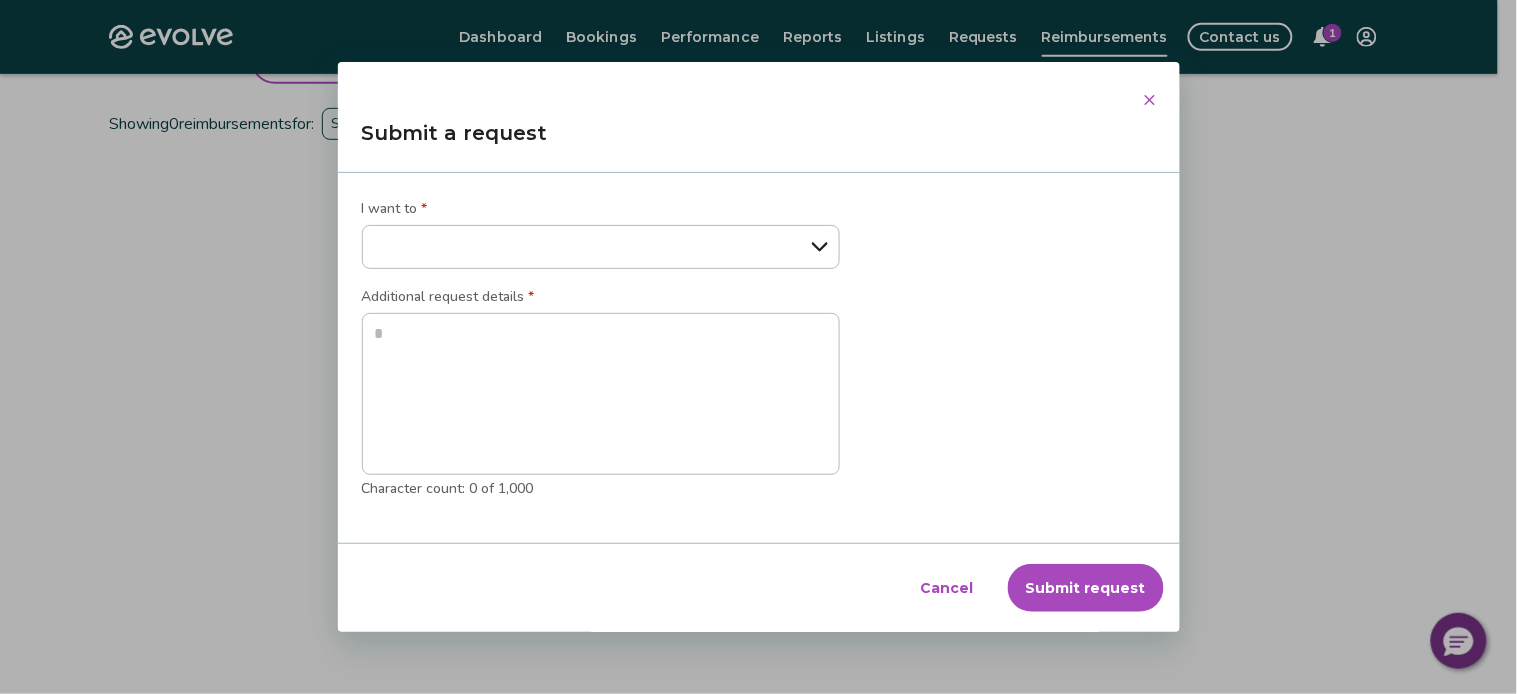 click on "**********" at bounding box center (601, 247) 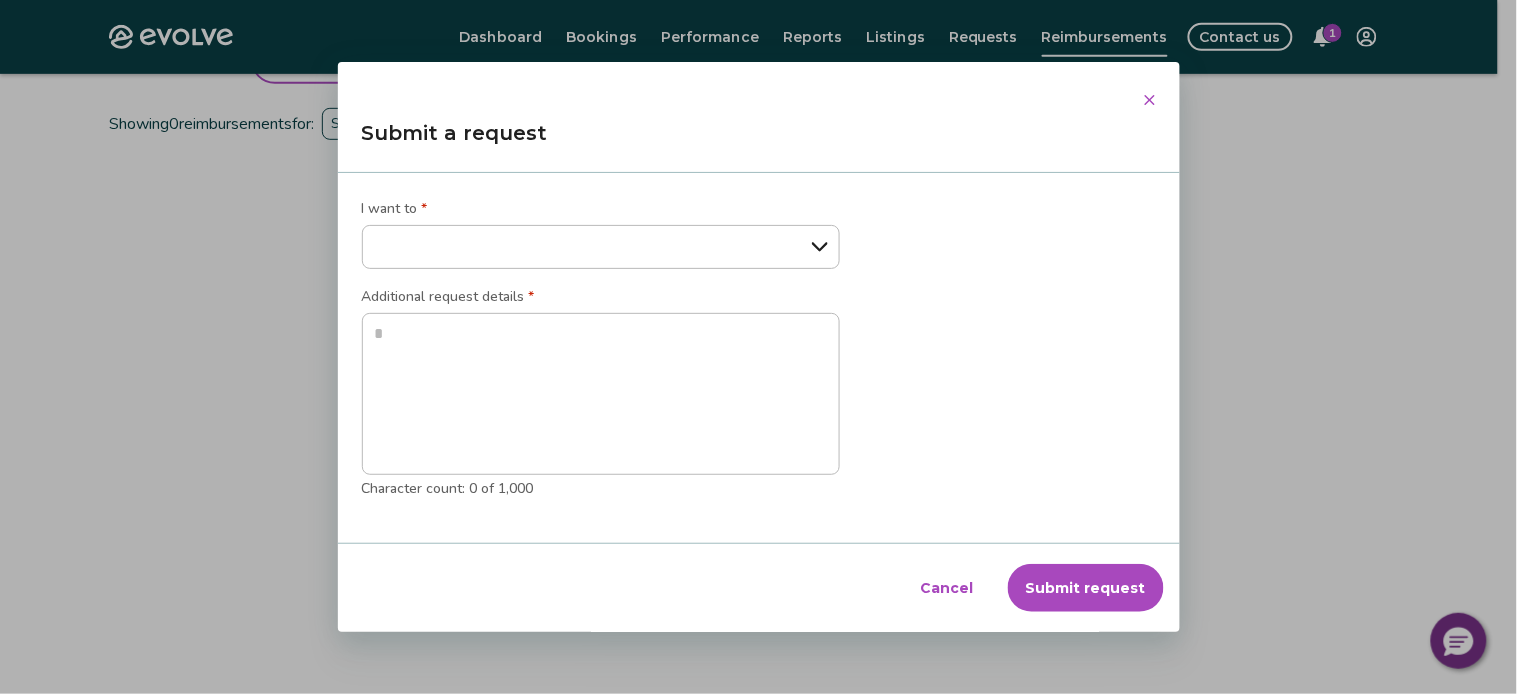 click on "**********" at bounding box center (758, 347) 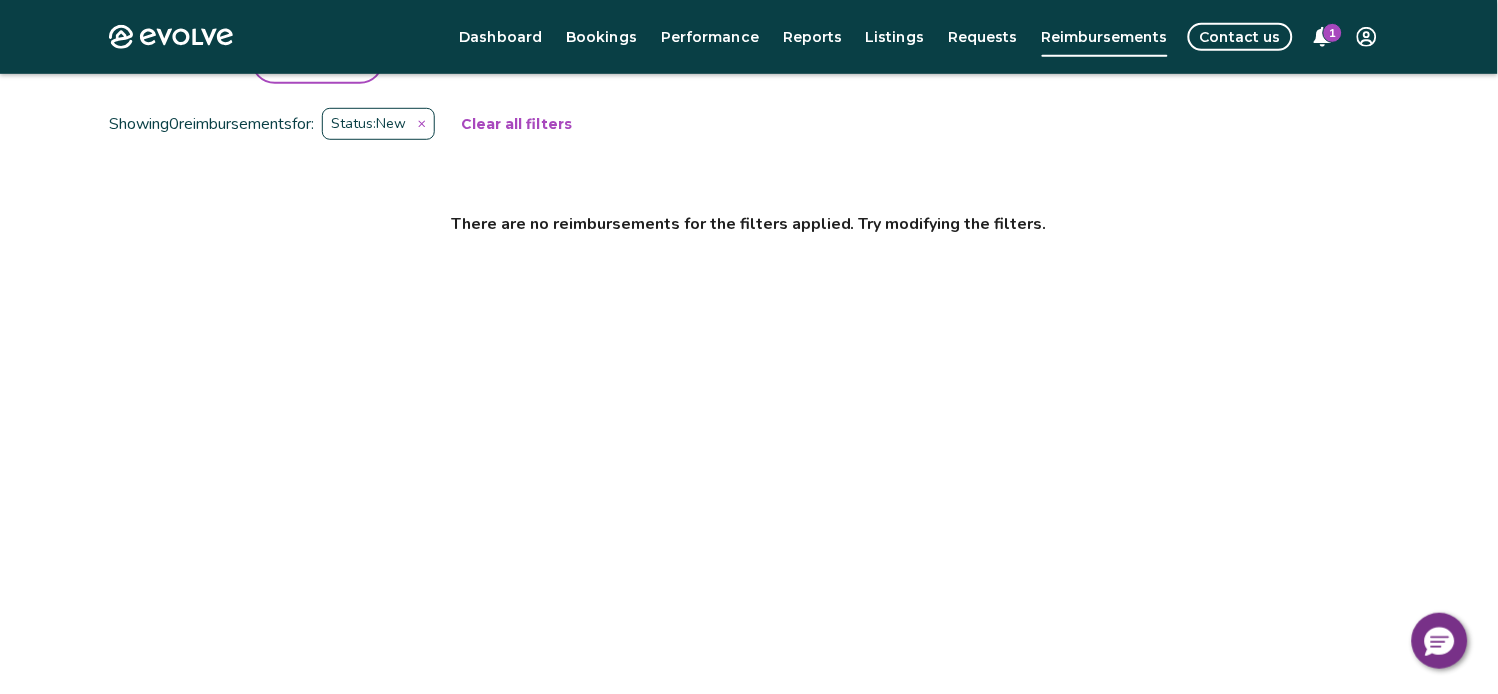 click on "Dashboard" at bounding box center [500, 37] 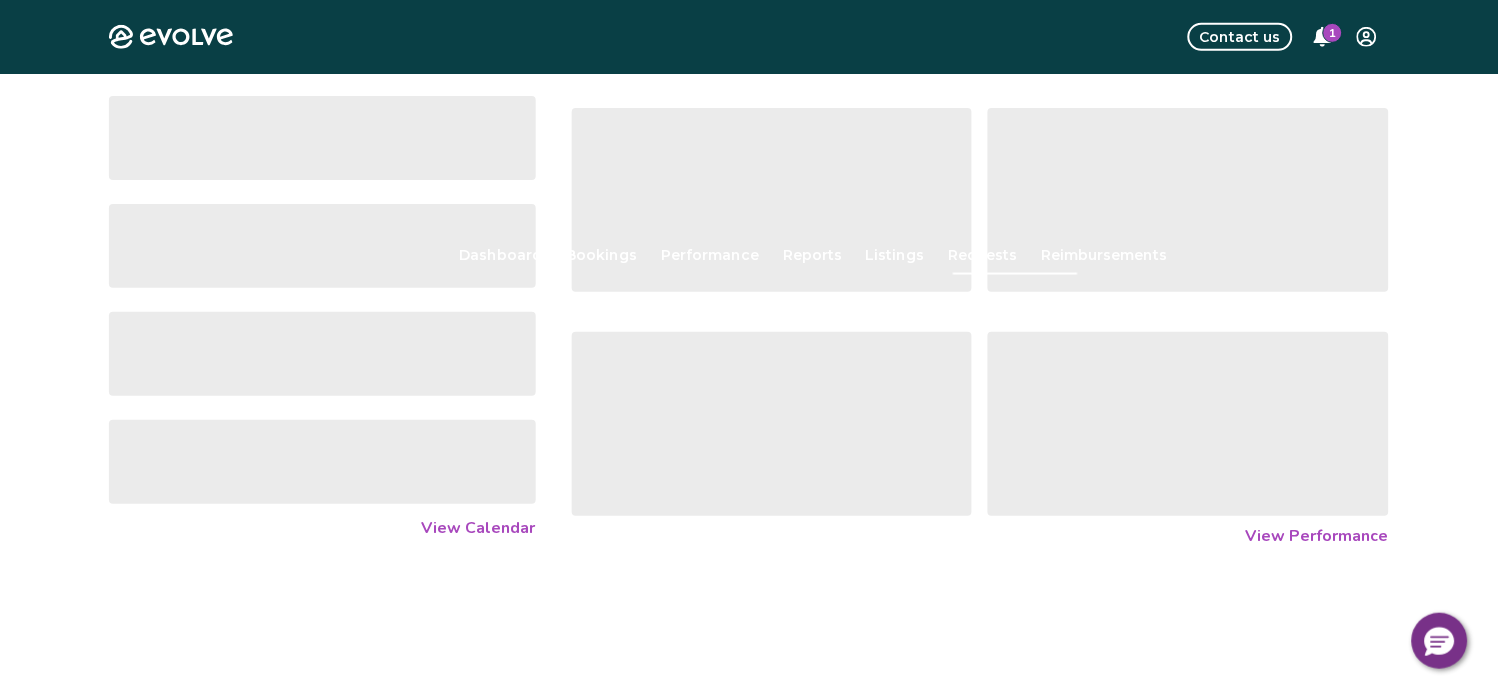 scroll, scrollTop: 0, scrollLeft: 0, axis: both 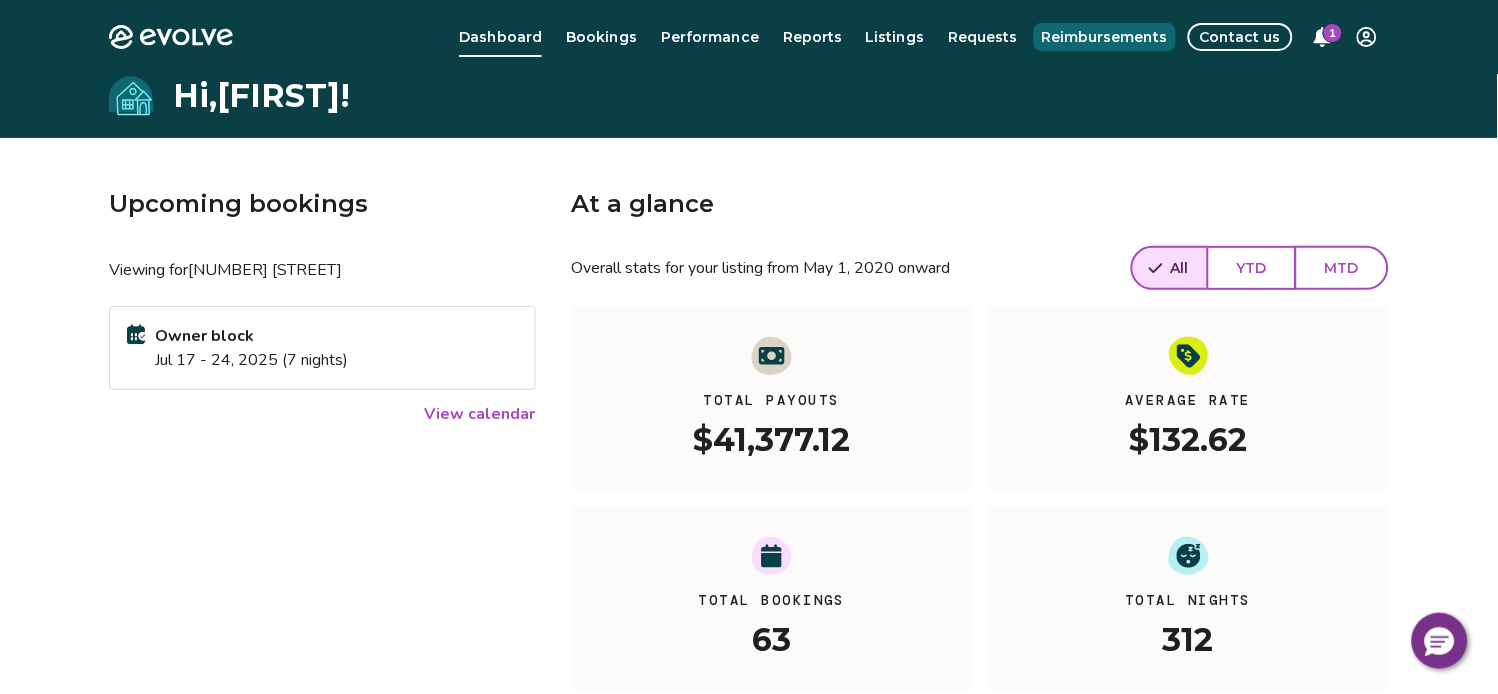 click on "Reimbursements" at bounding box center (1105, 37) 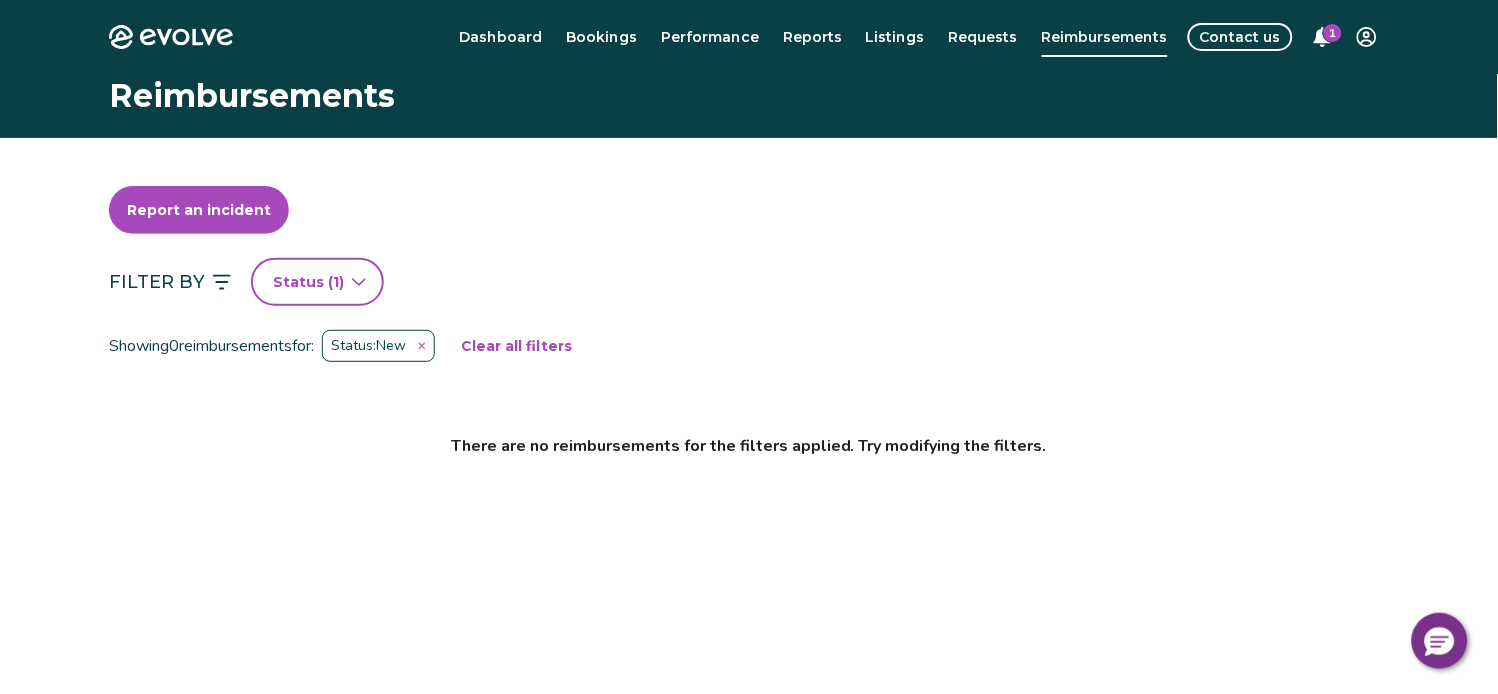 click on "Status ( 1 )" at bounding box center [317, 282] 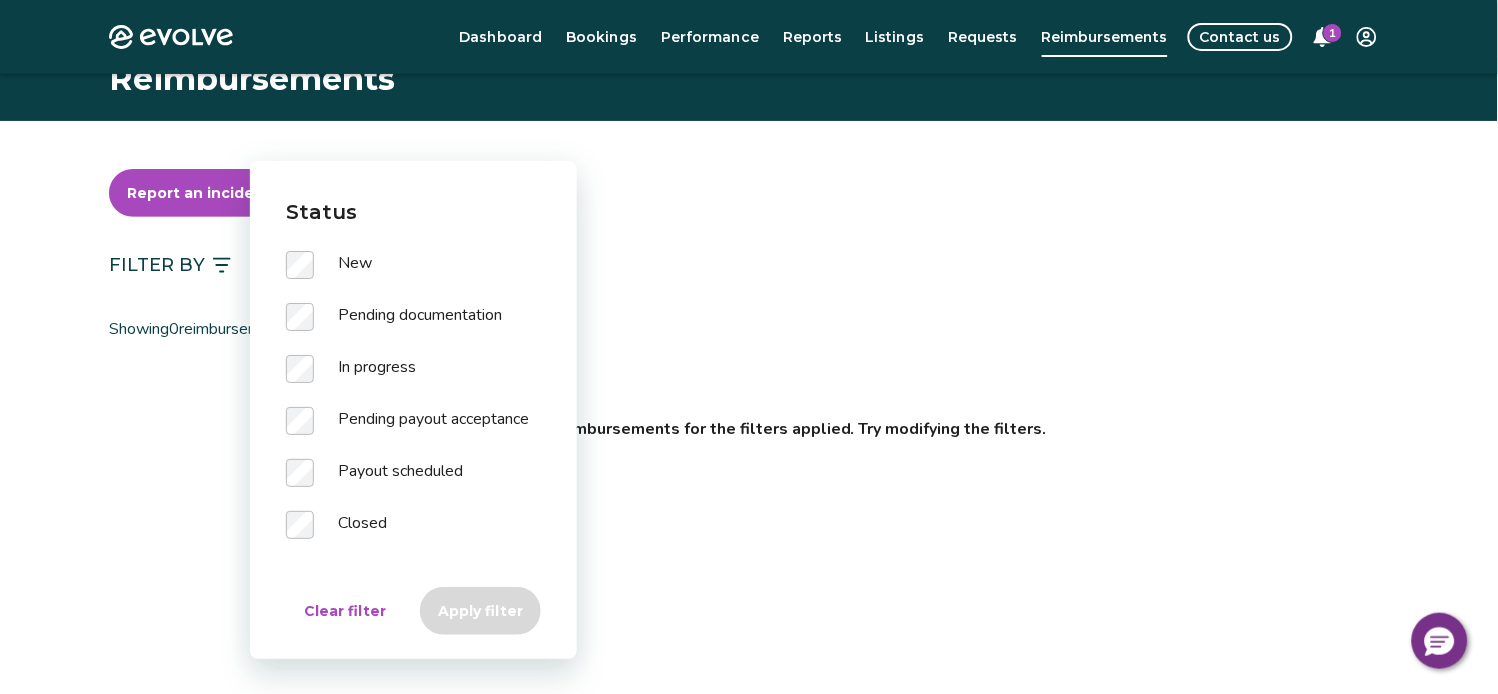 scroll, scrollTop: 0, scrollLeft: 0, axis: both 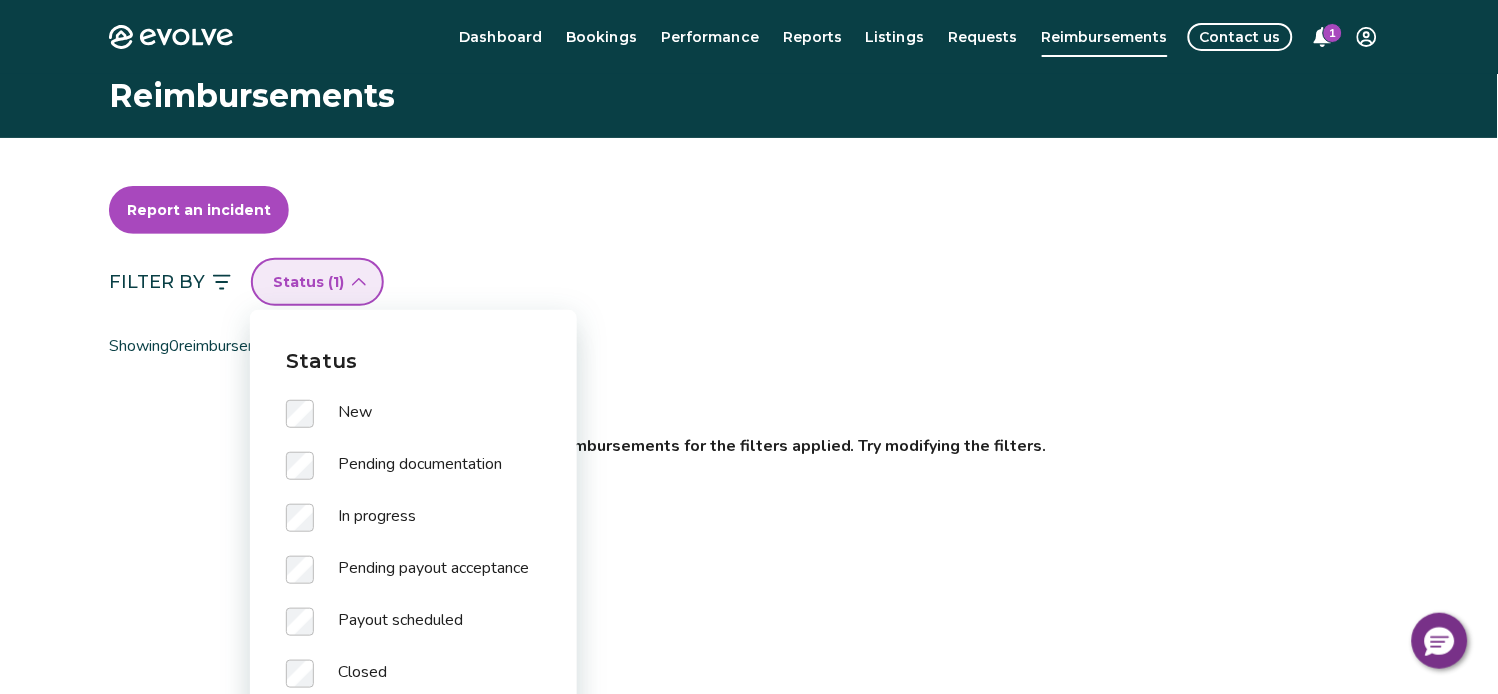 click on "Filter By  Status ( 1 )" at bounding box center (749, 282) 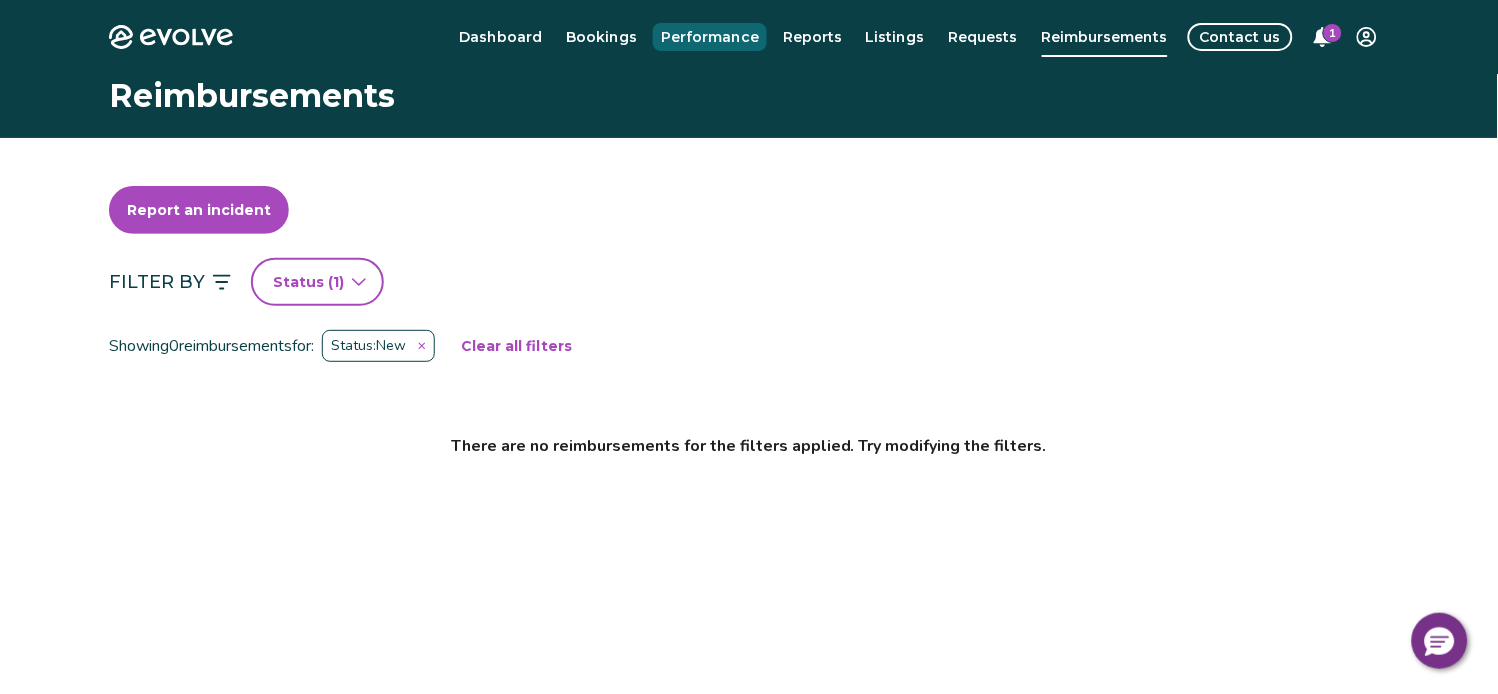 click on "Dashboard Bookings Performance Reports Listings Requests Reimbursements Contact us 1" at bounding box center (823, 37) 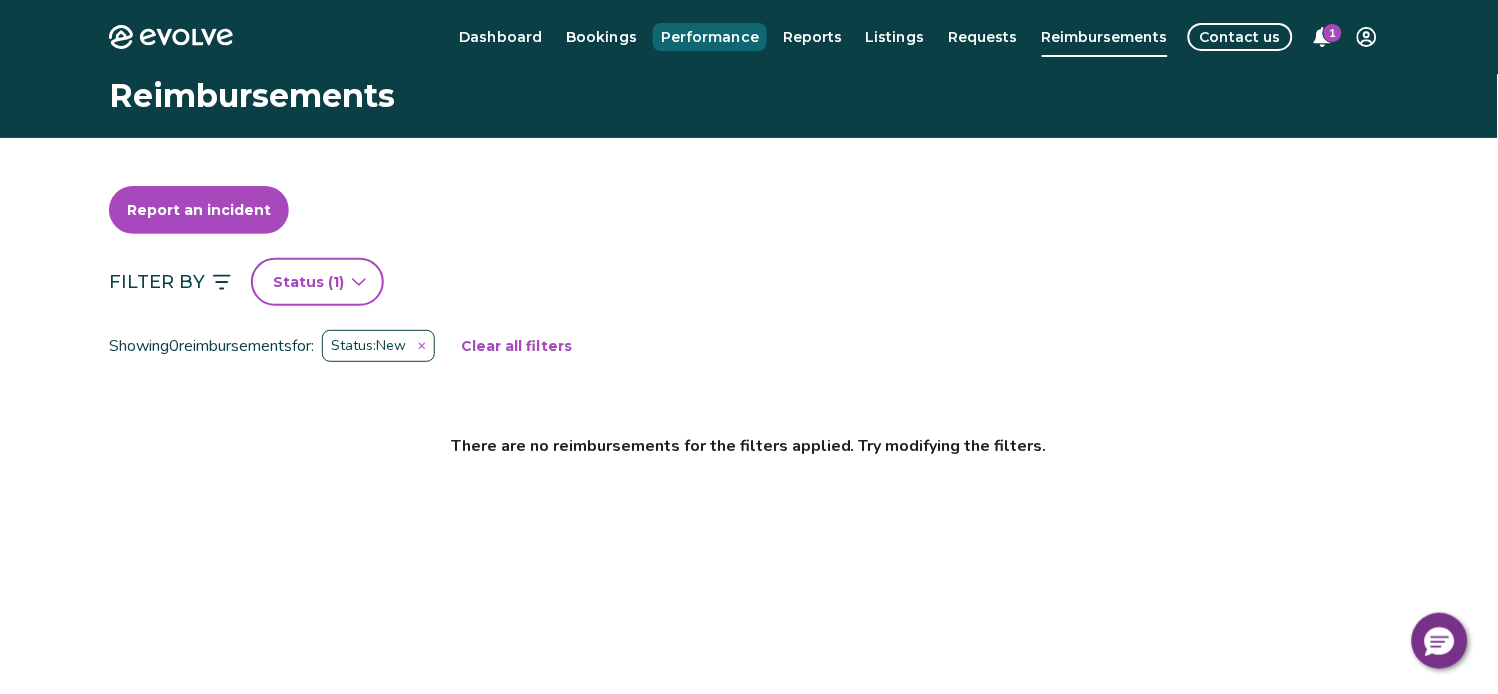 click on "Performance" at bounding box center (710, 37) 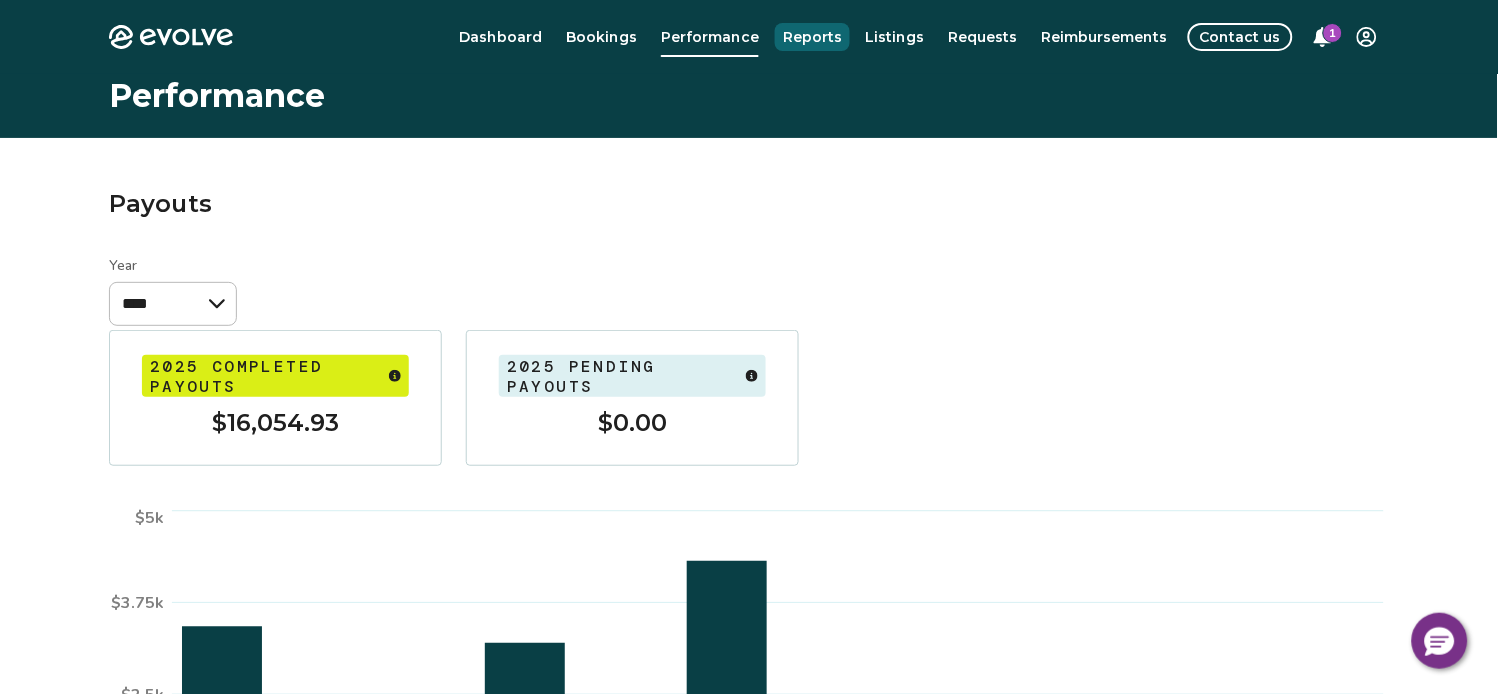 click on "Reports" at bounding box center [812, 37] 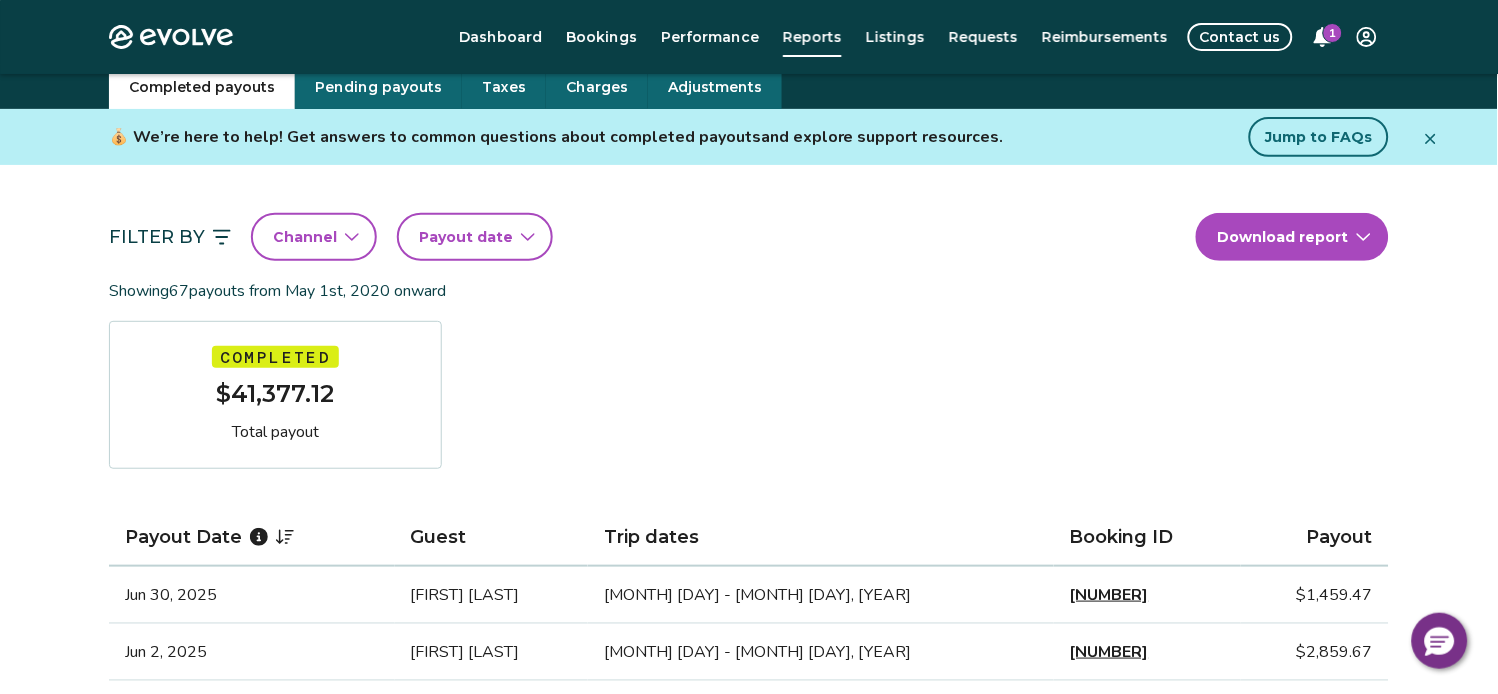 scroll, scrollTop: 111, scrollLeft: 0, axis: vertical 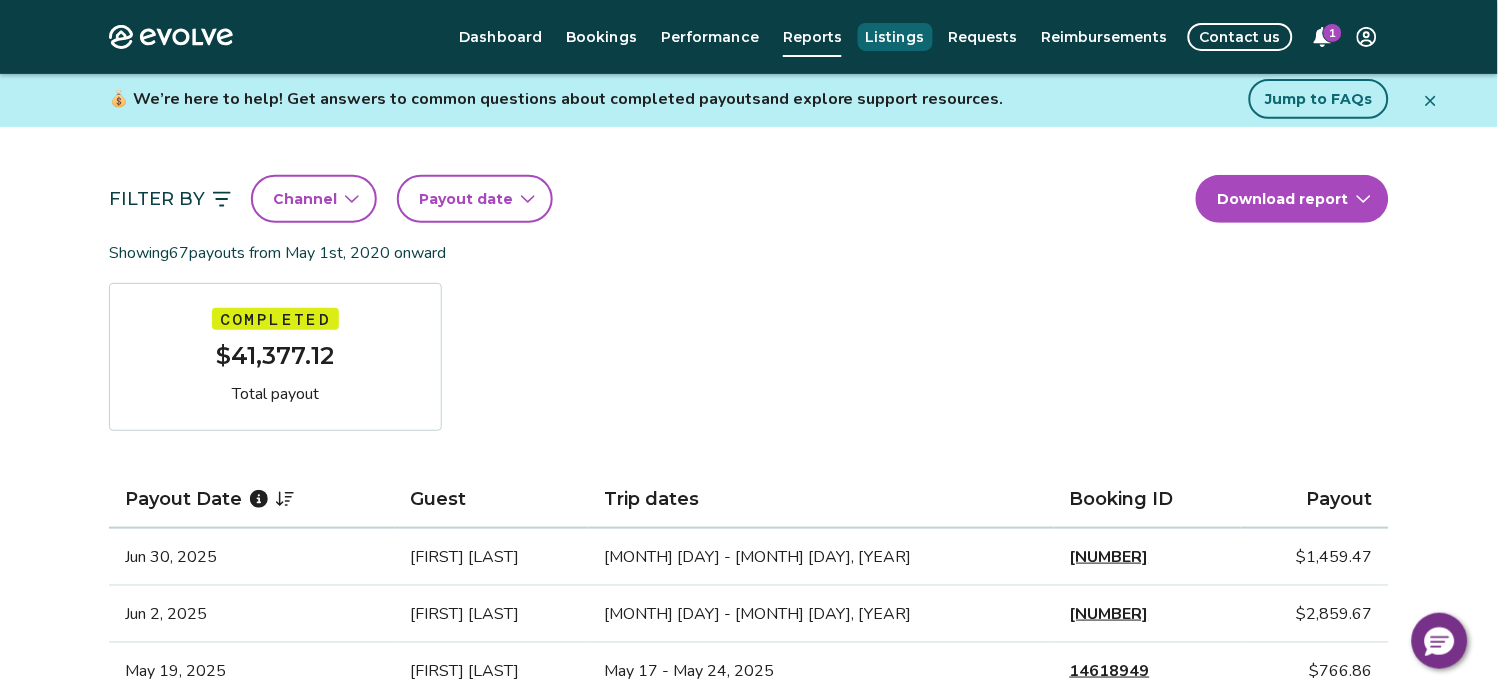 click on "Listings" at bounding box center [895, 37] 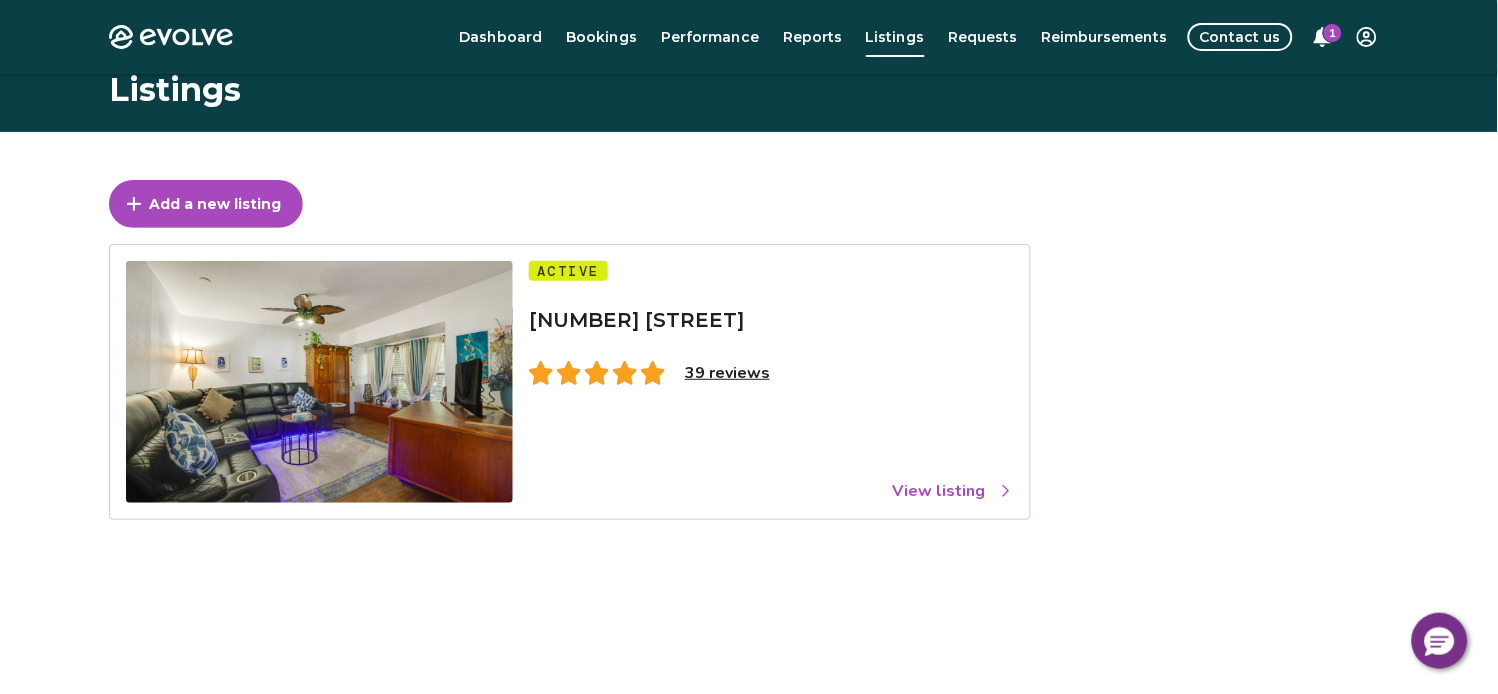 scroll, scrollTop: 0, scrollLeft: 0, axis: both 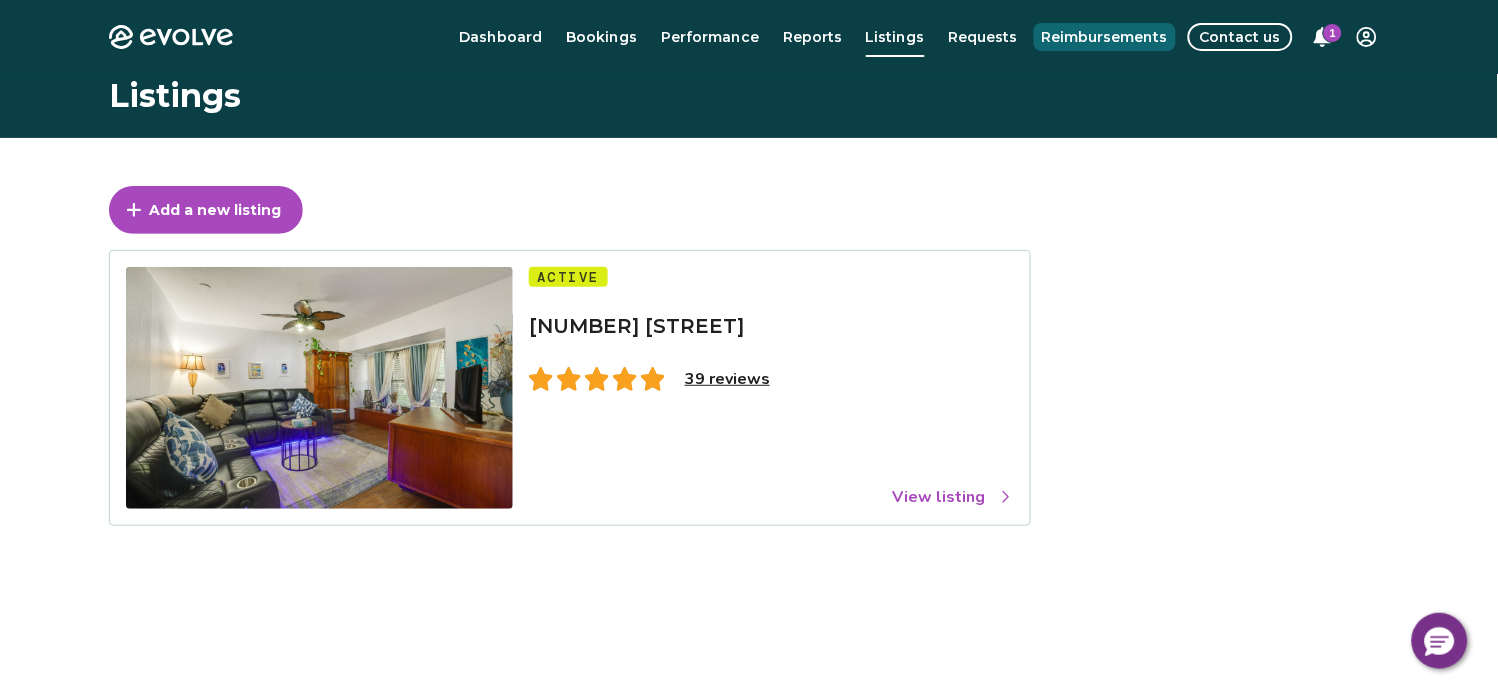 click on "Reimbursements" at bounding box center (1105, 37) 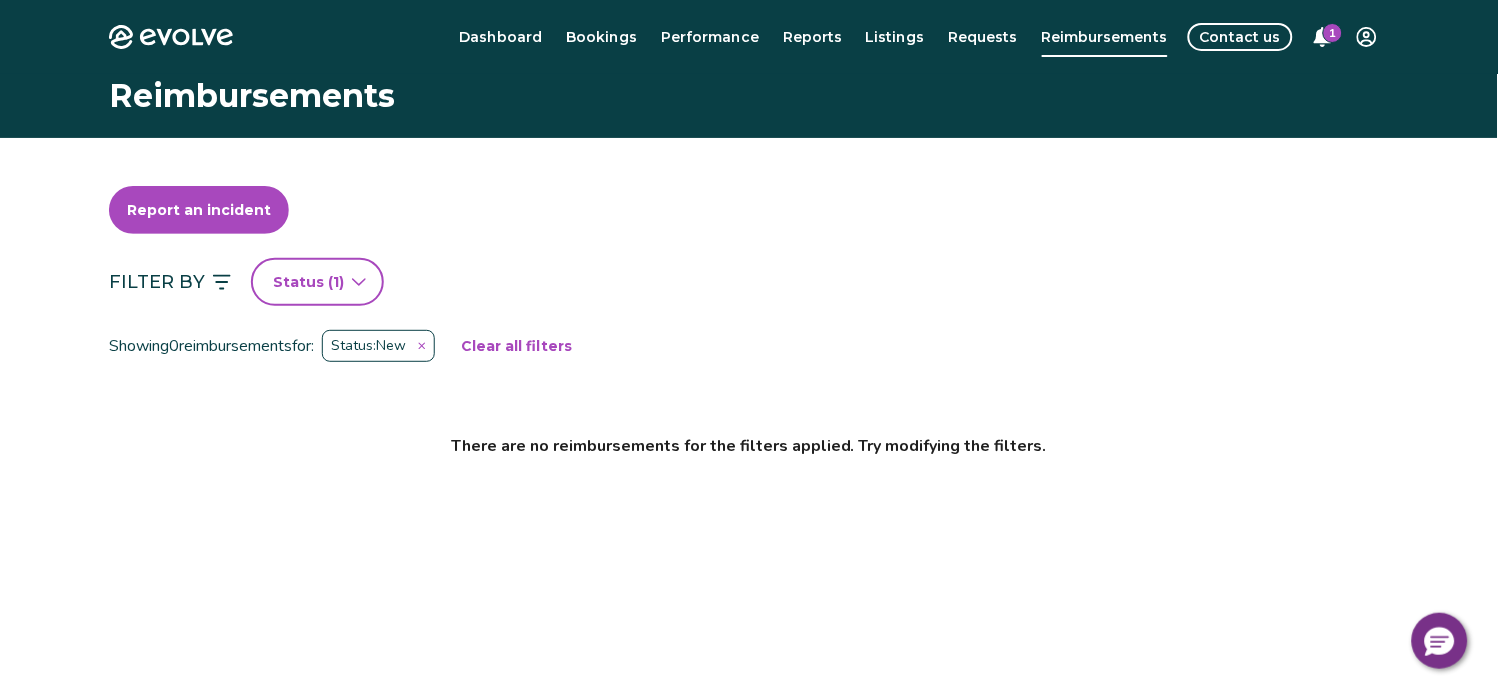 click on "Dashboard" at bounding box center (500, 37) 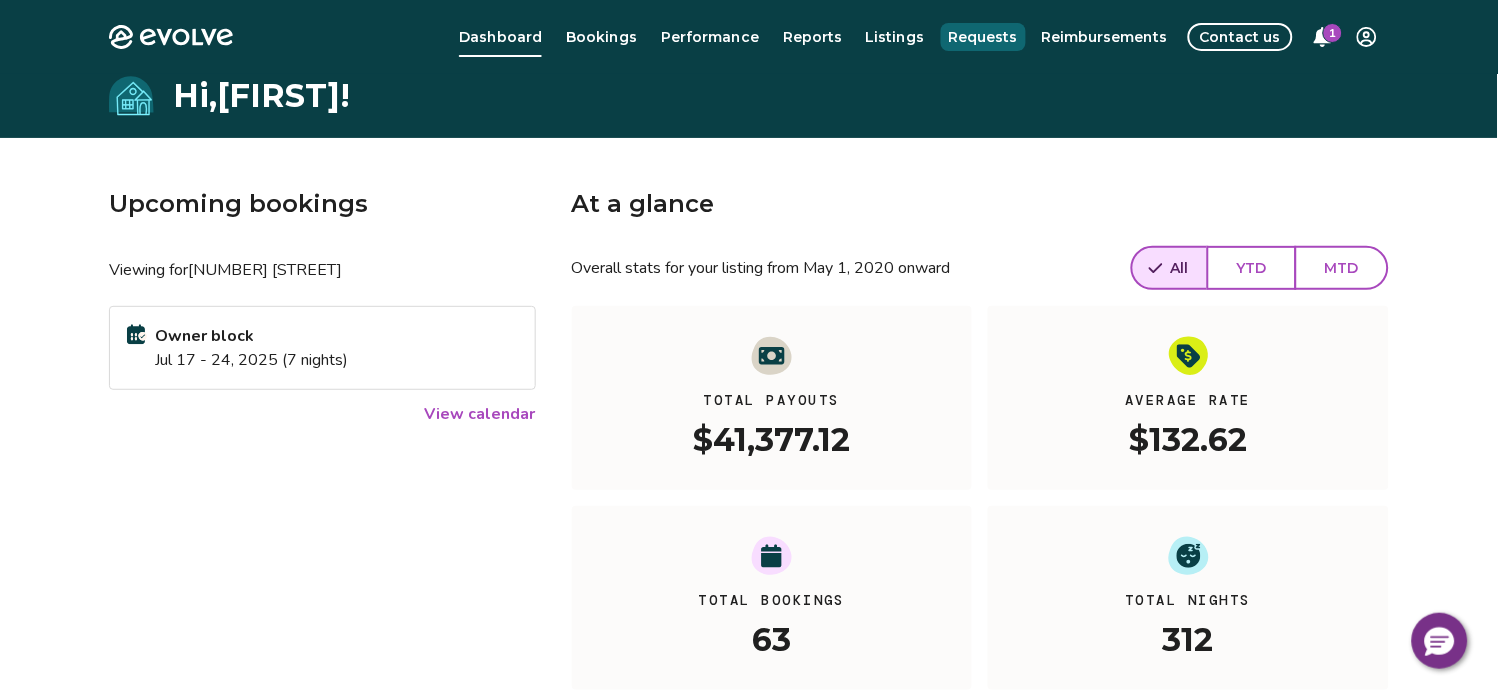 click on "Requests" at bounding box center [983, 37] 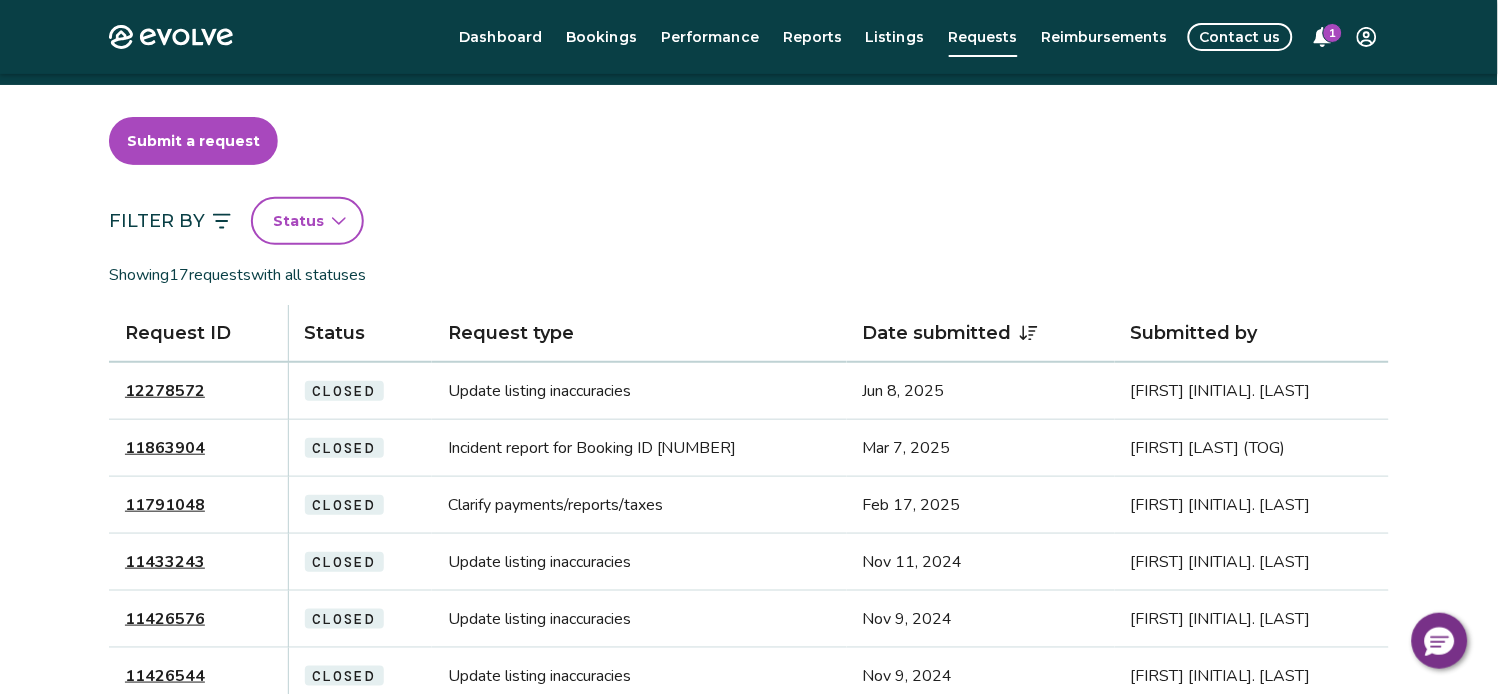 scroll, scrollTop: 0, scrollLeft: 0, axis: both 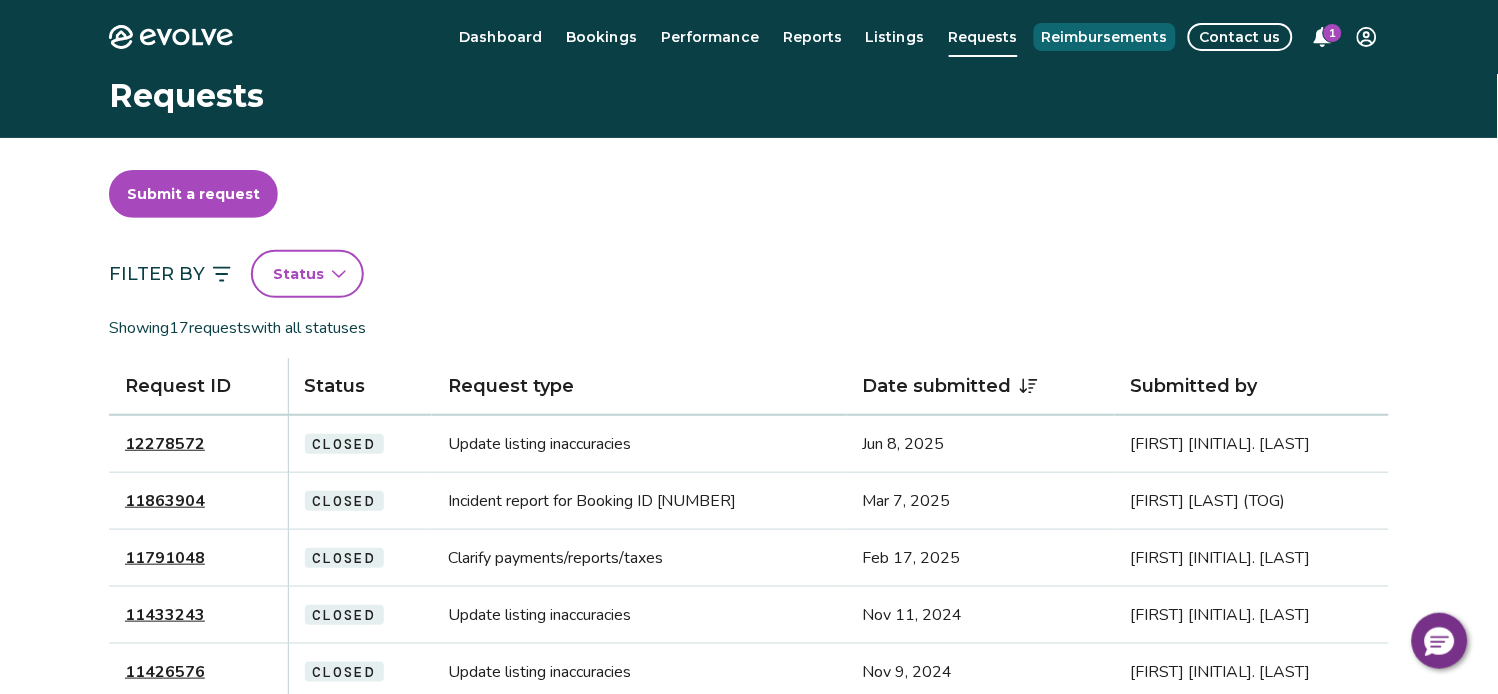 click on "Reimbursements" at bounding box center (1105, 37) 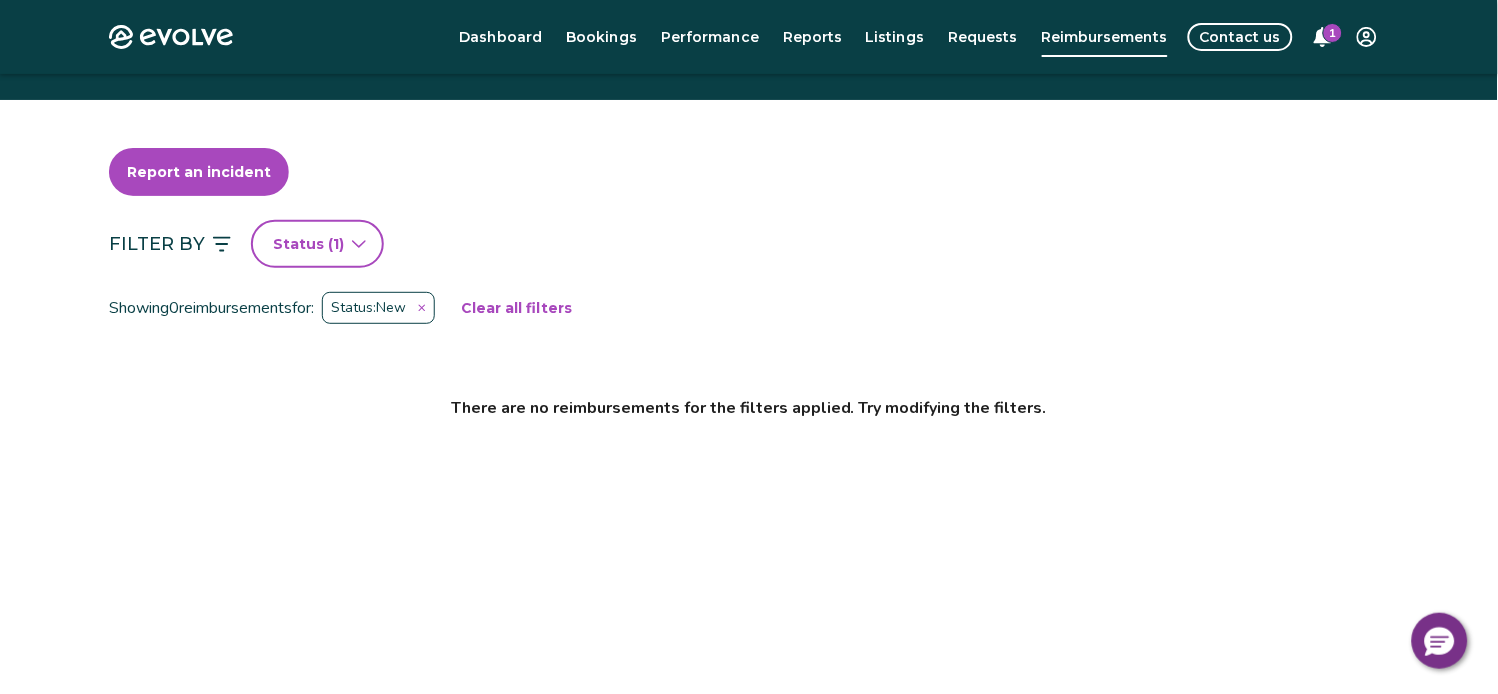scroll, scrollTop: 0, scrollLeft: 0, axis: both 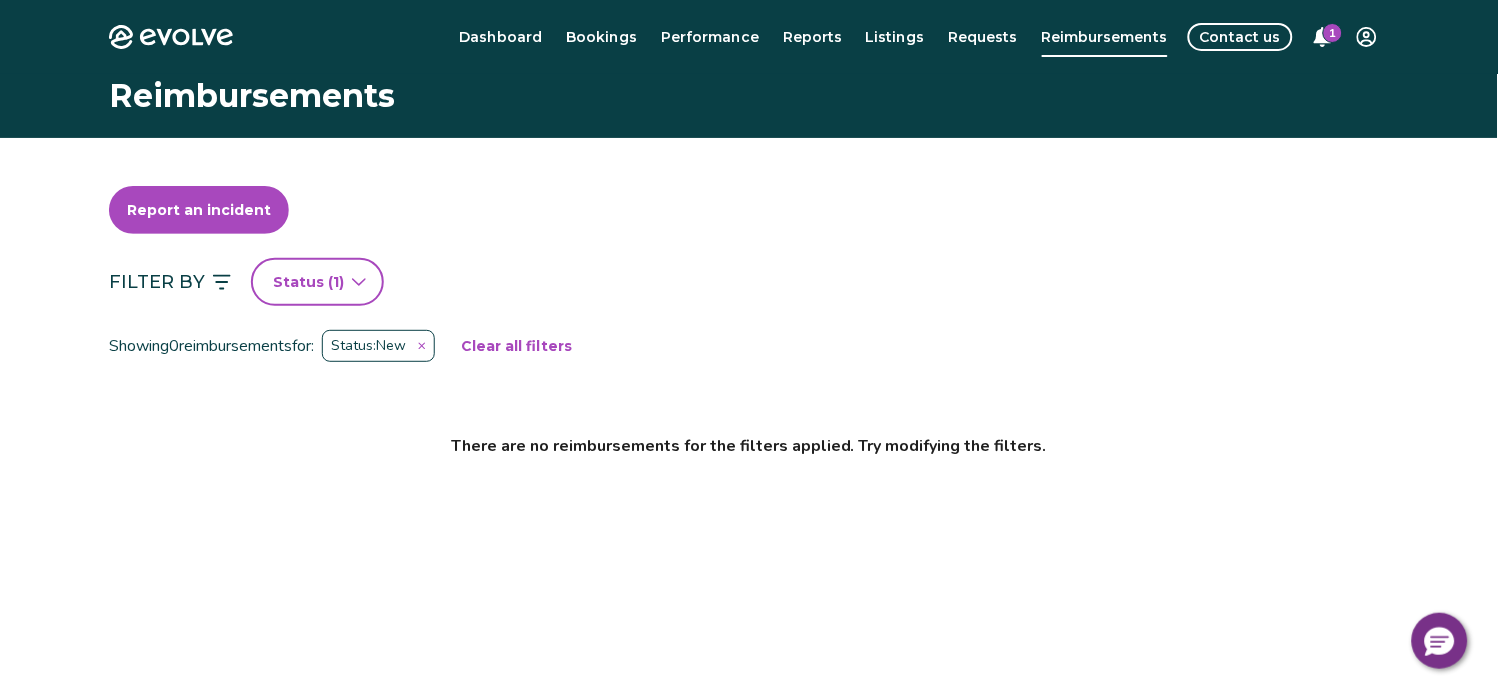 click on "Contact us" at bounding box center (1240, 37) 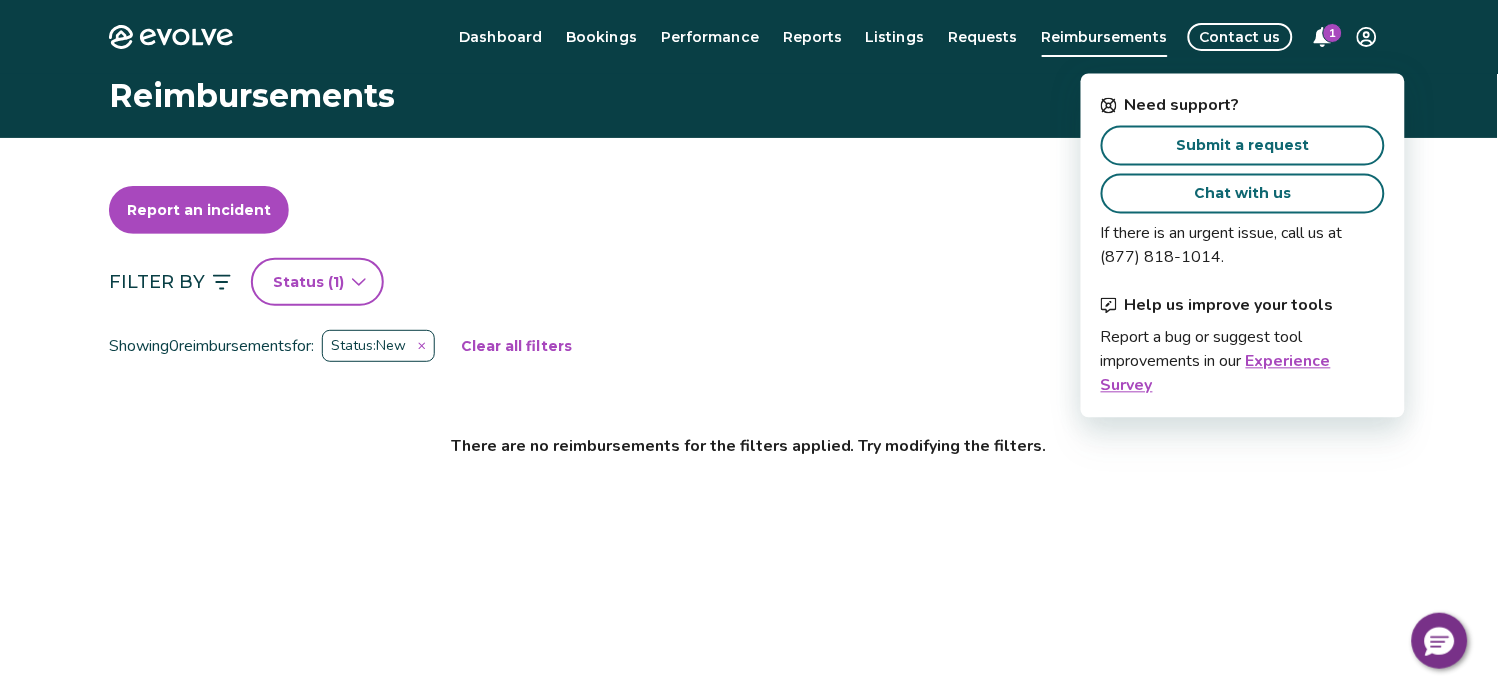click on "Submit a request" at bounding box center (1243, 146) 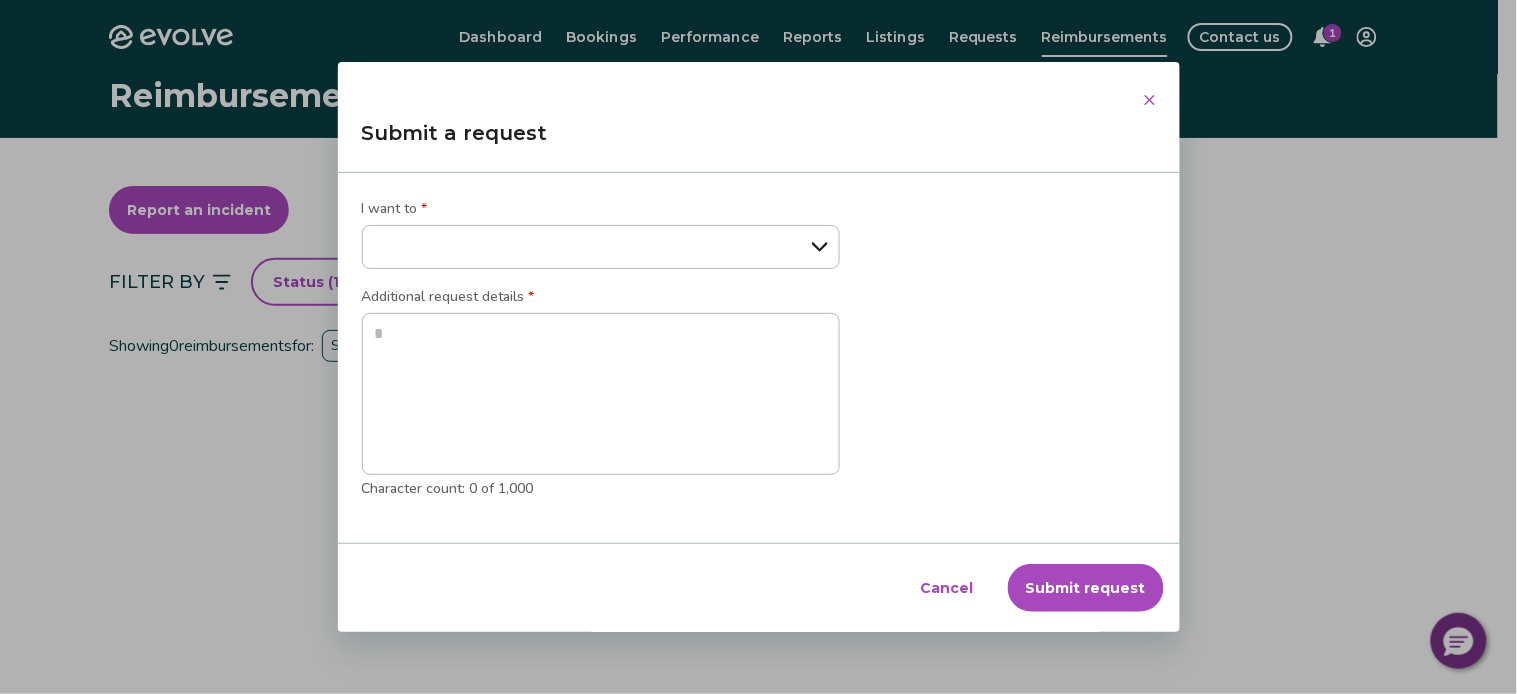 click on "**********" at bounding box center (601, 247) 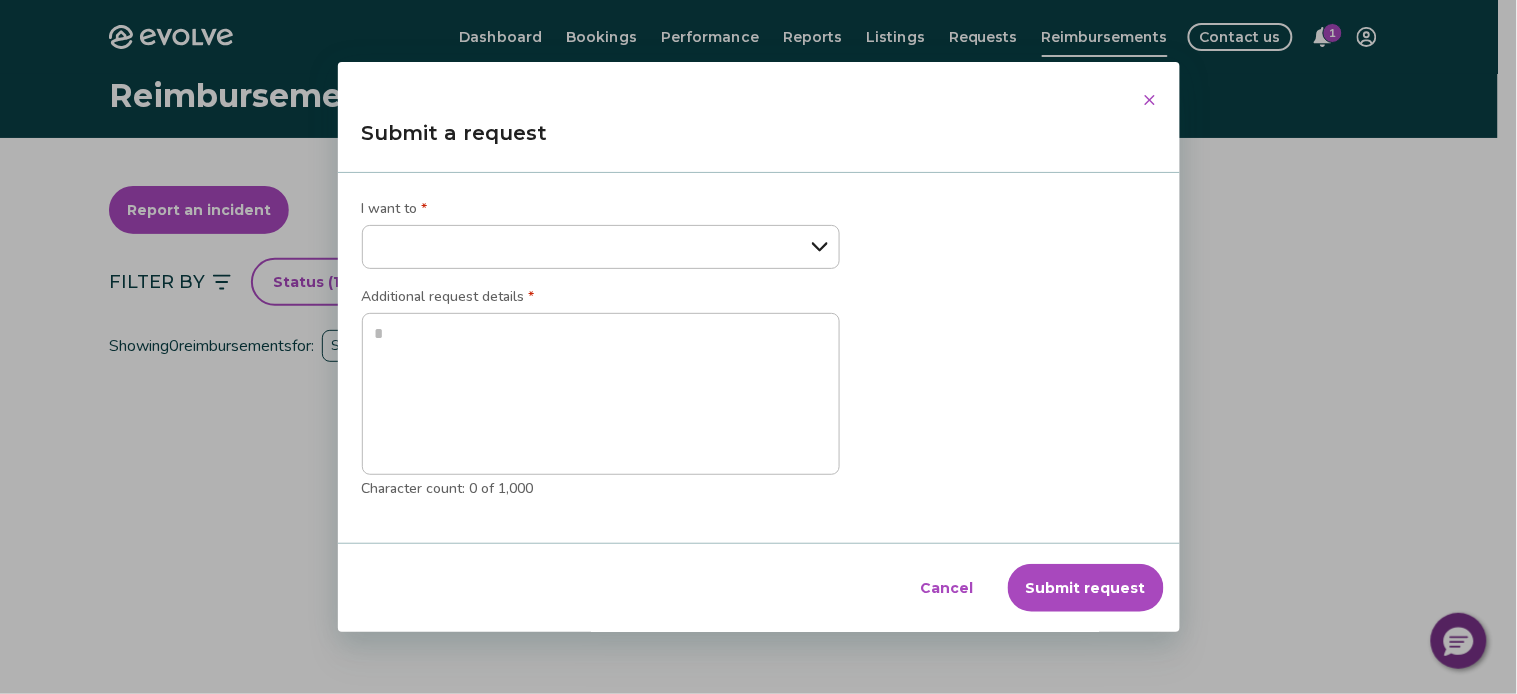 click 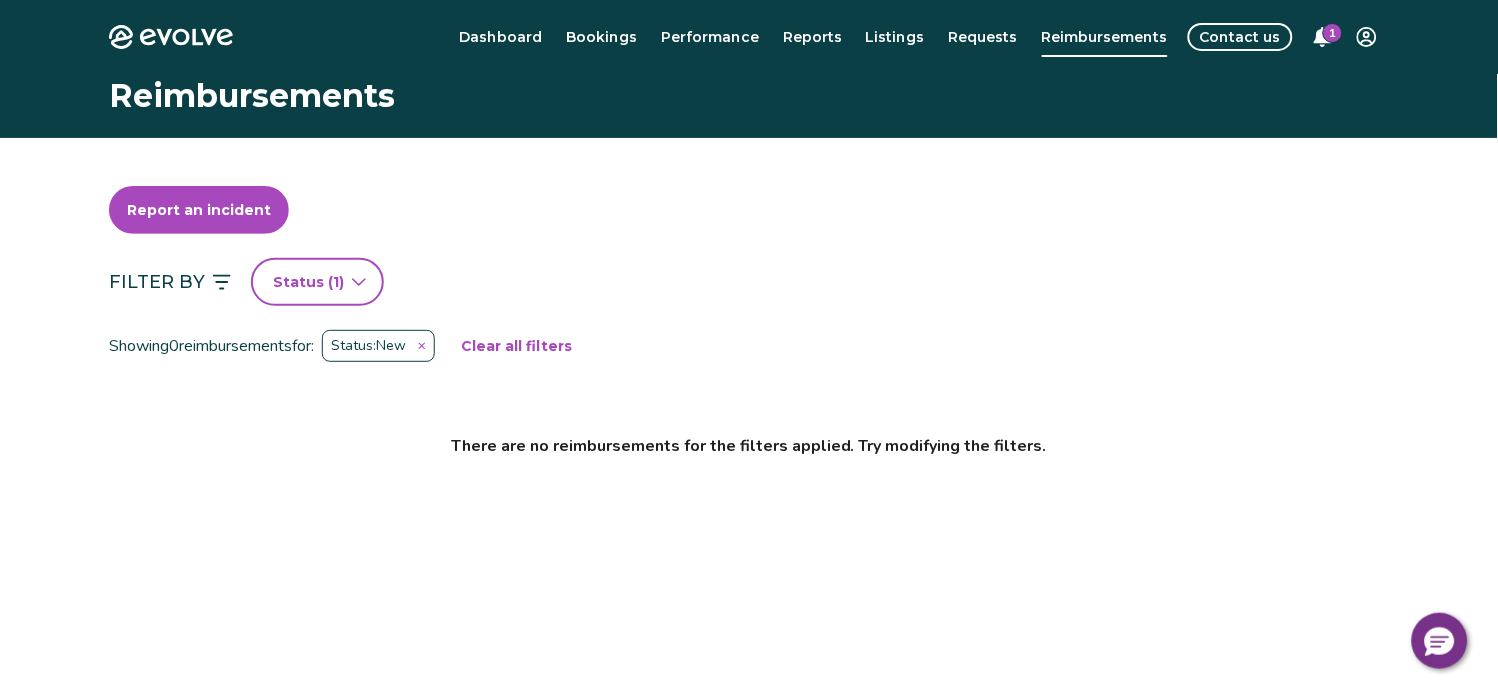 click on "Report an incident" at bounding box center (199, 210) 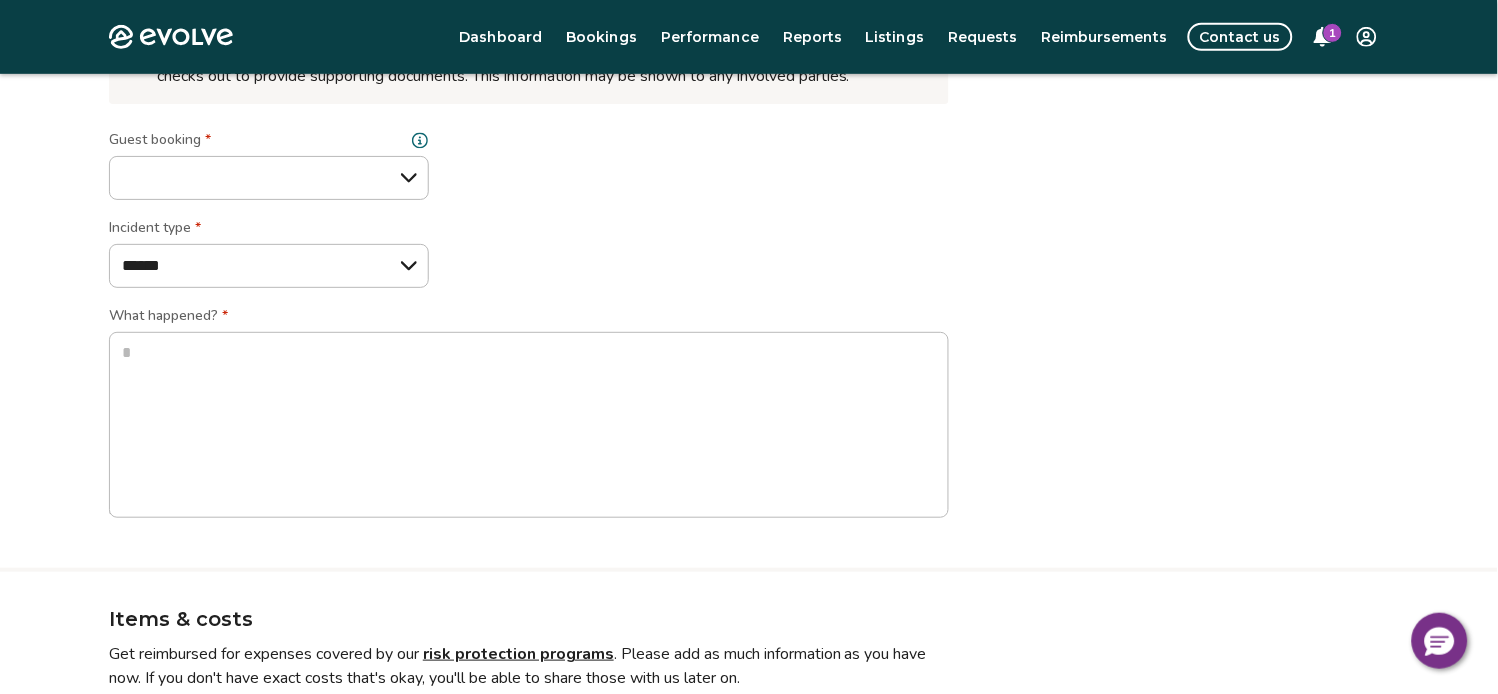 scroll, scrollTop: 222, scrollLeft: 0, axis: vertical 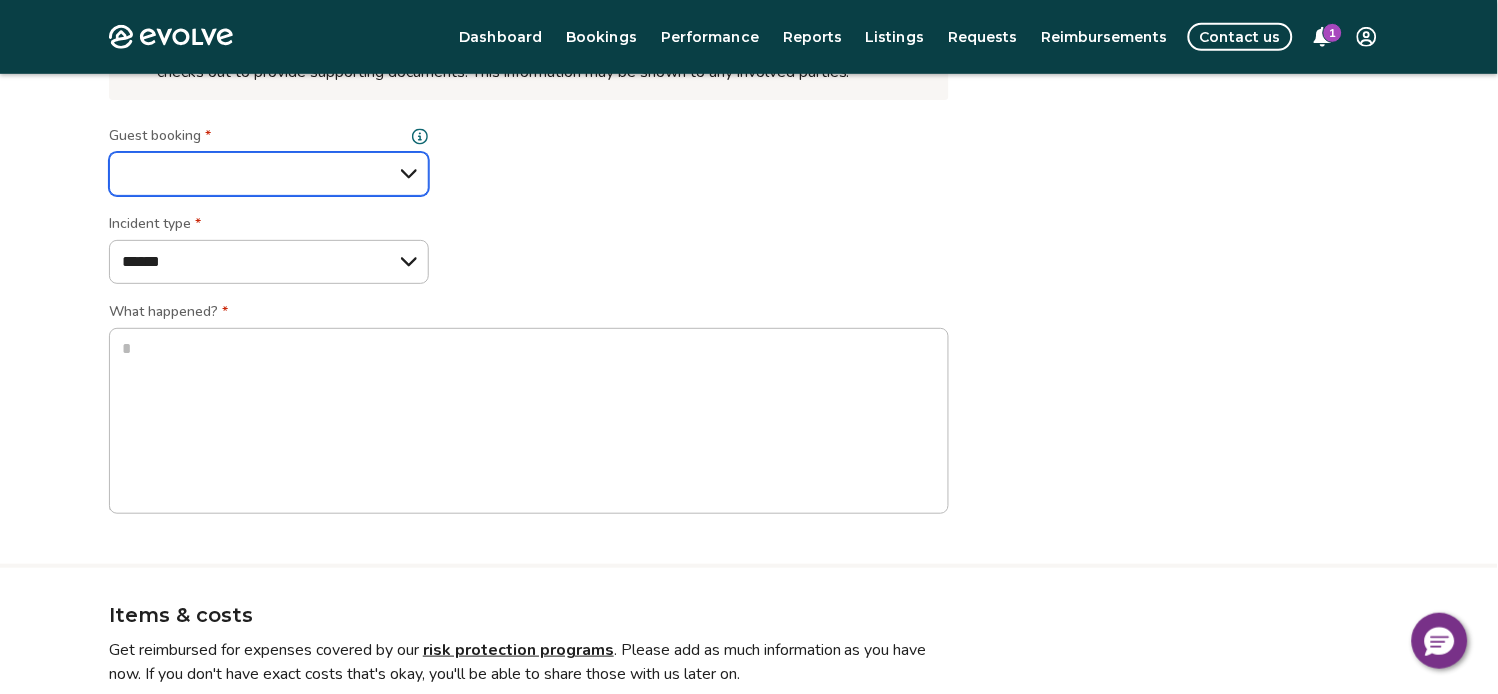 click on "**********" at bounding box center (269, 174) 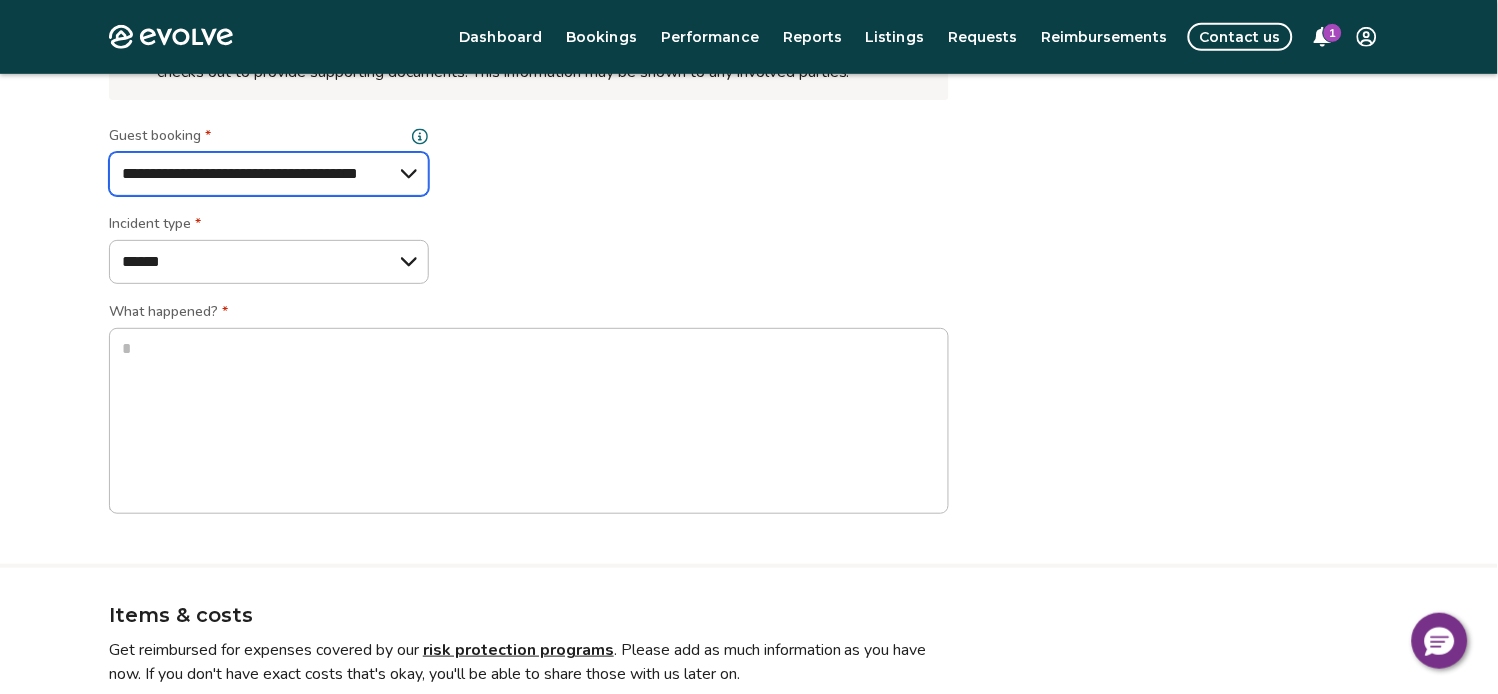 click on "**********" at bounding box center [269, 174] 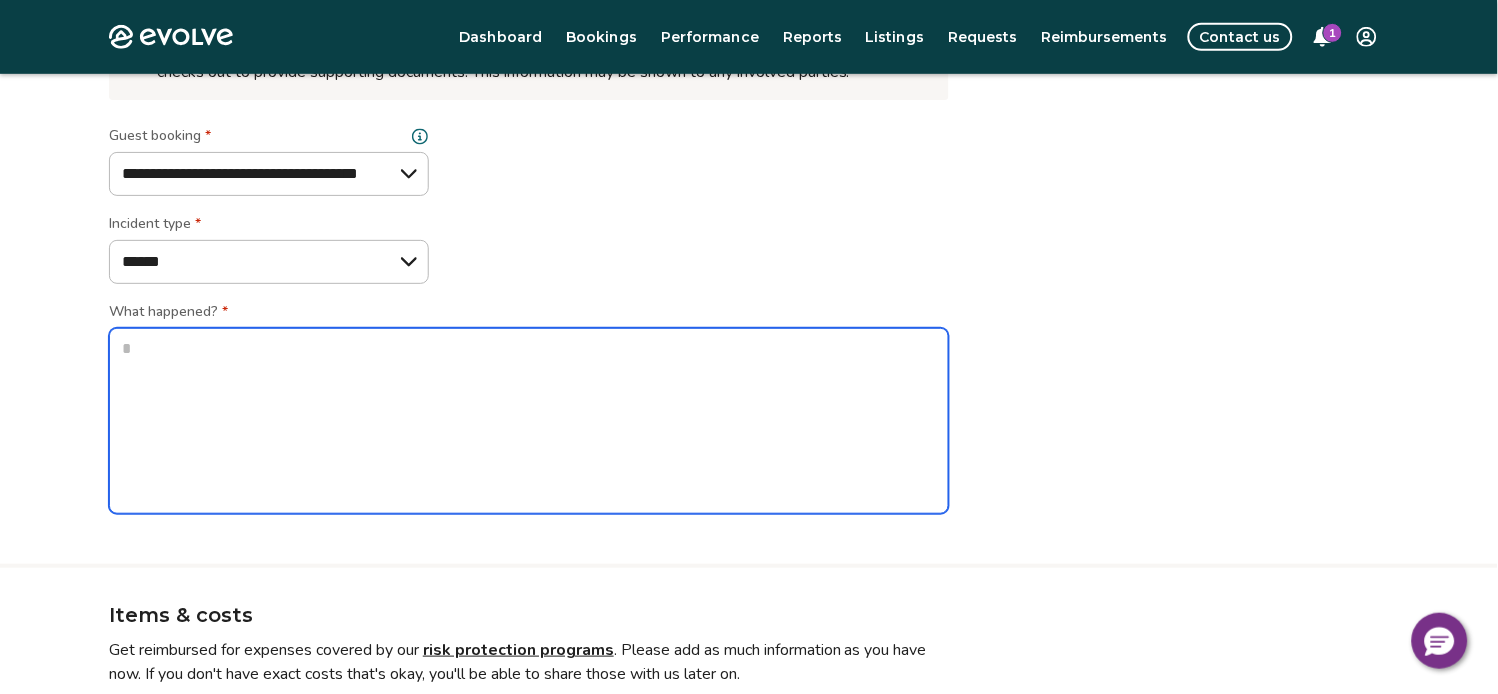 click at bounding box center (529, 421) 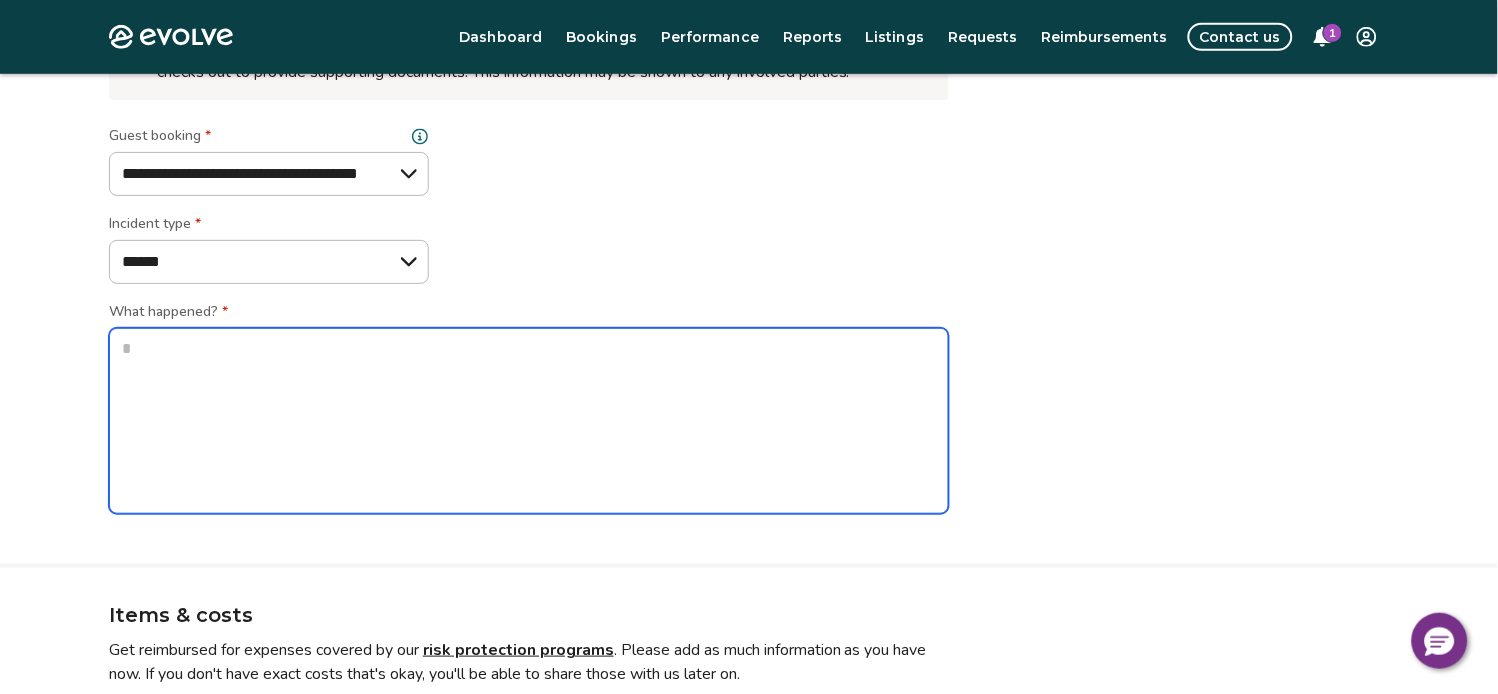 type on "*" 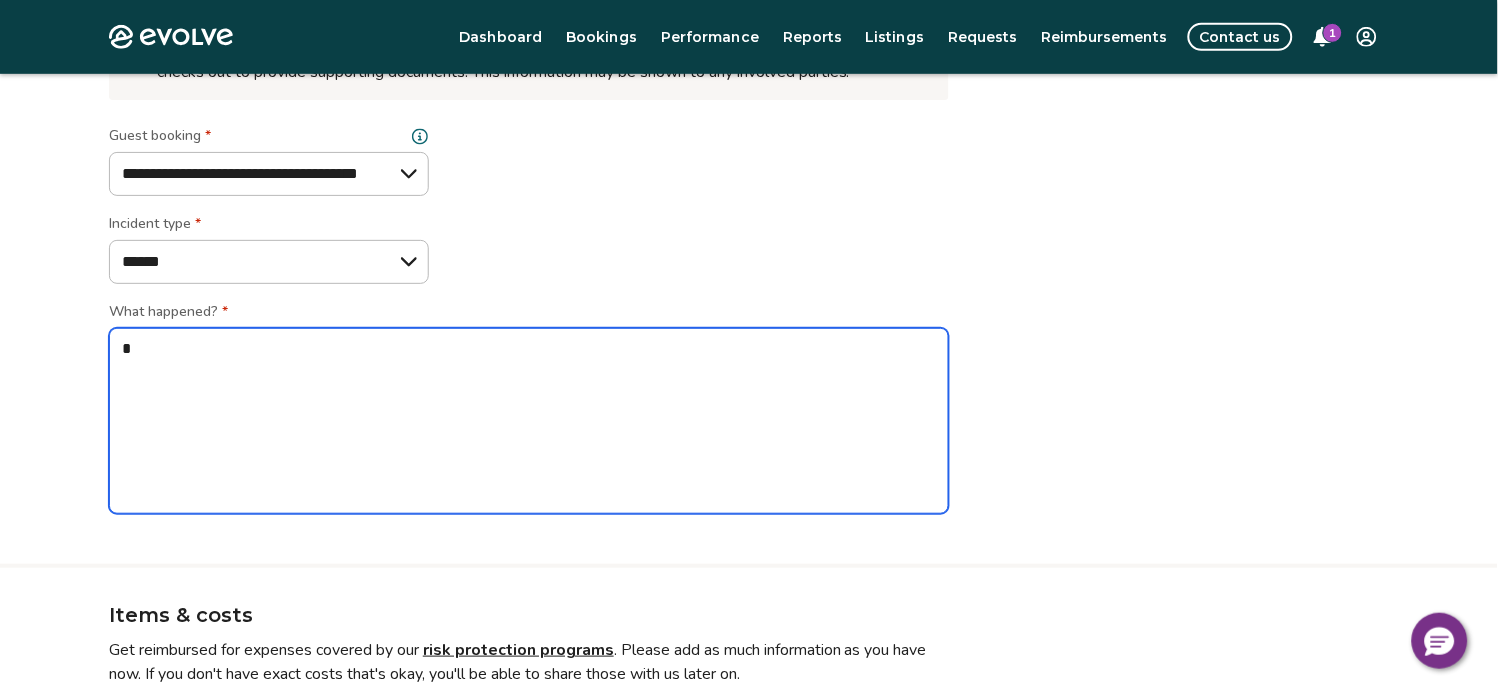 type on "*" 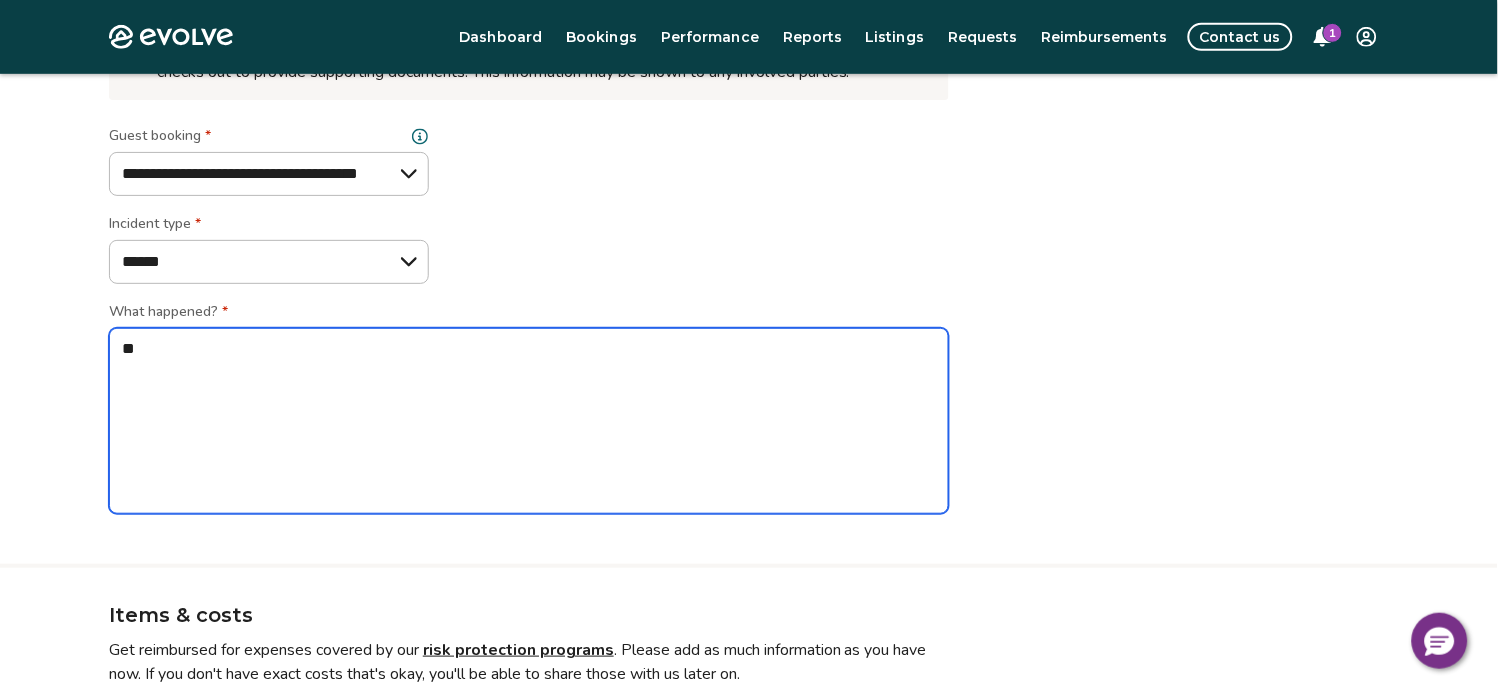type on "*" 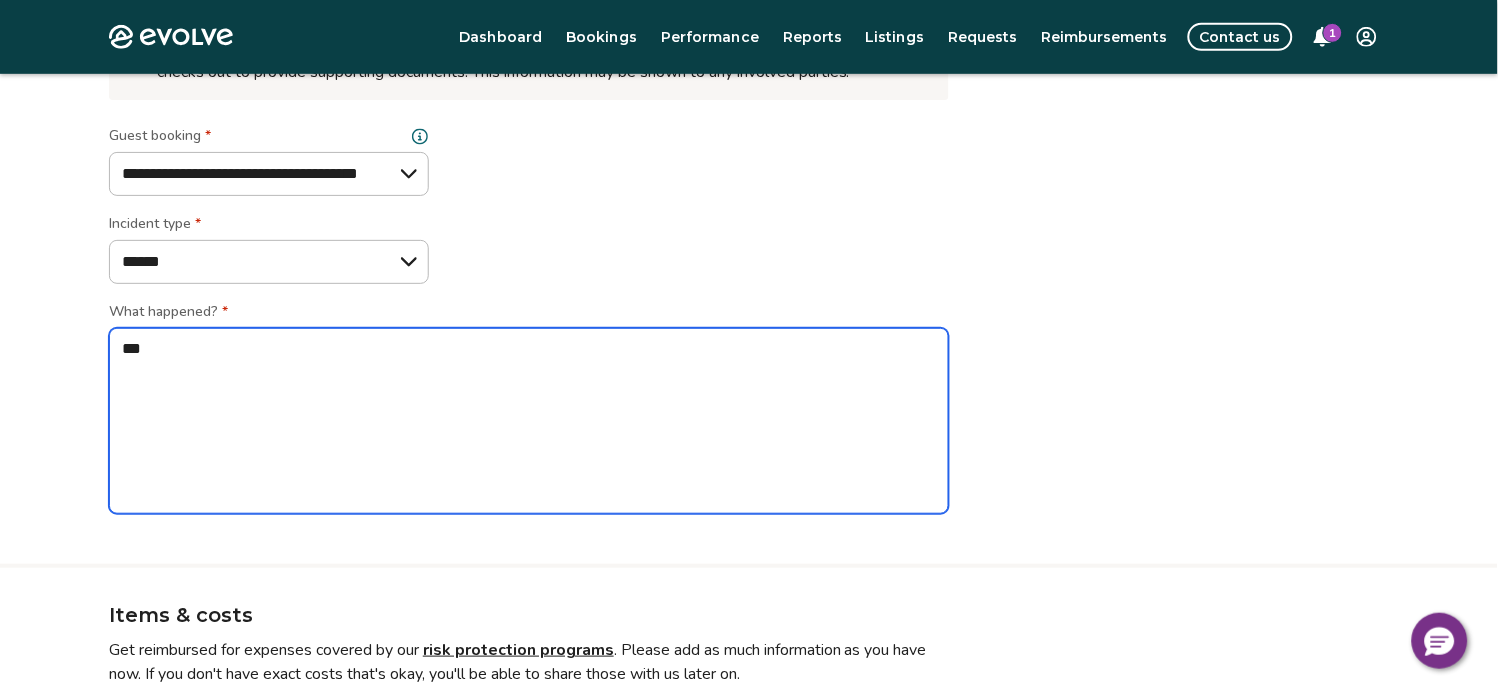type on "*" 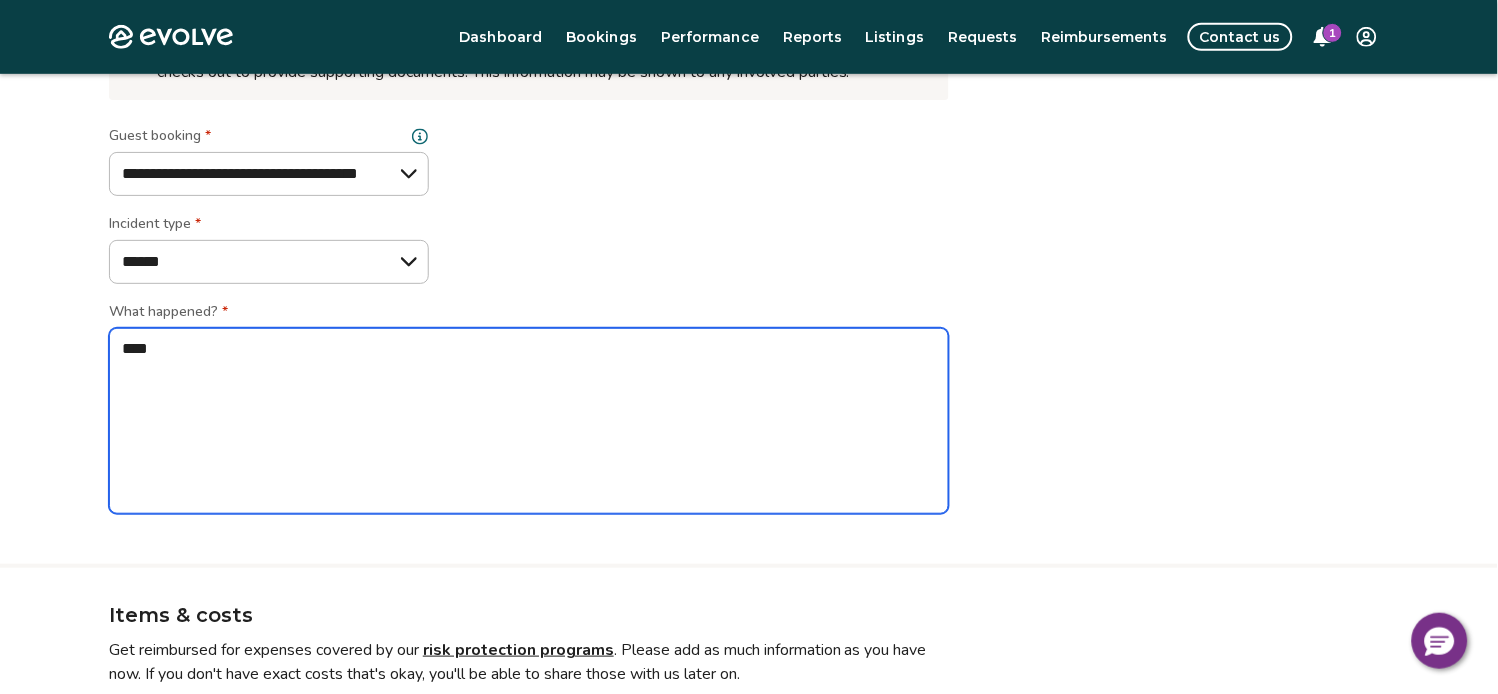 type on "*" 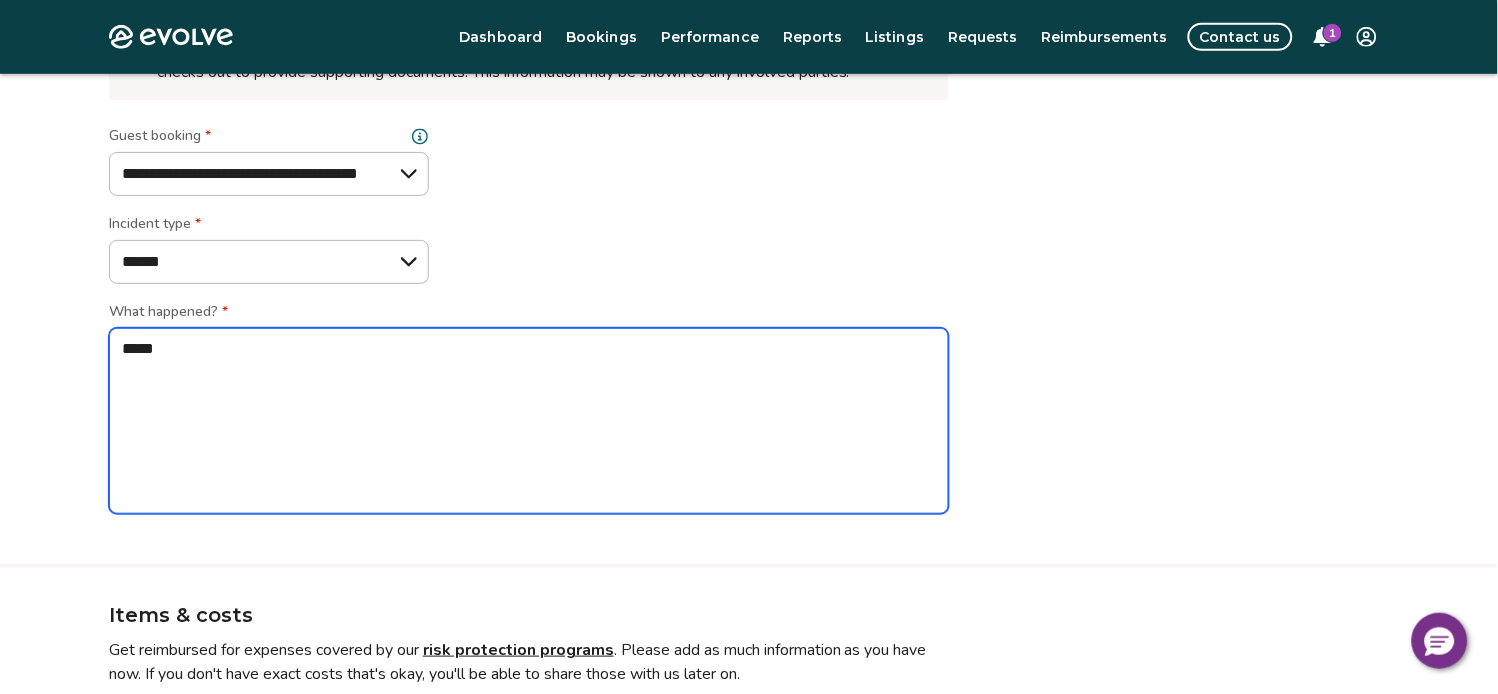 type on "*" 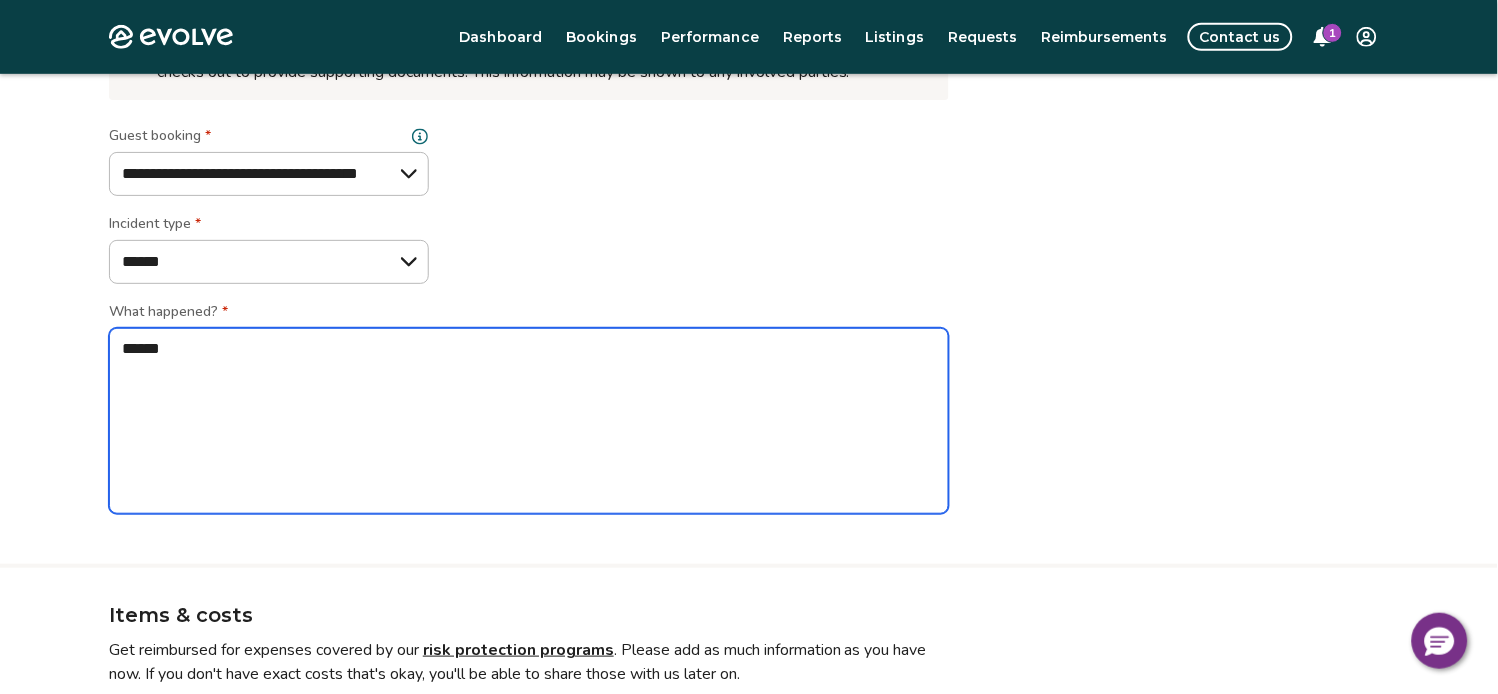 type on "*" 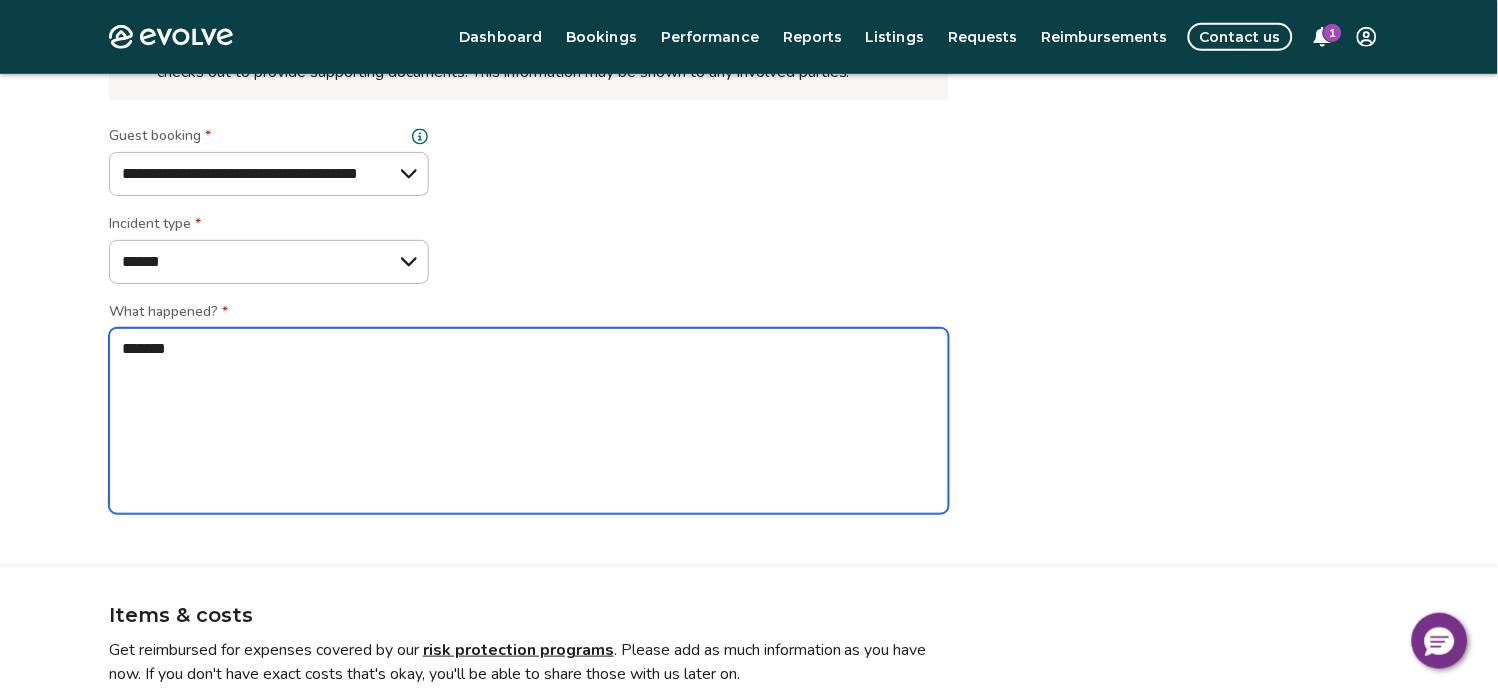 type on "*" 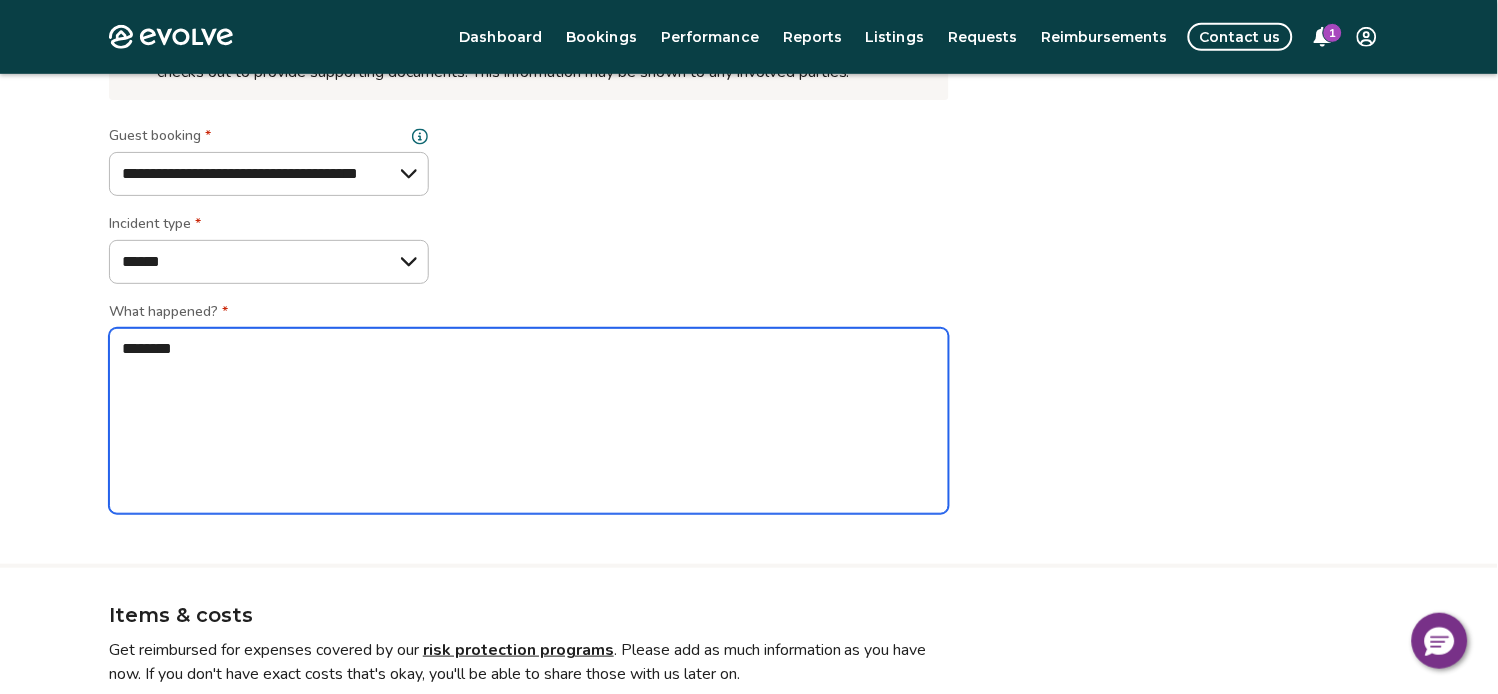 type on "*********" 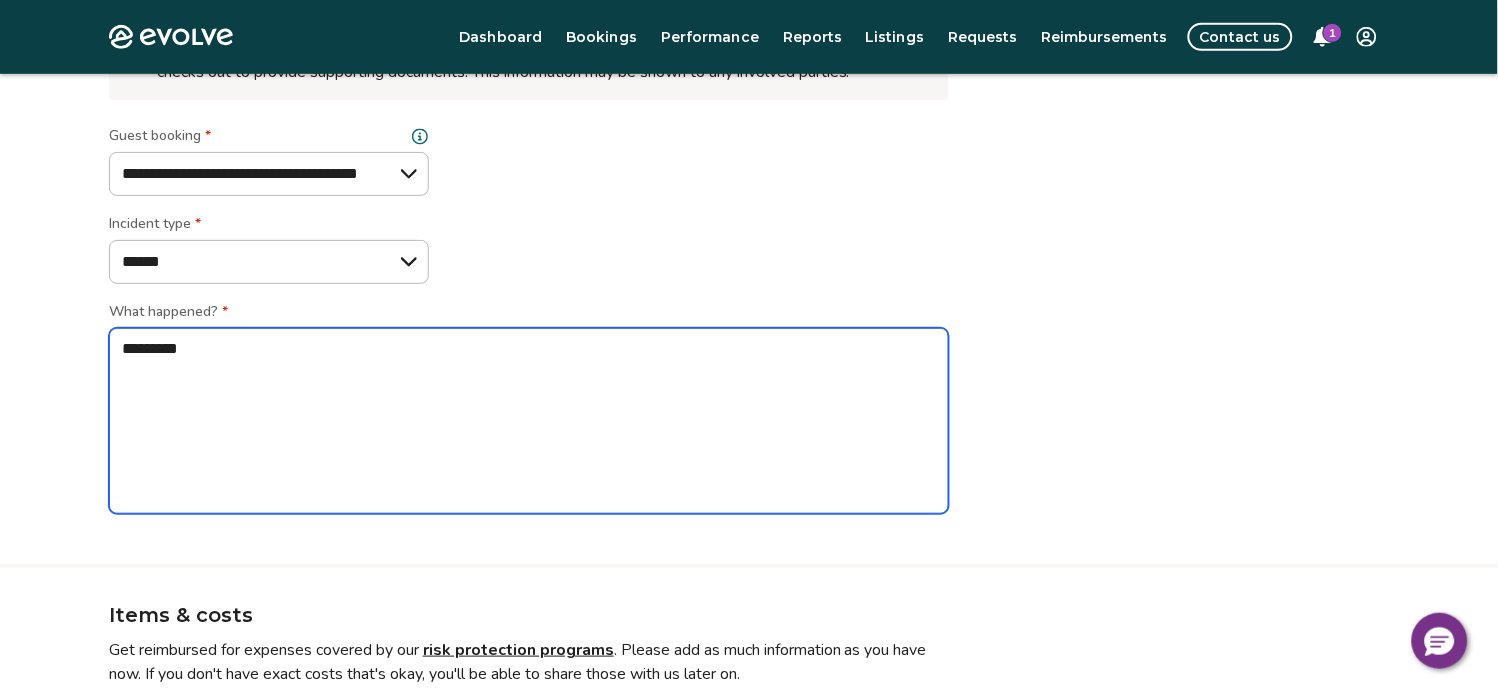 type on "*" 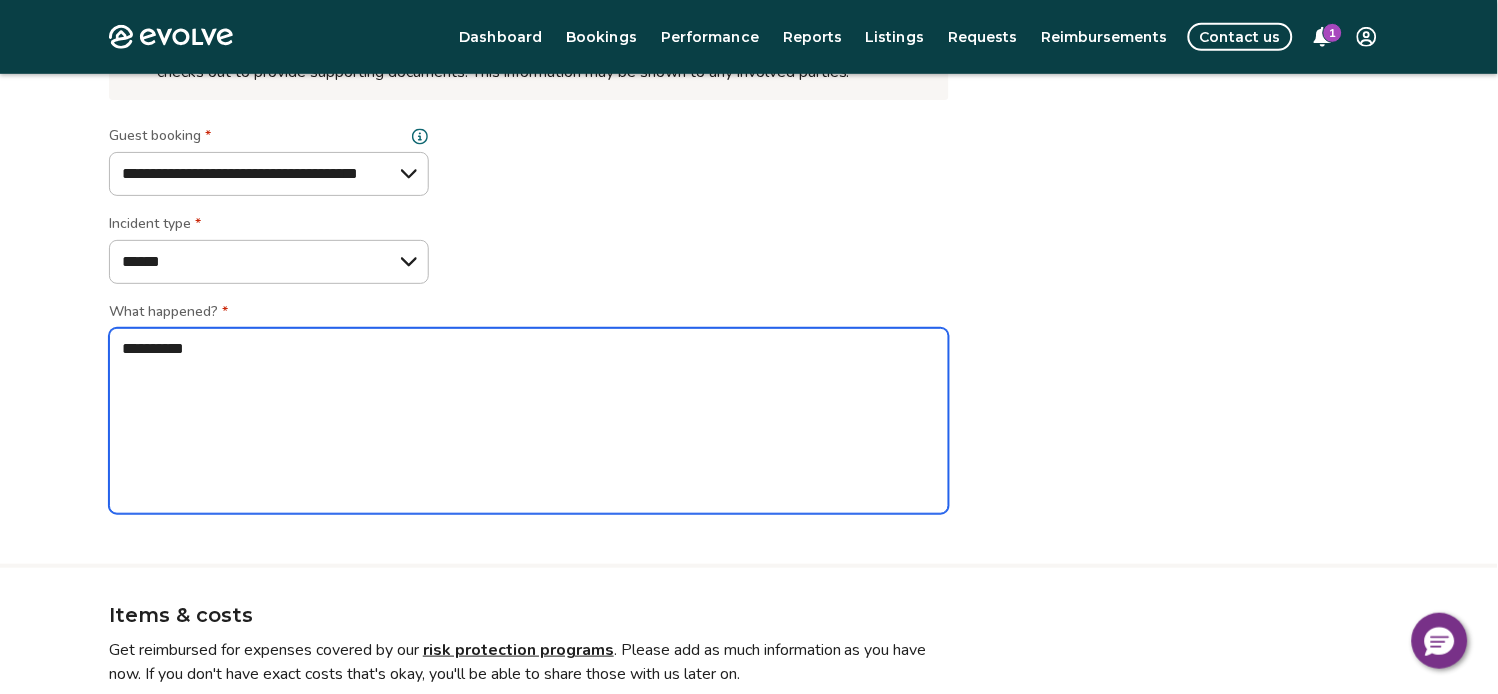 type on "*" 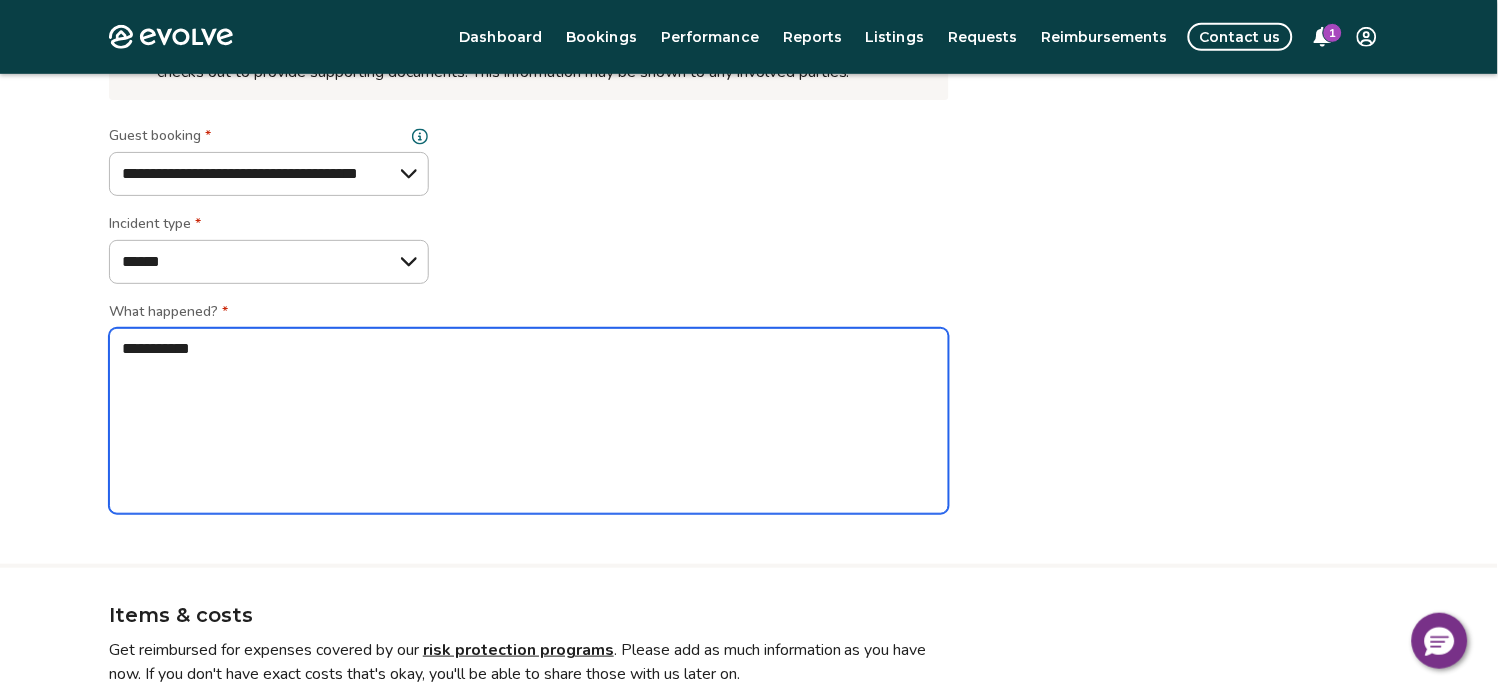 type on "*" 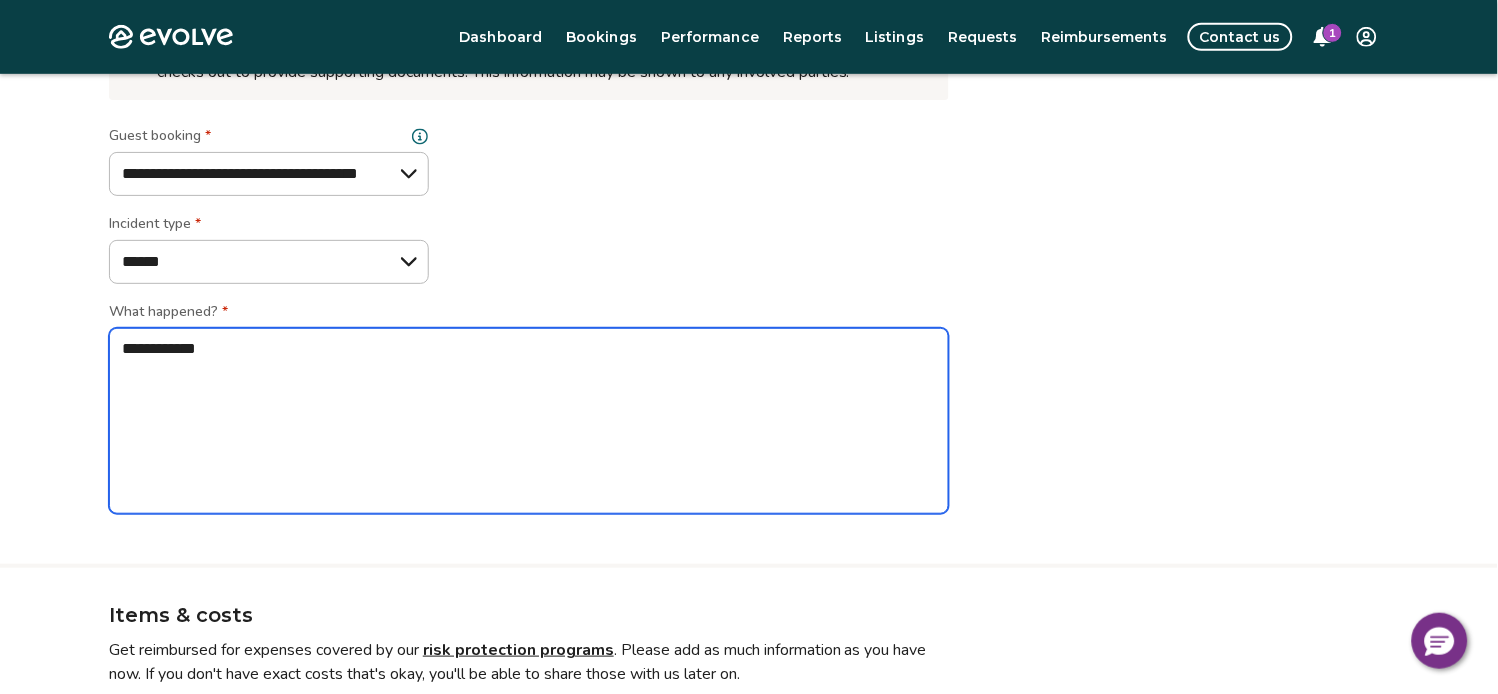 type on "*" 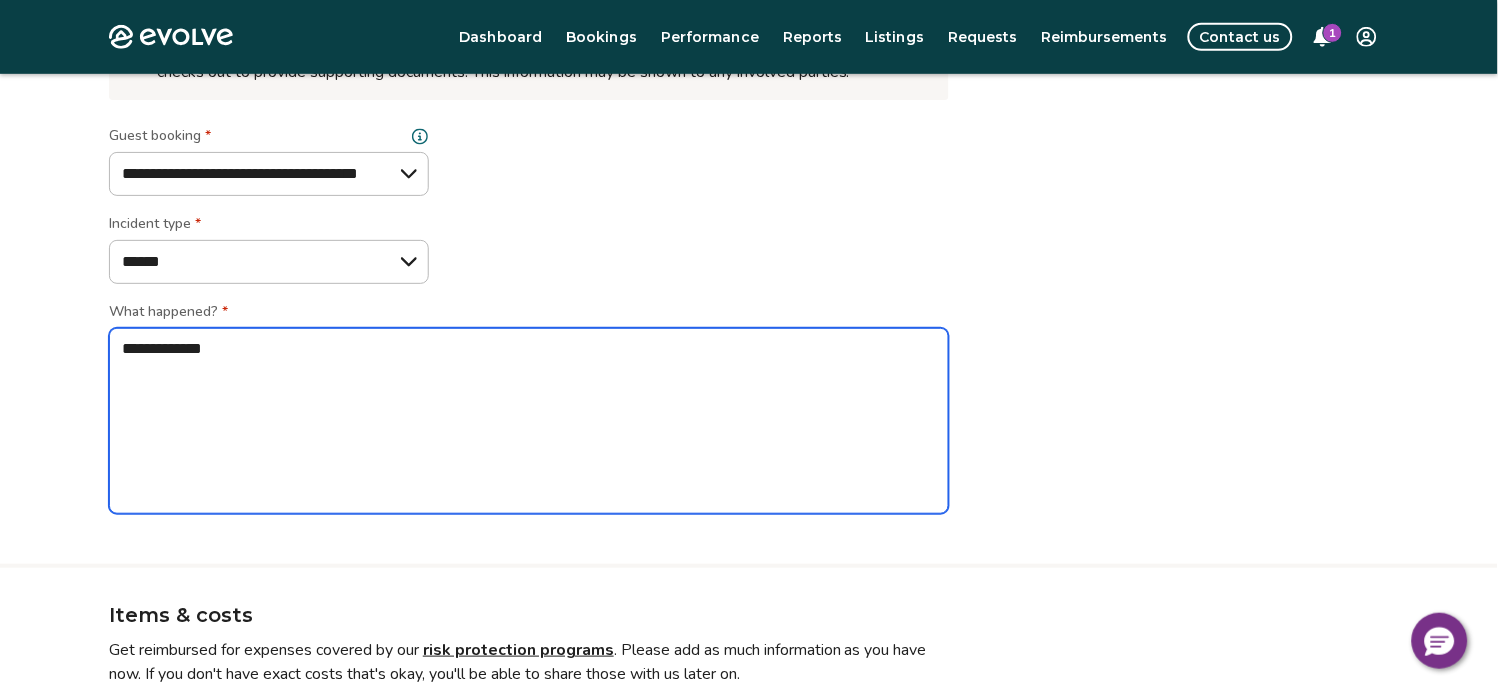 type on "*" 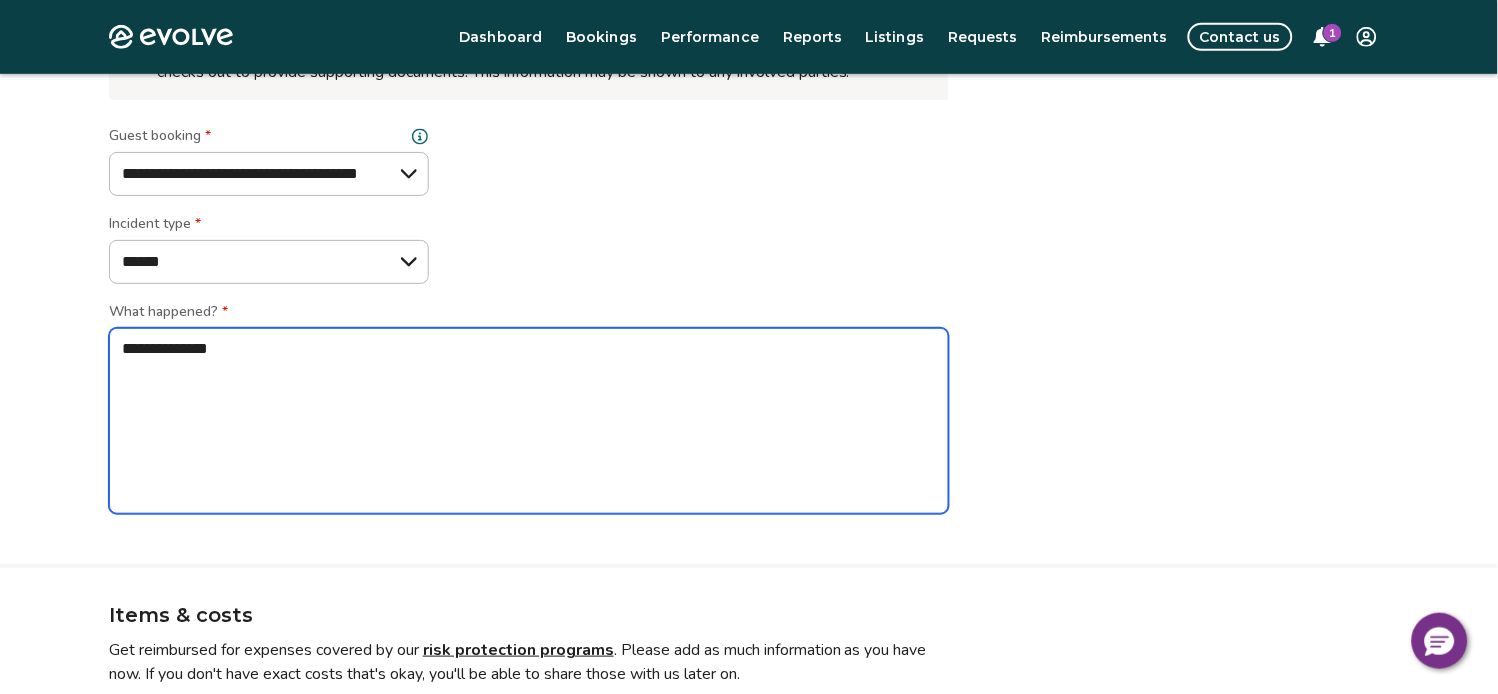 type on "*" 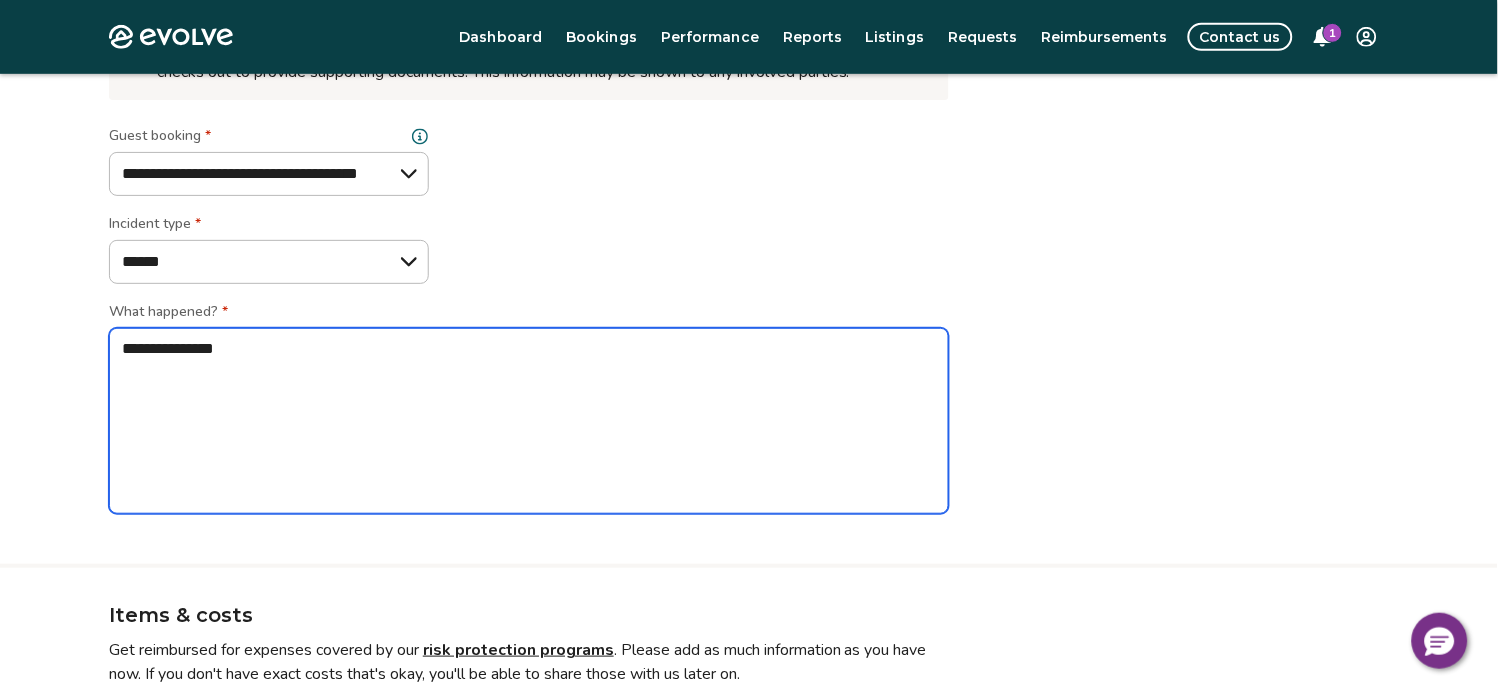 type on "*" 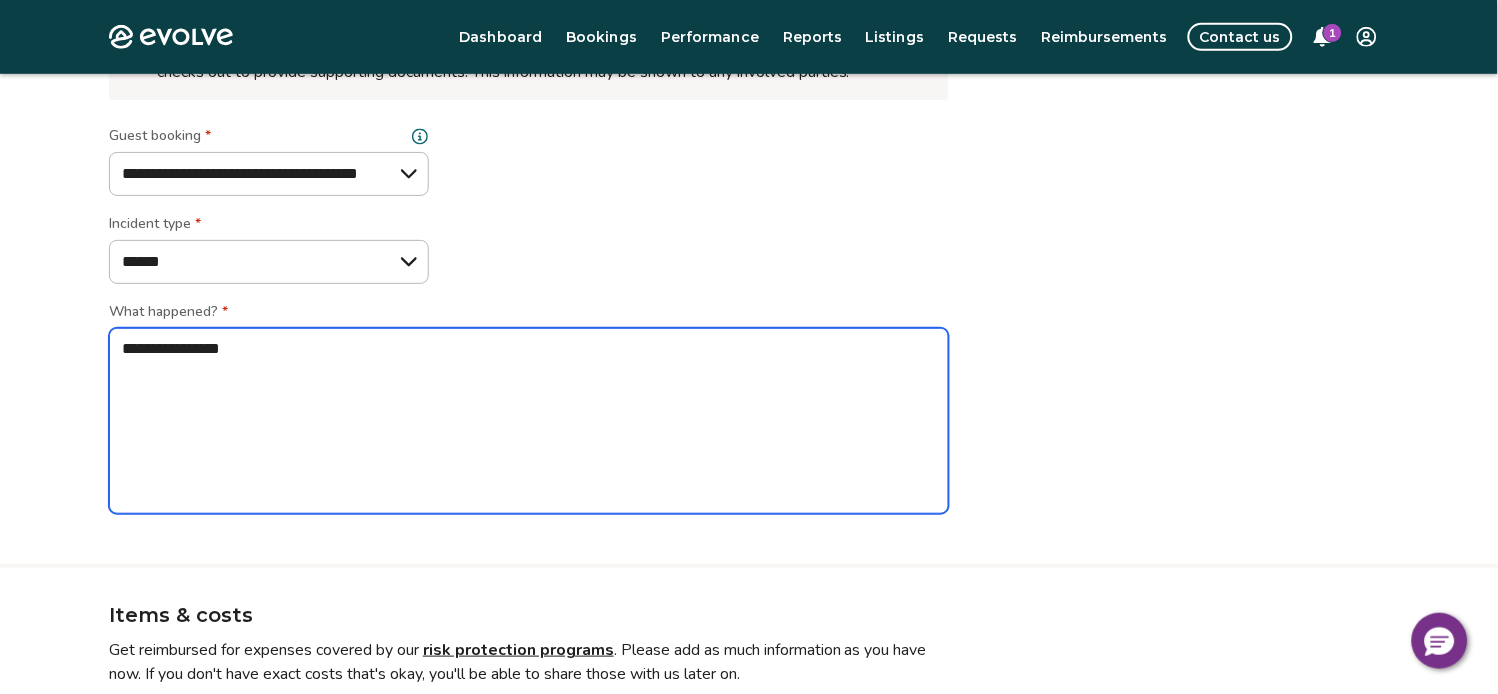 type on "*" 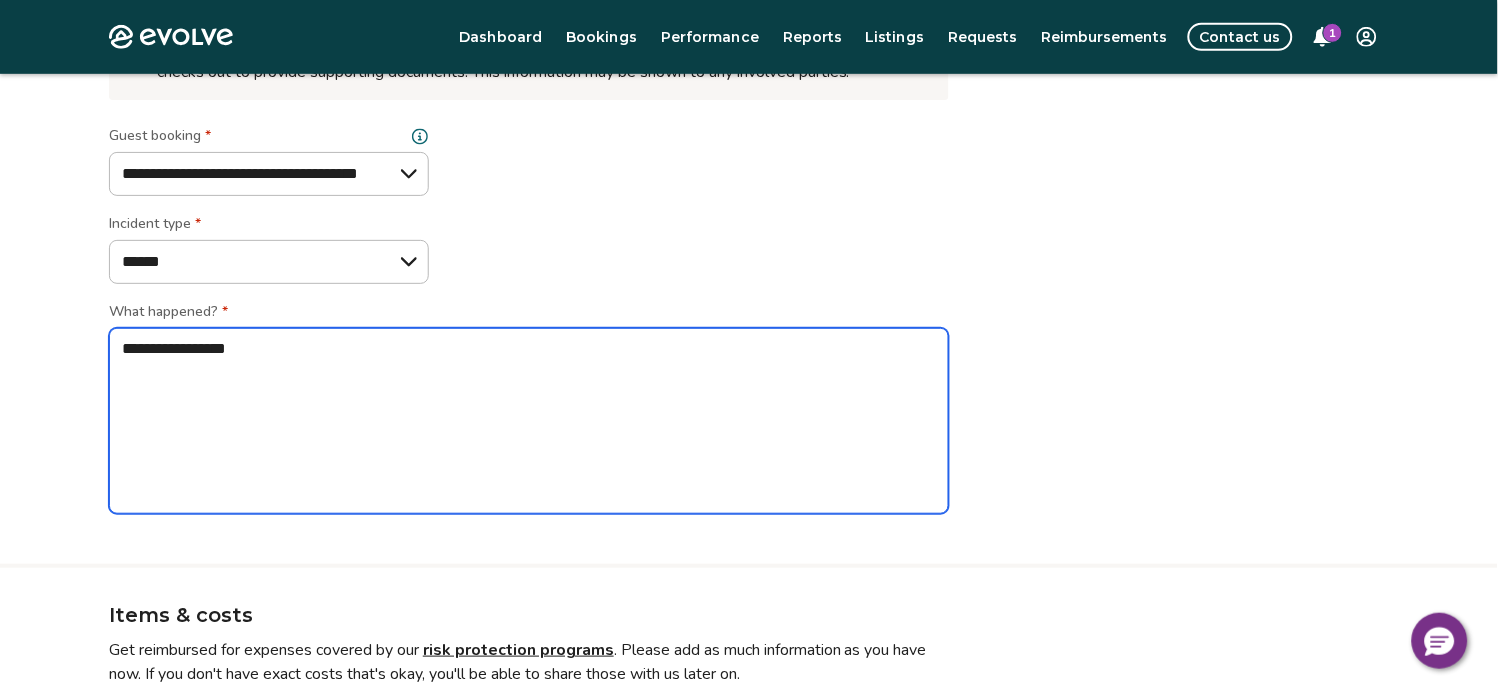 type on "*" 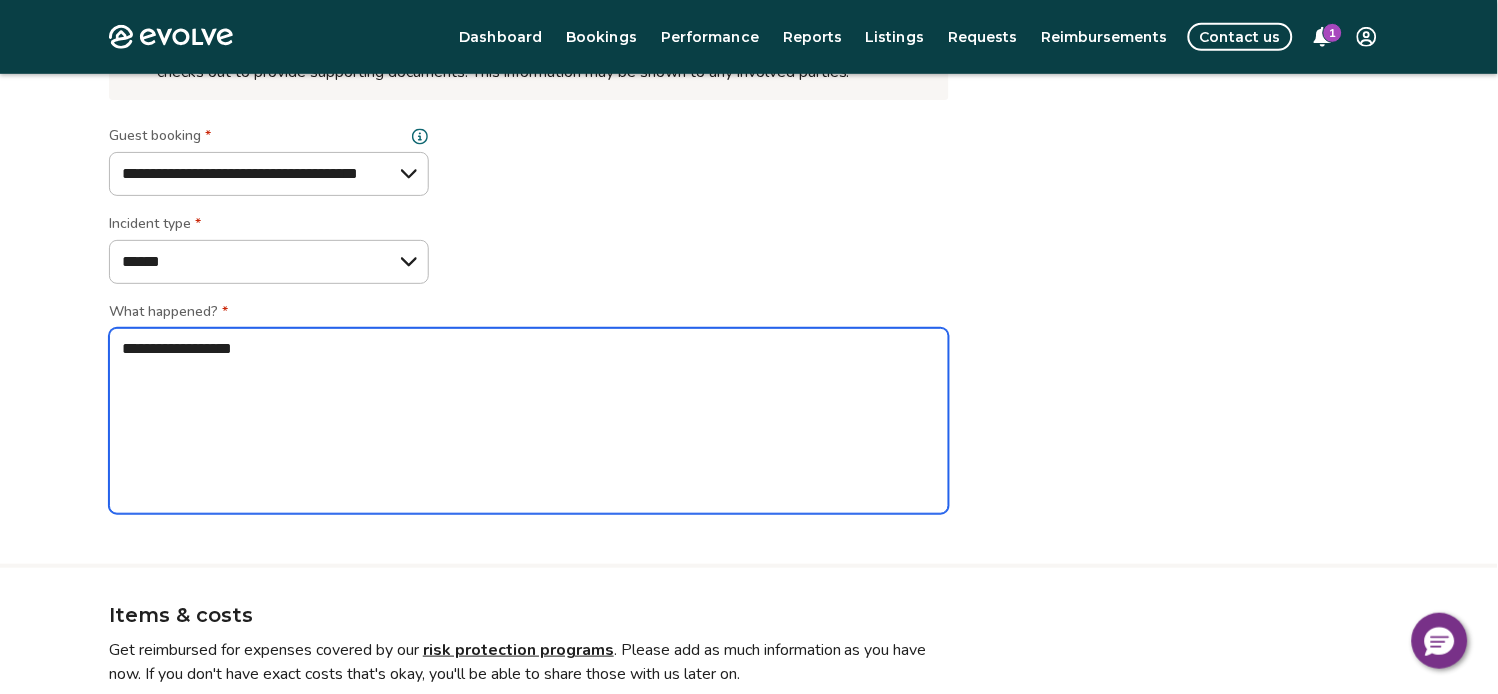 type on "*" 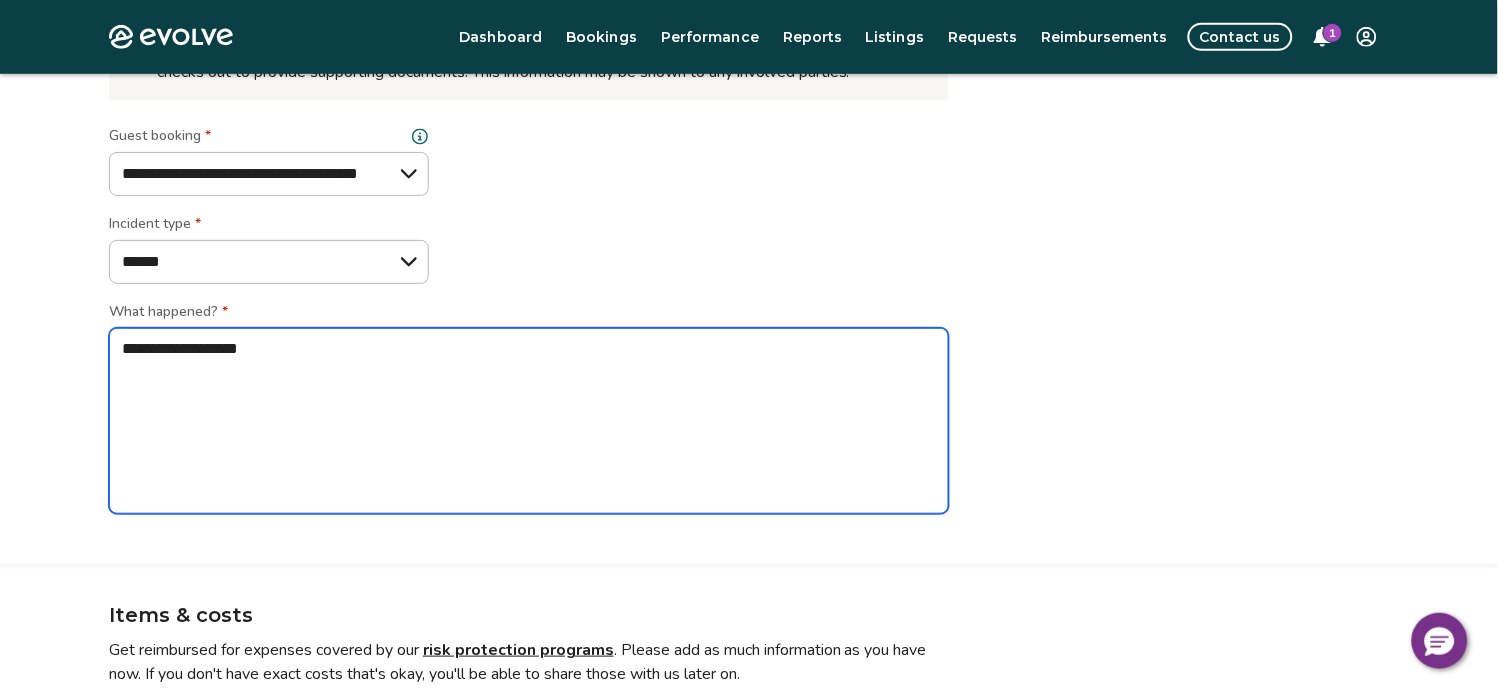 type on "*" 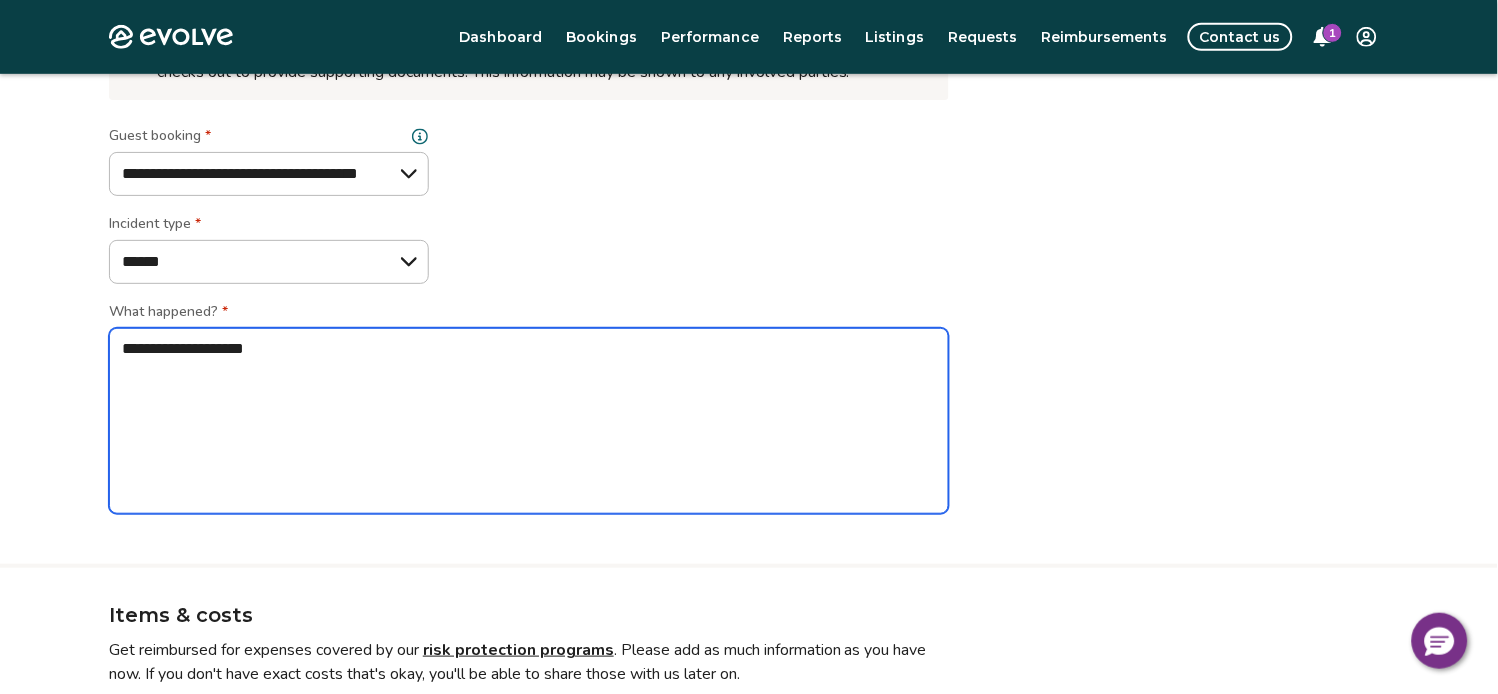 type on "*" 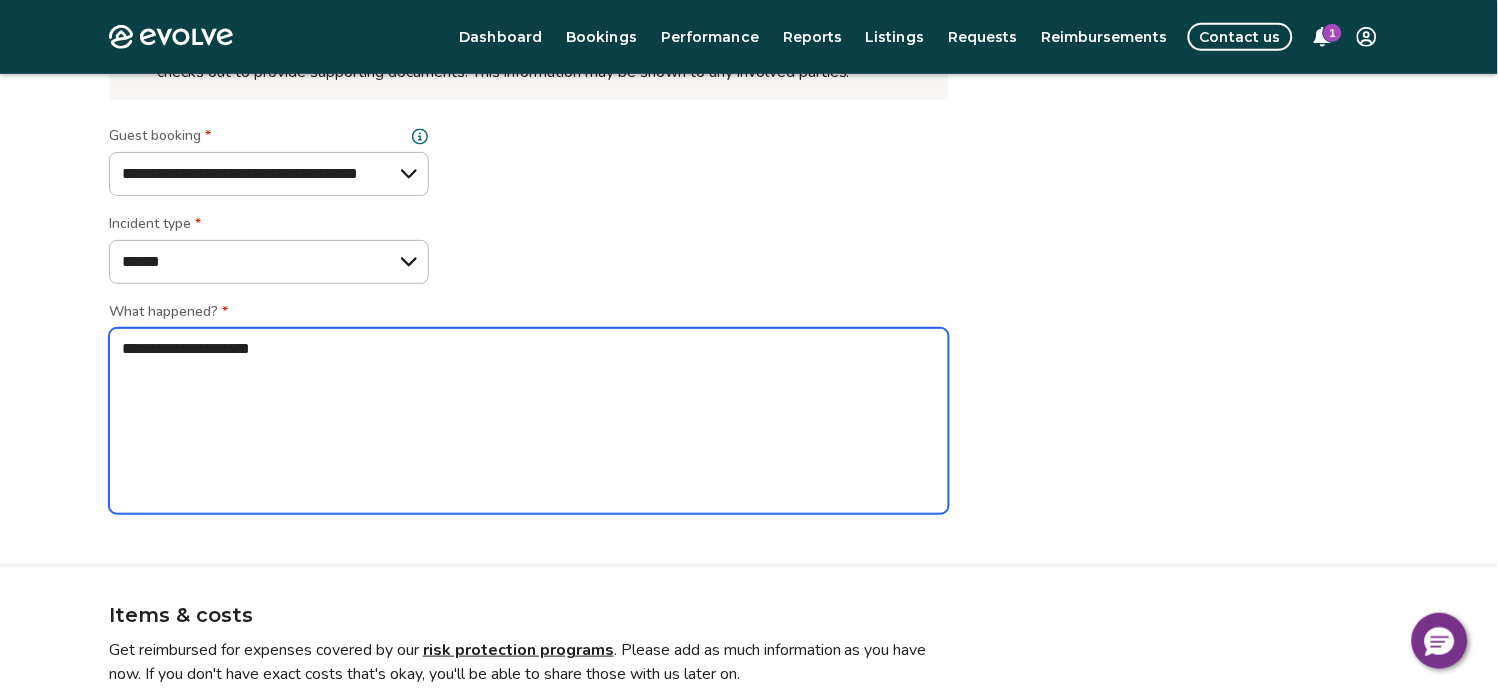 type on "*" 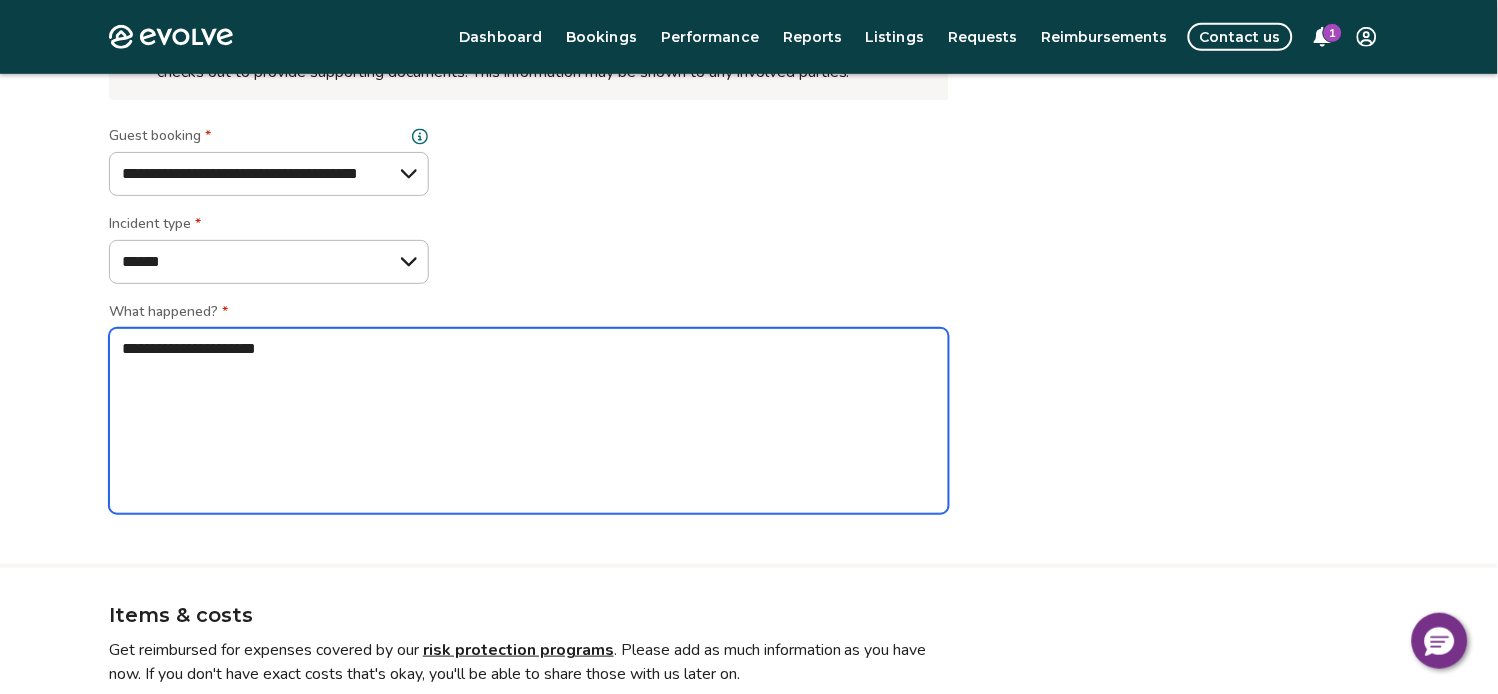 type on "*" 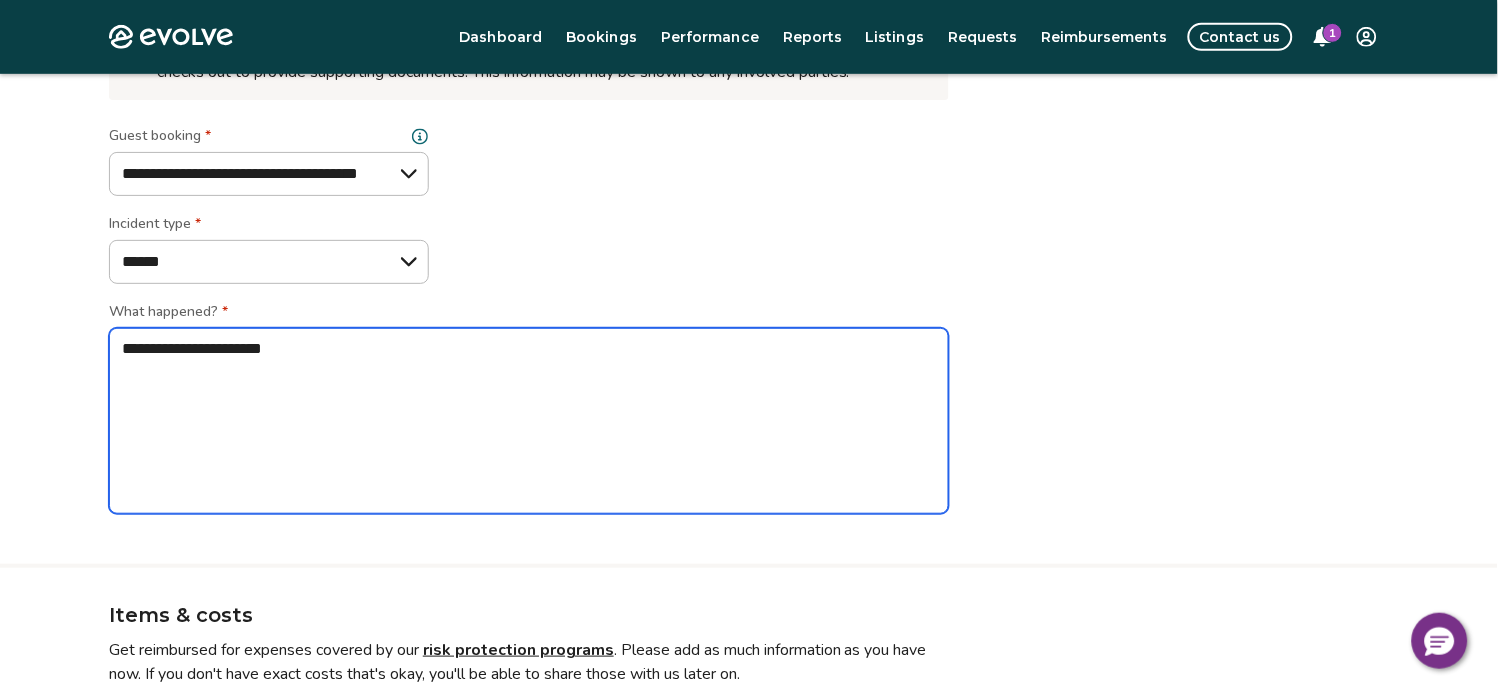 type on "*" 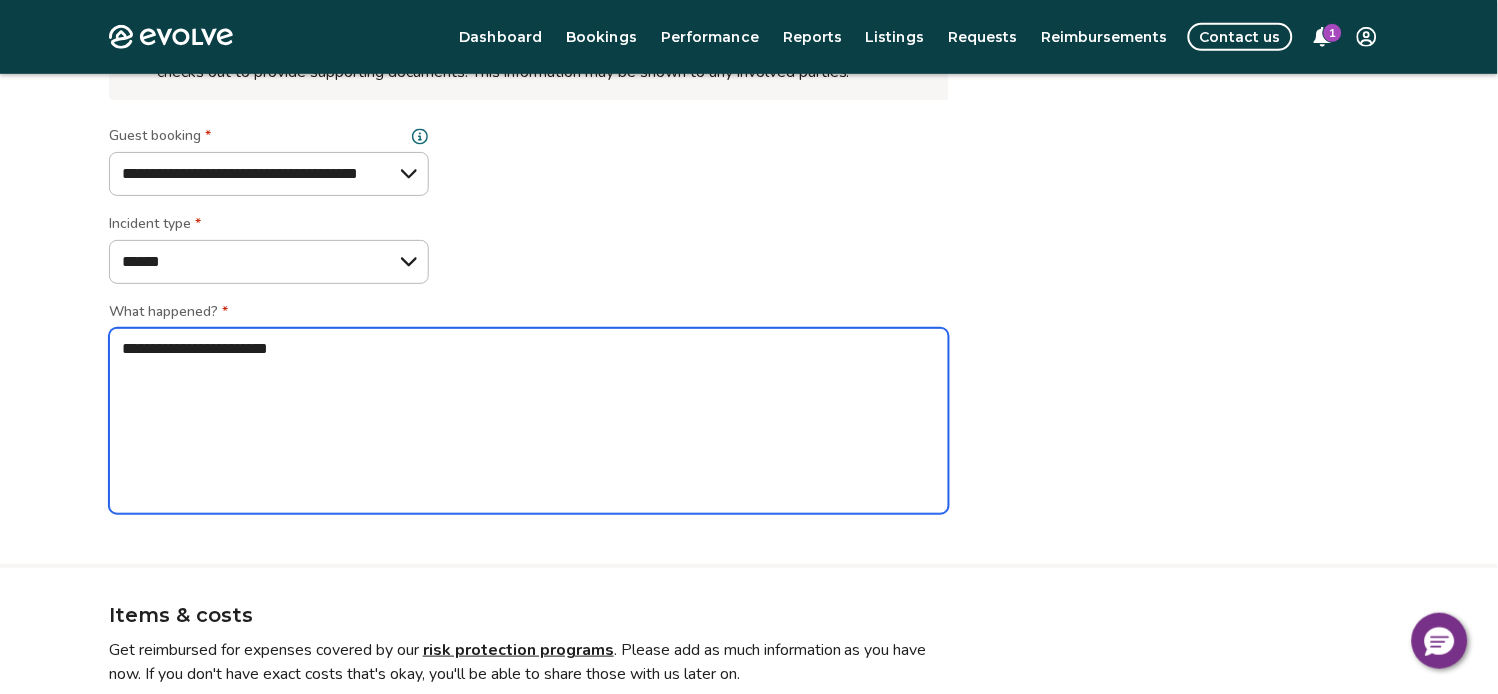 type on "*" 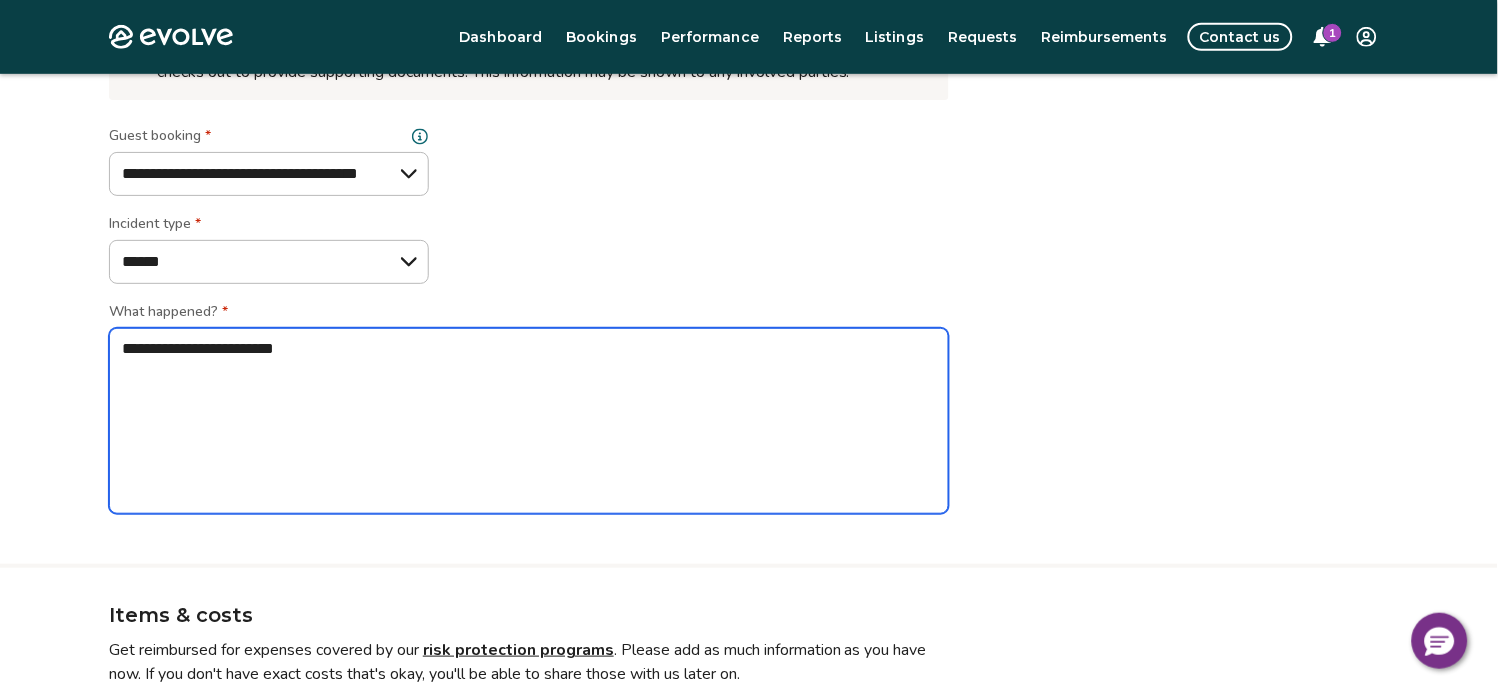 type on "*" 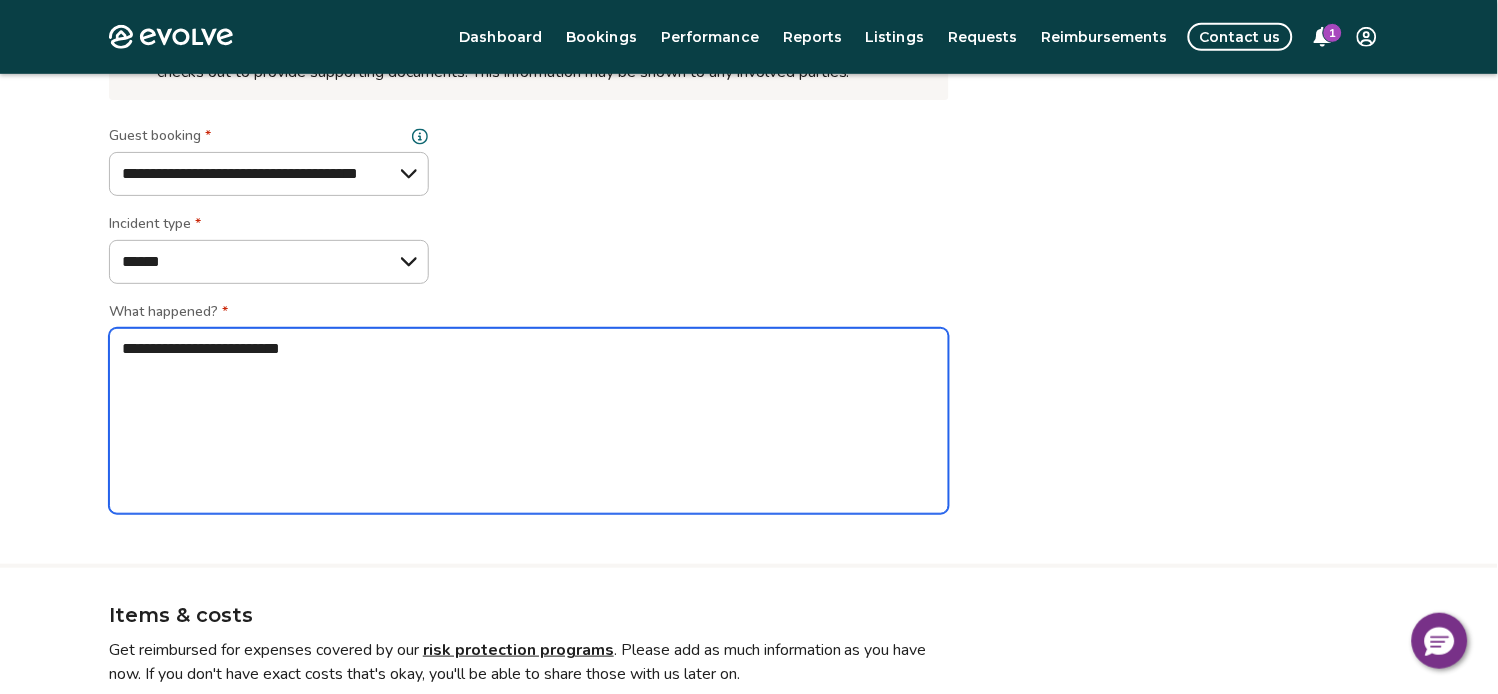 type on "*" 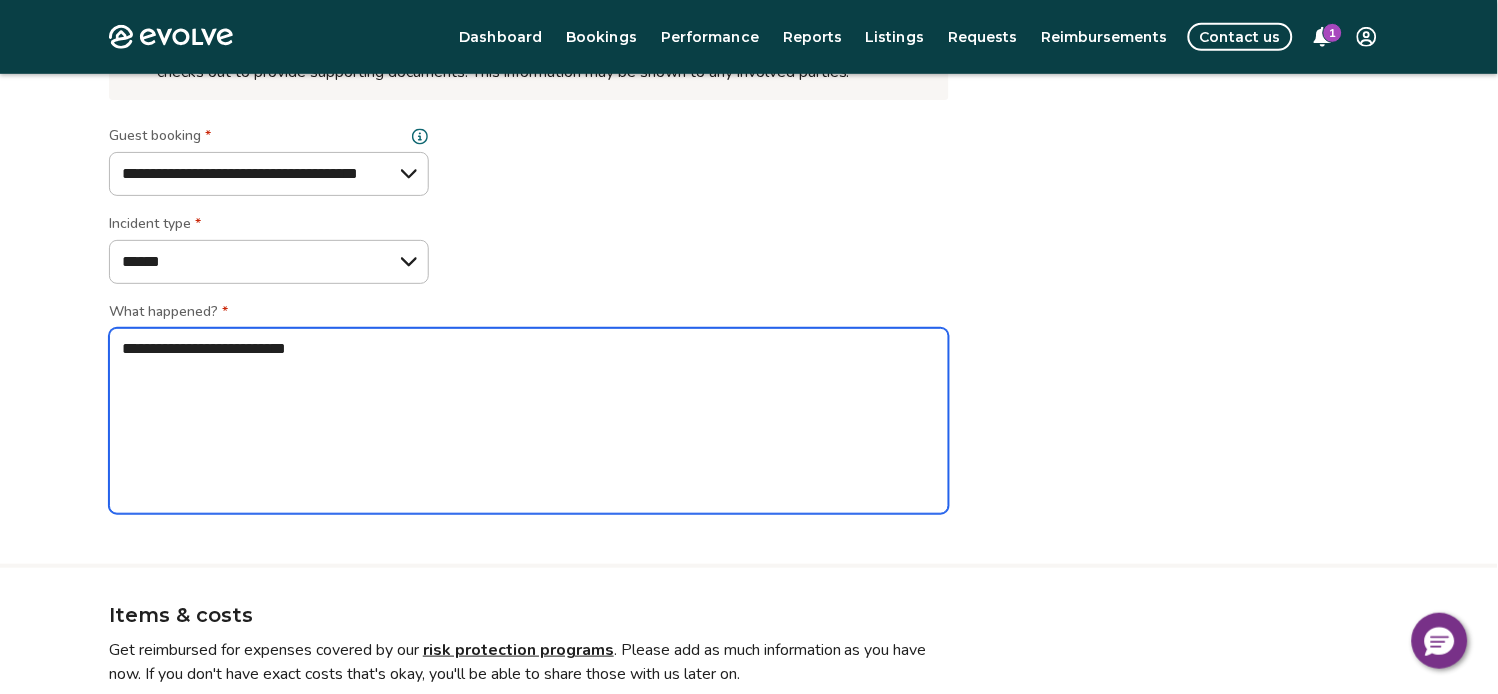 type on "*" 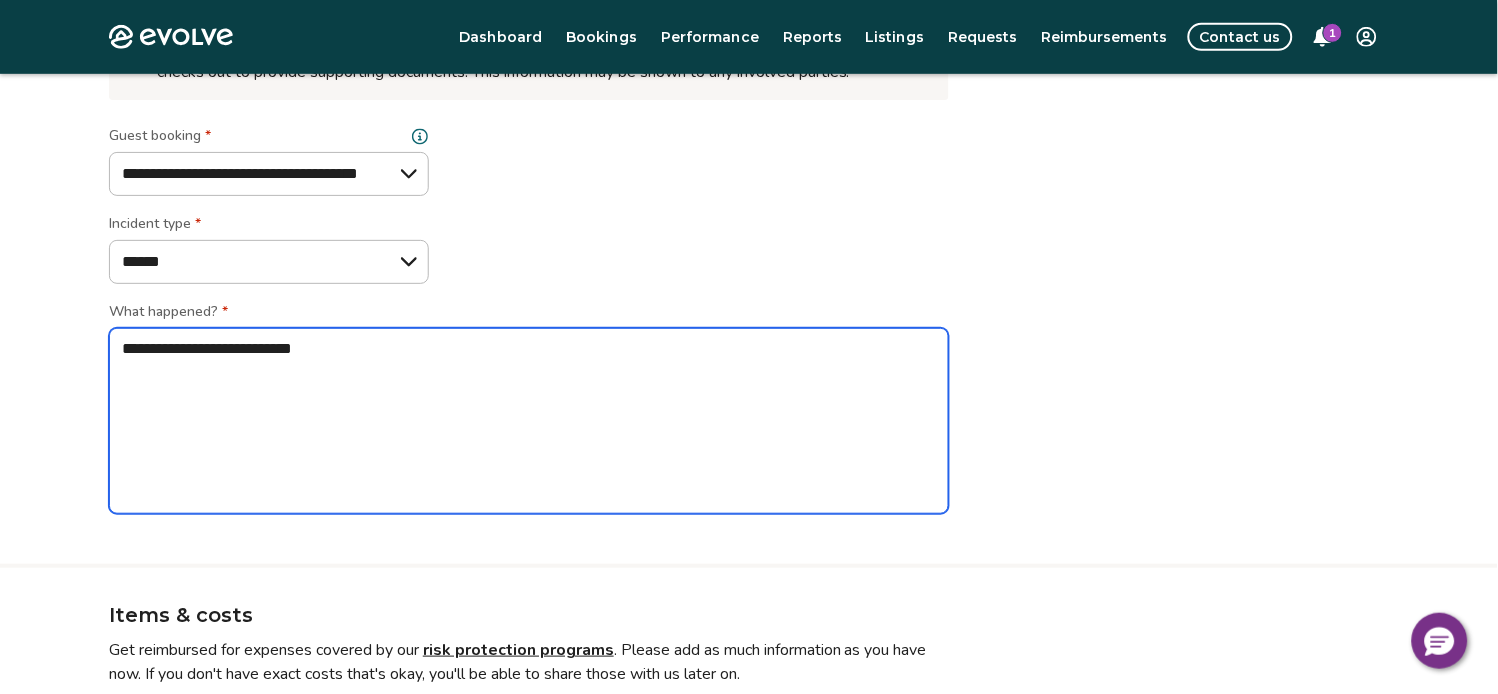 type on "*" 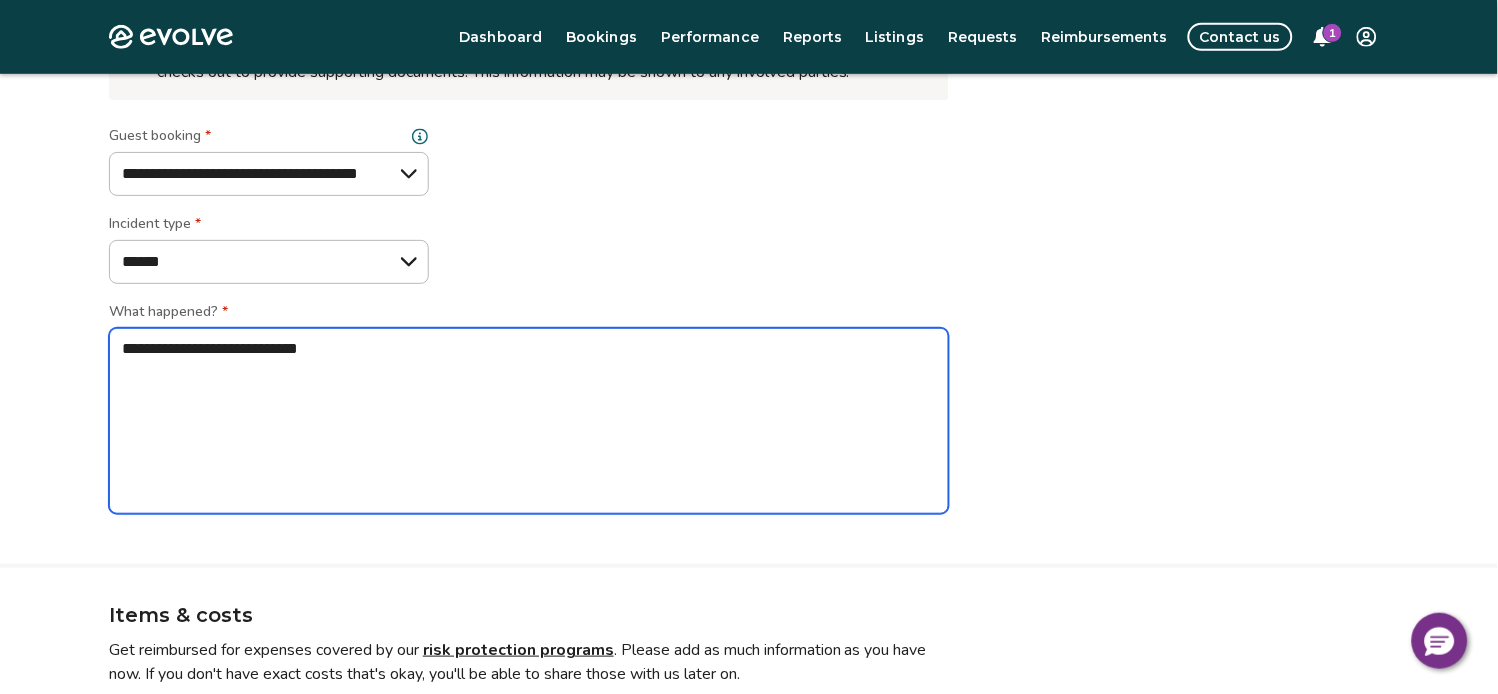 type on "*" 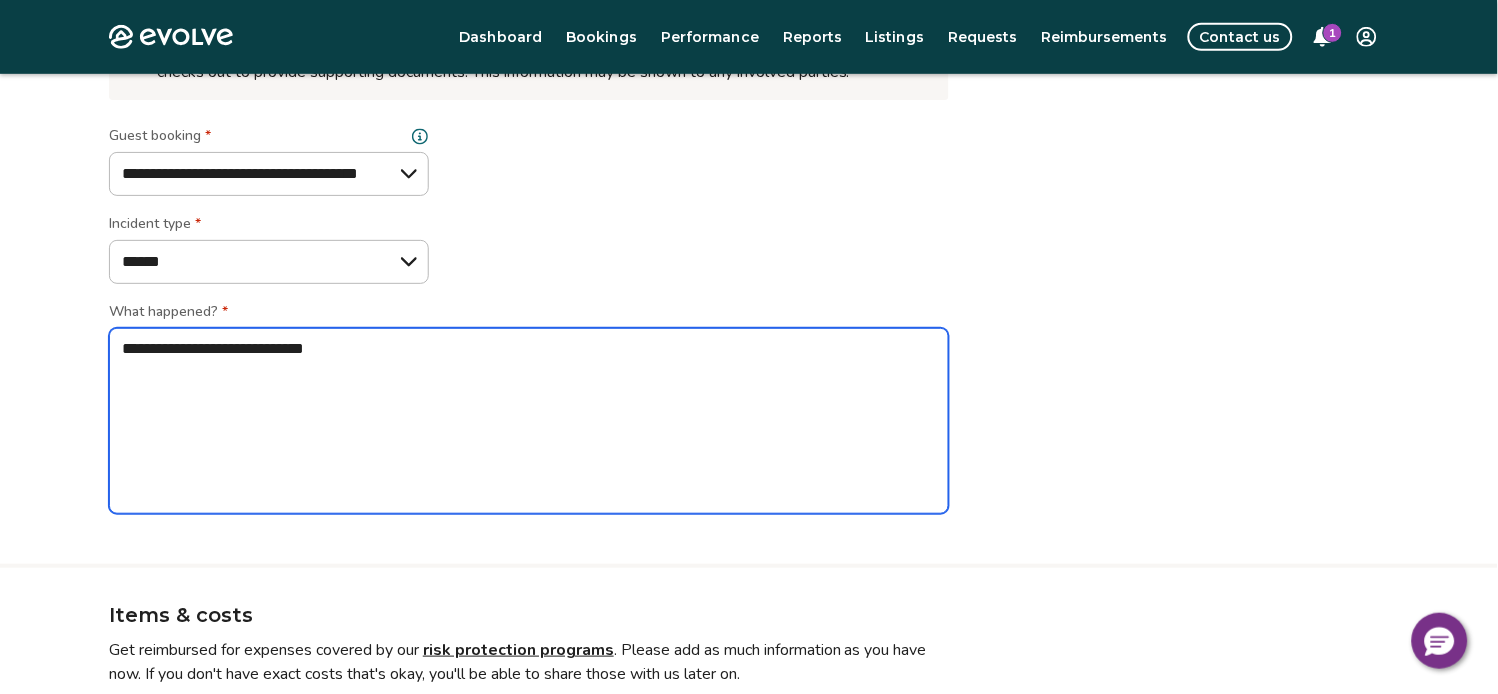 type on "*" 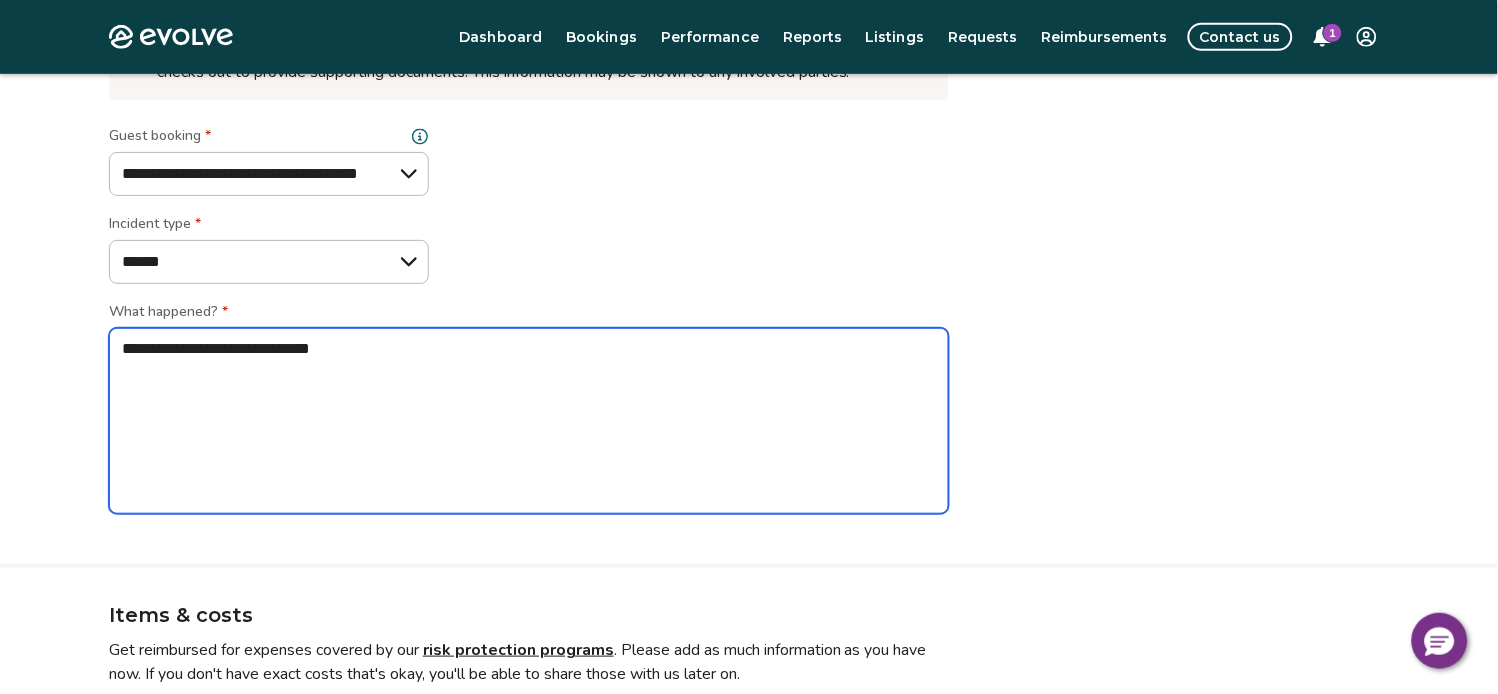 type on "**********" 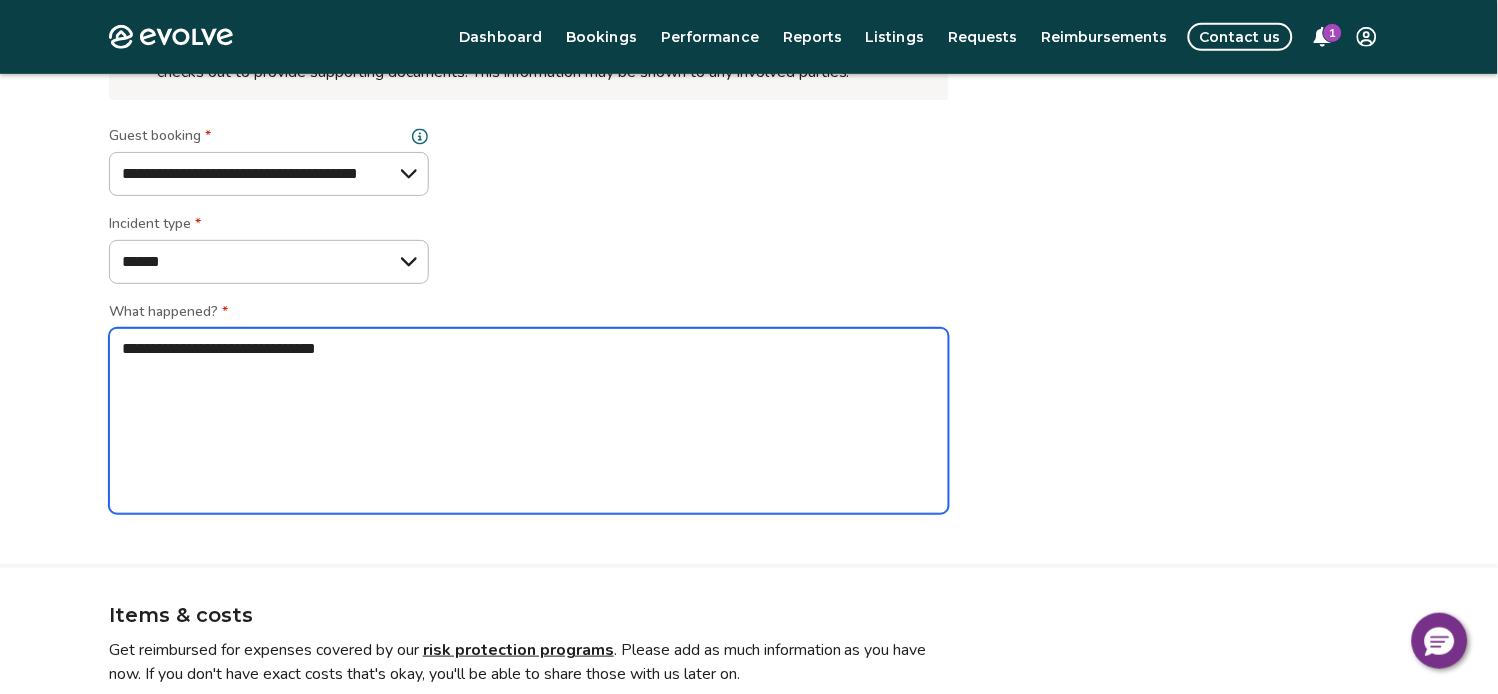 type on "*" 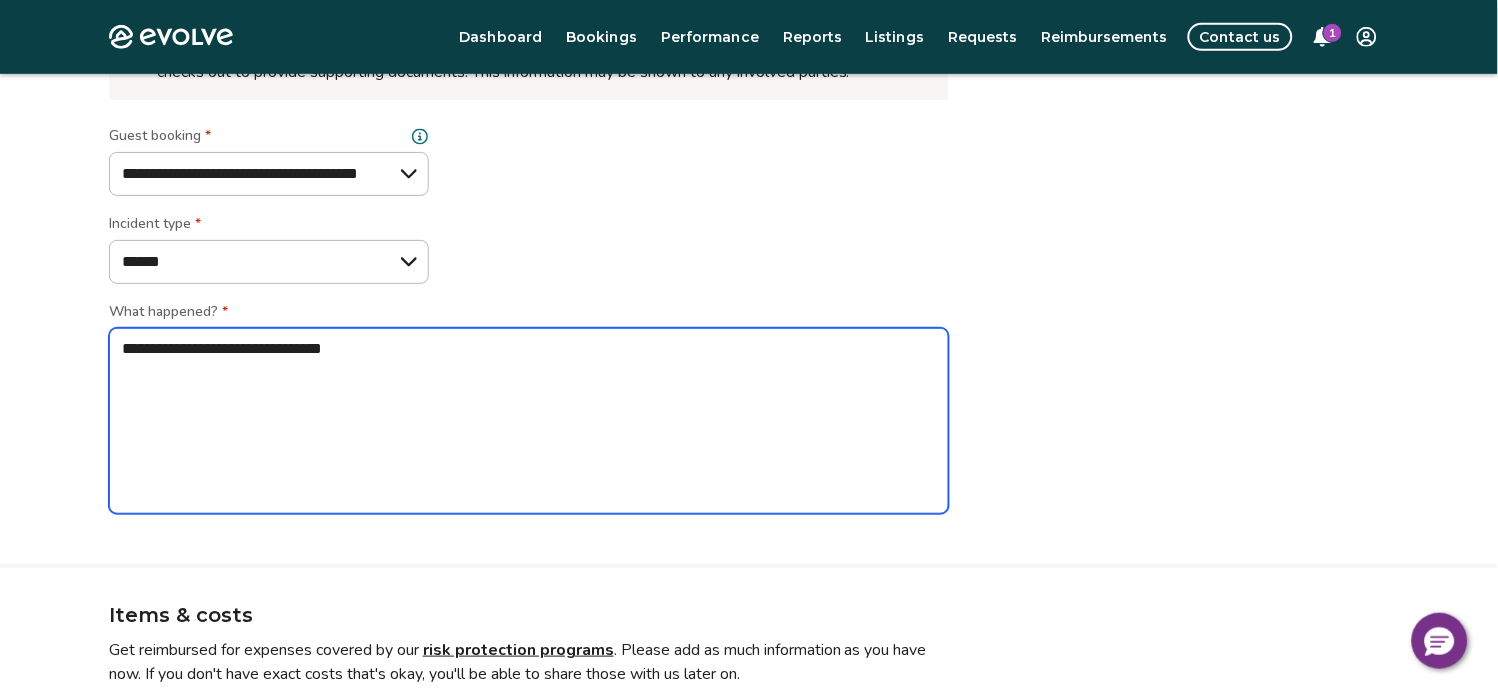 type on "*" 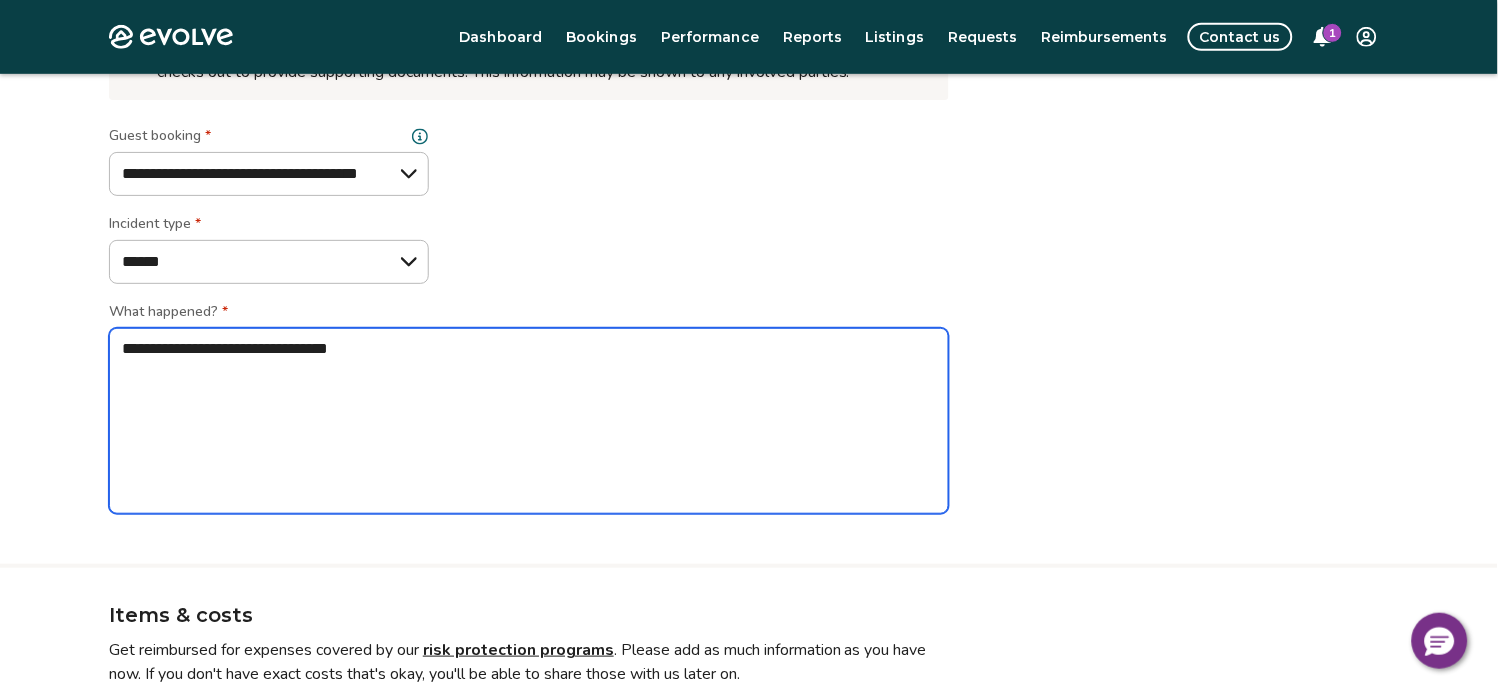 type on "*" 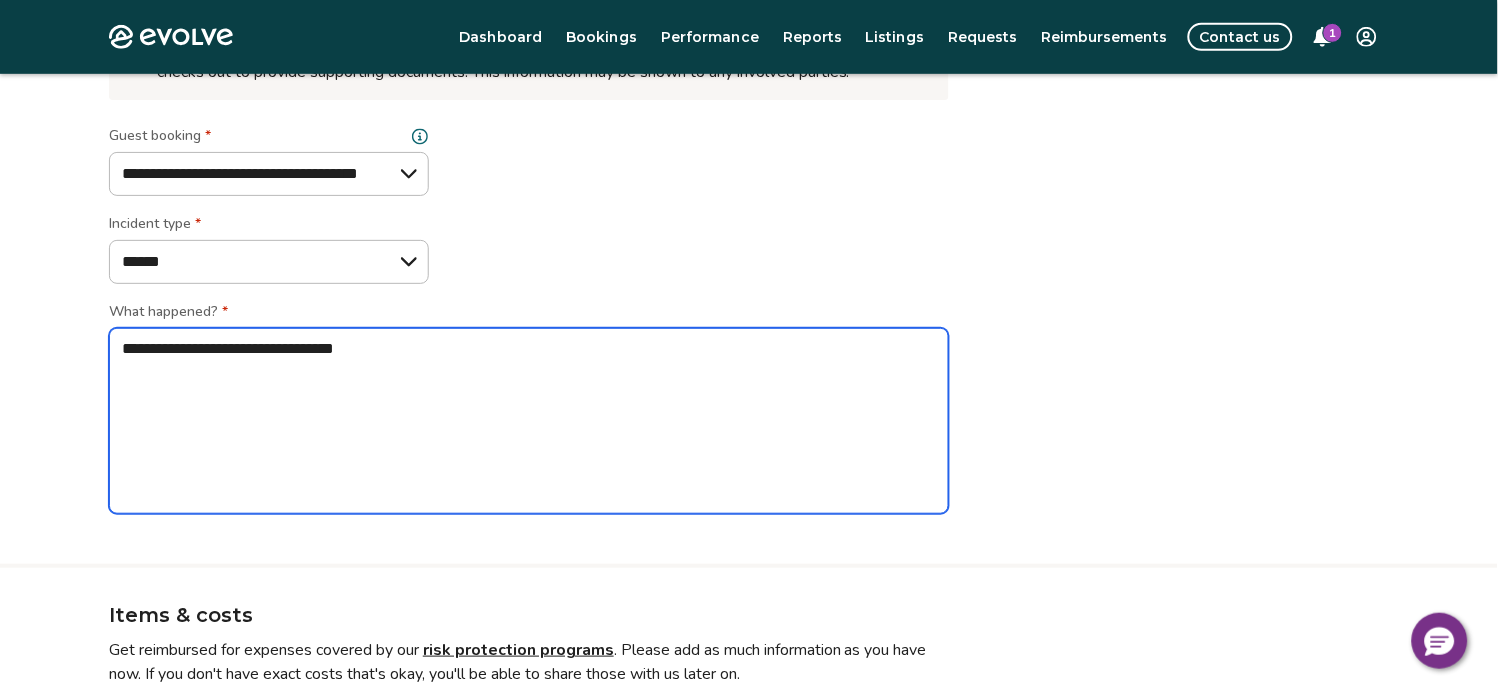 type on "*" 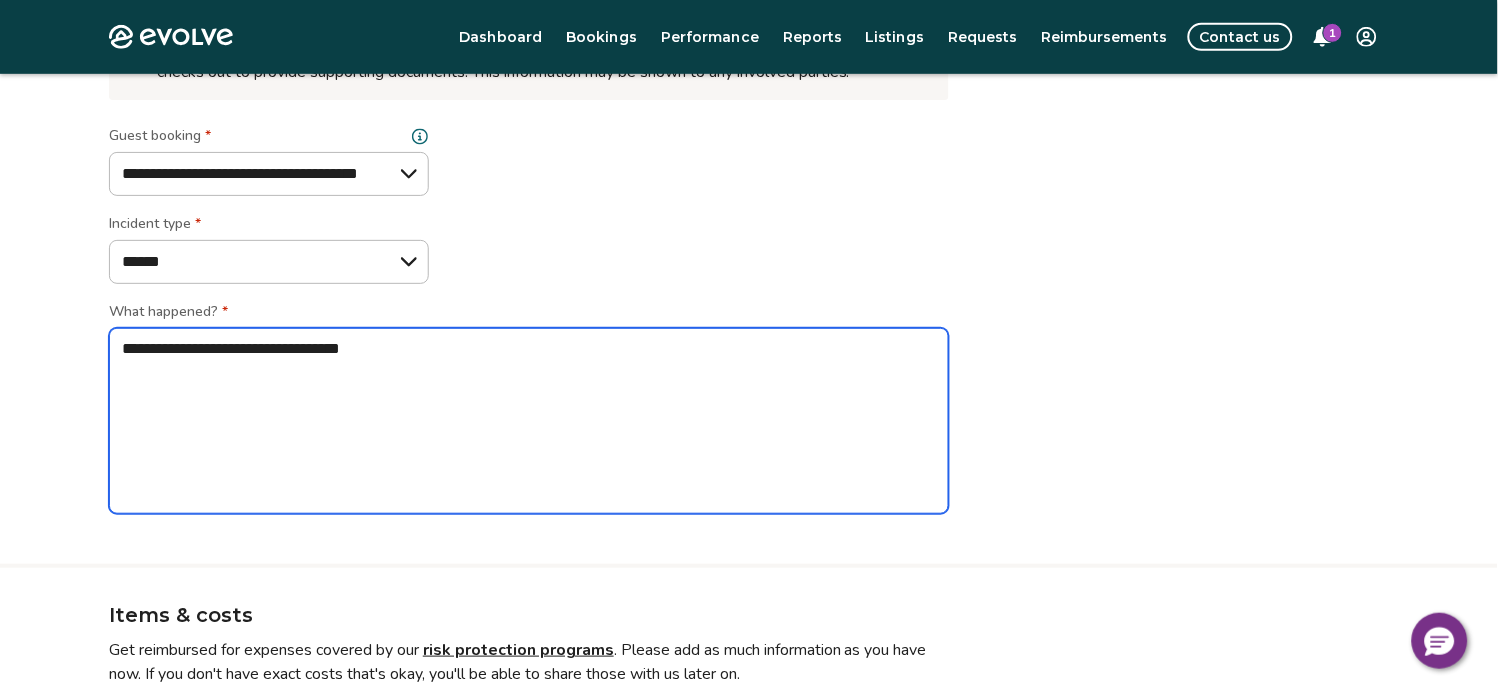 type on "*" 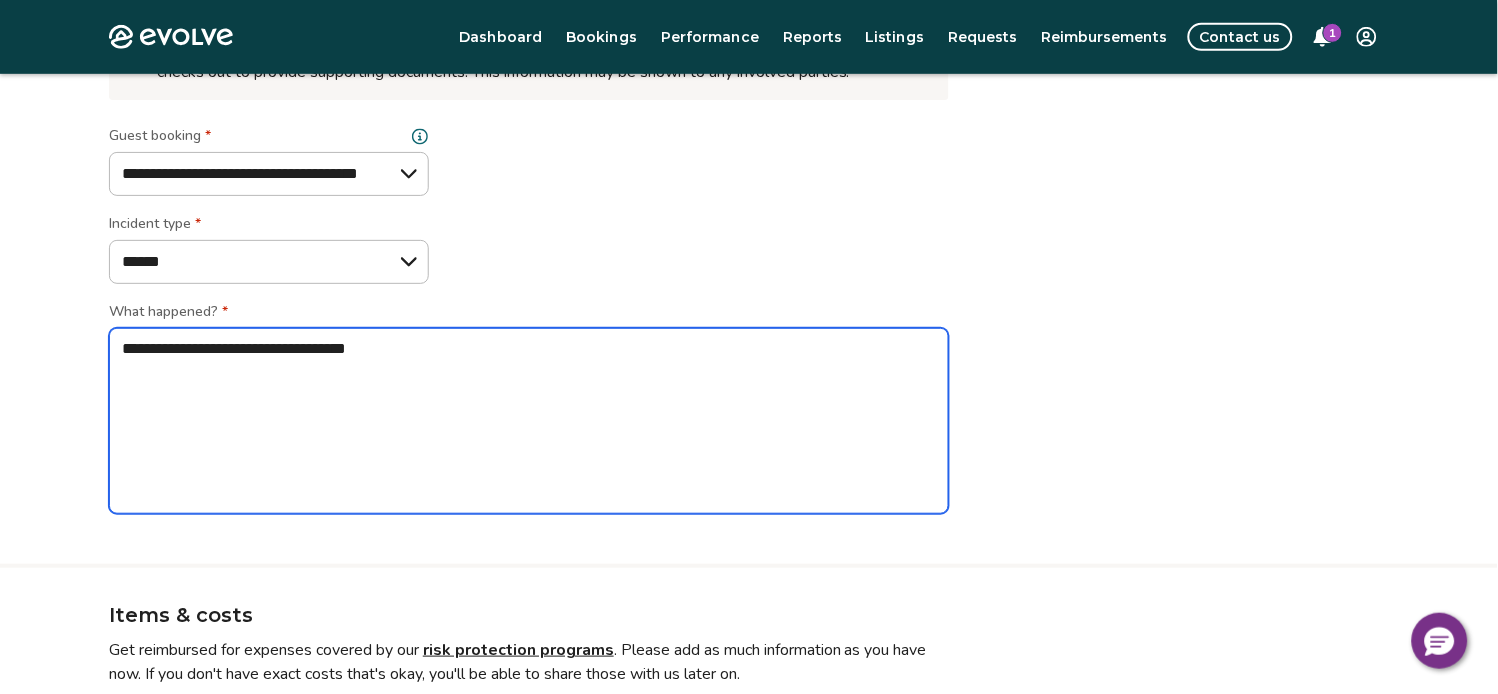 type on "*" 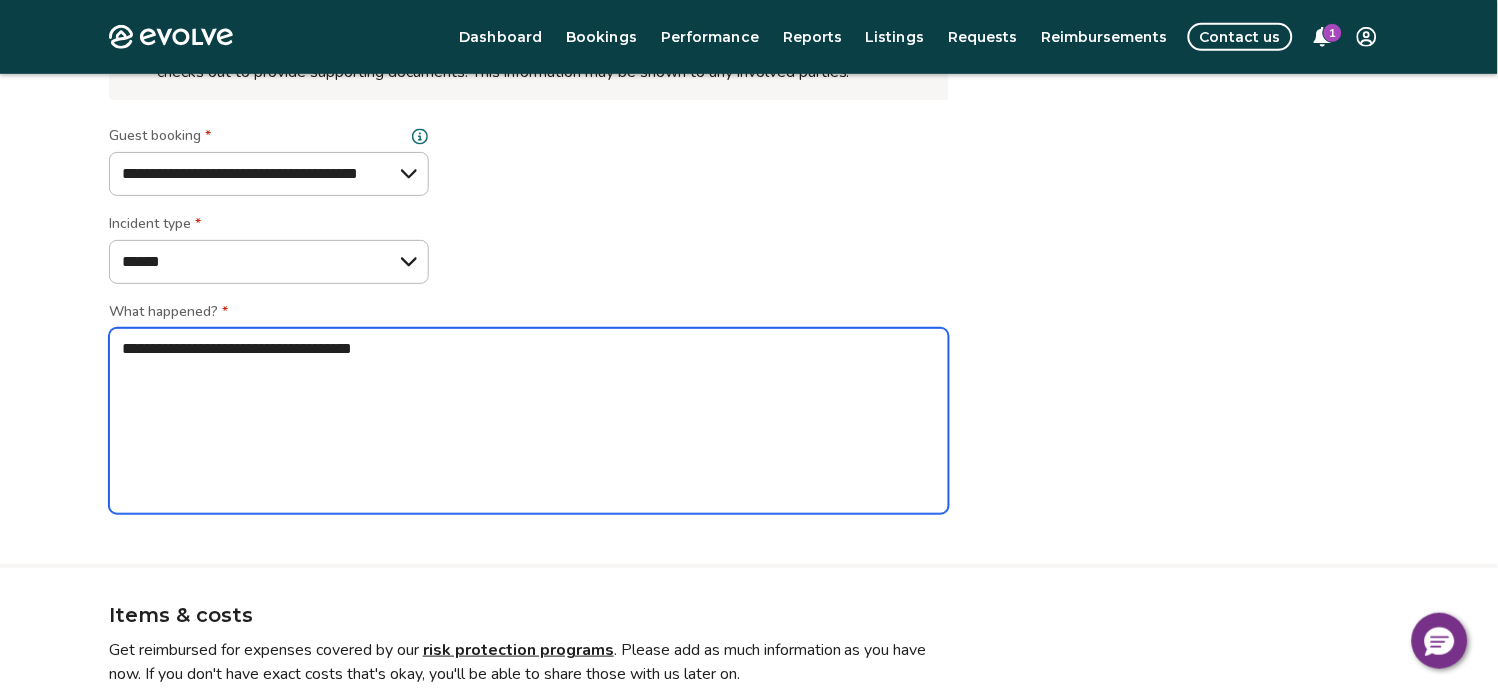type on "*" 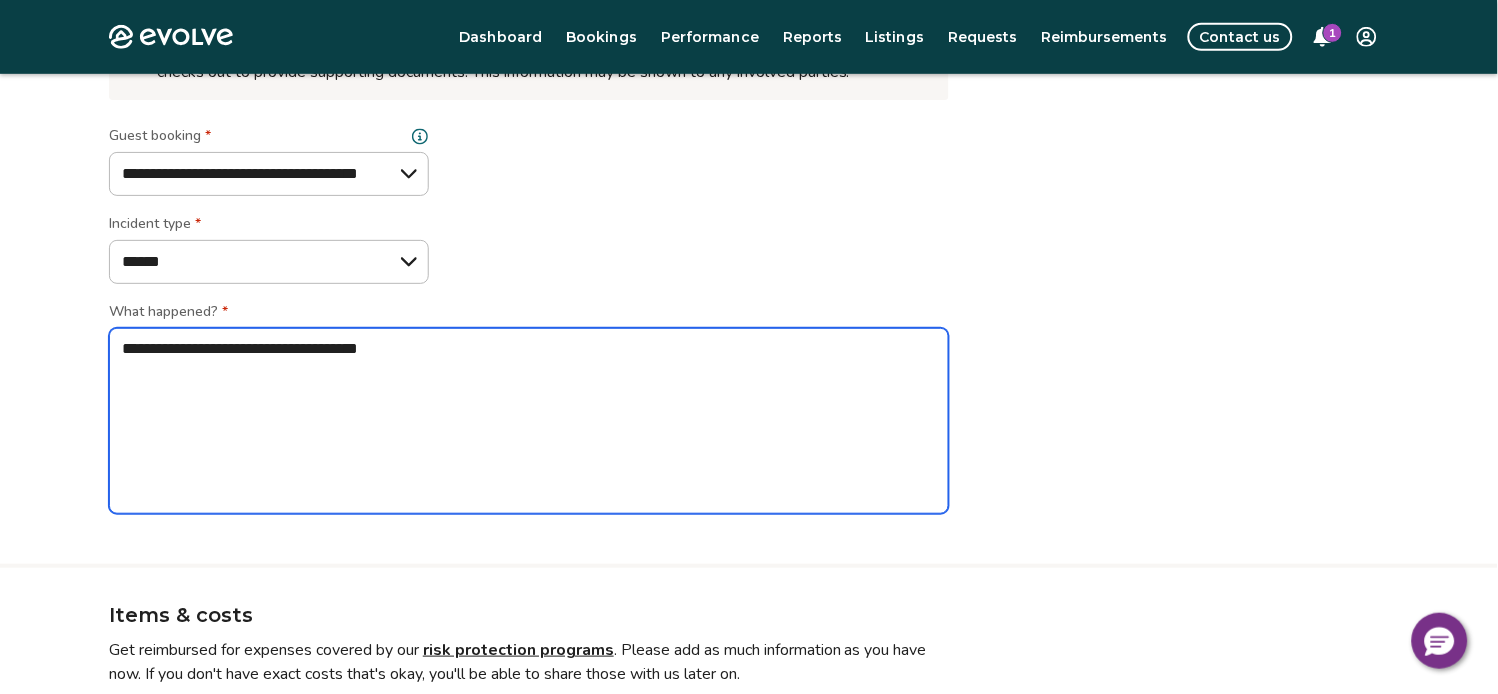 type on "*" 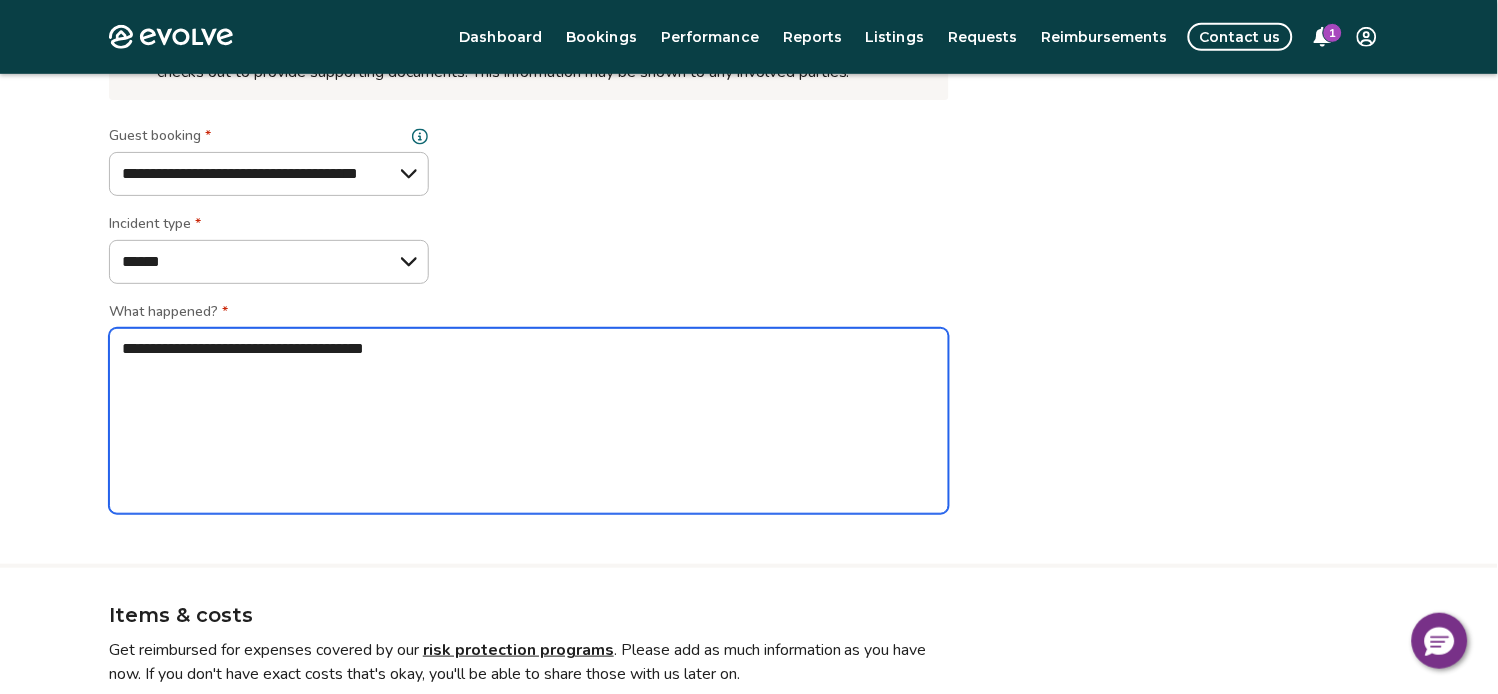 type on "*" 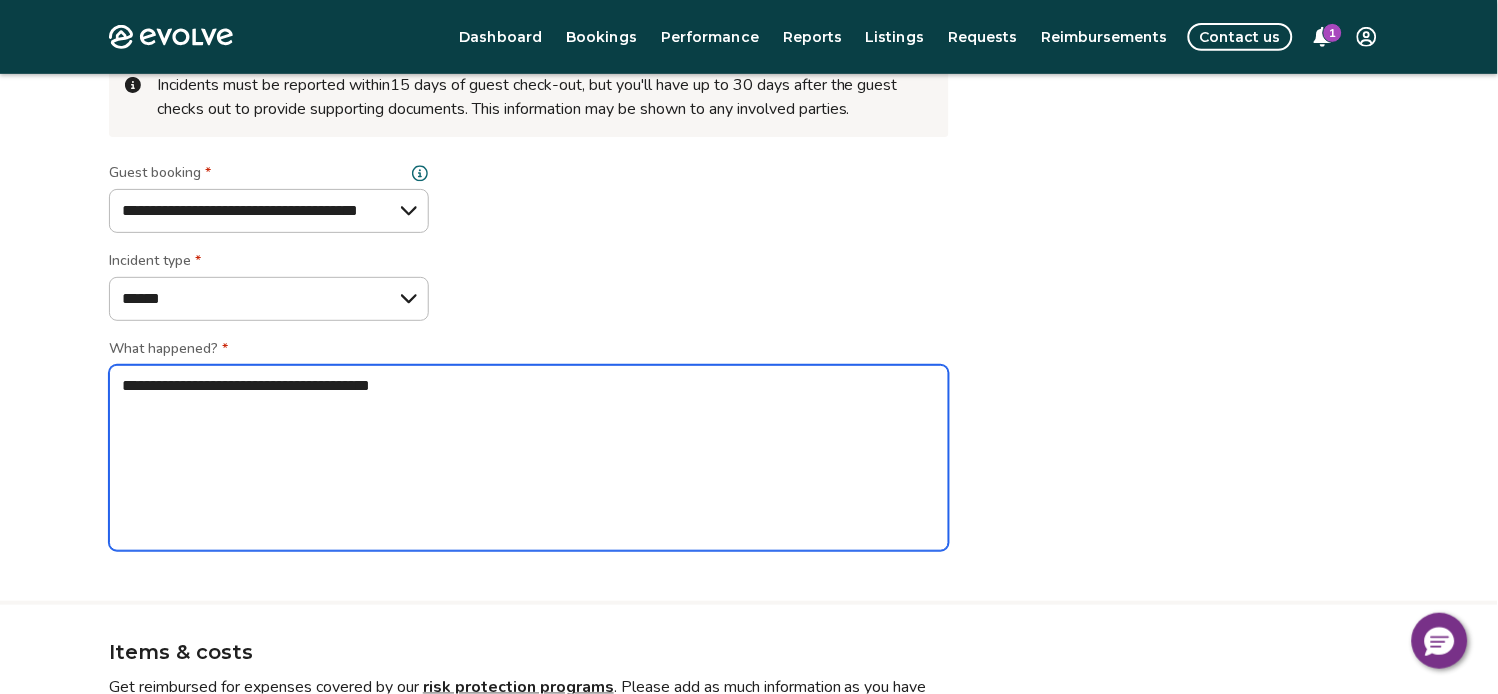 scroll, scrollTop: 188, scrollLeft: 0, axis: vertical 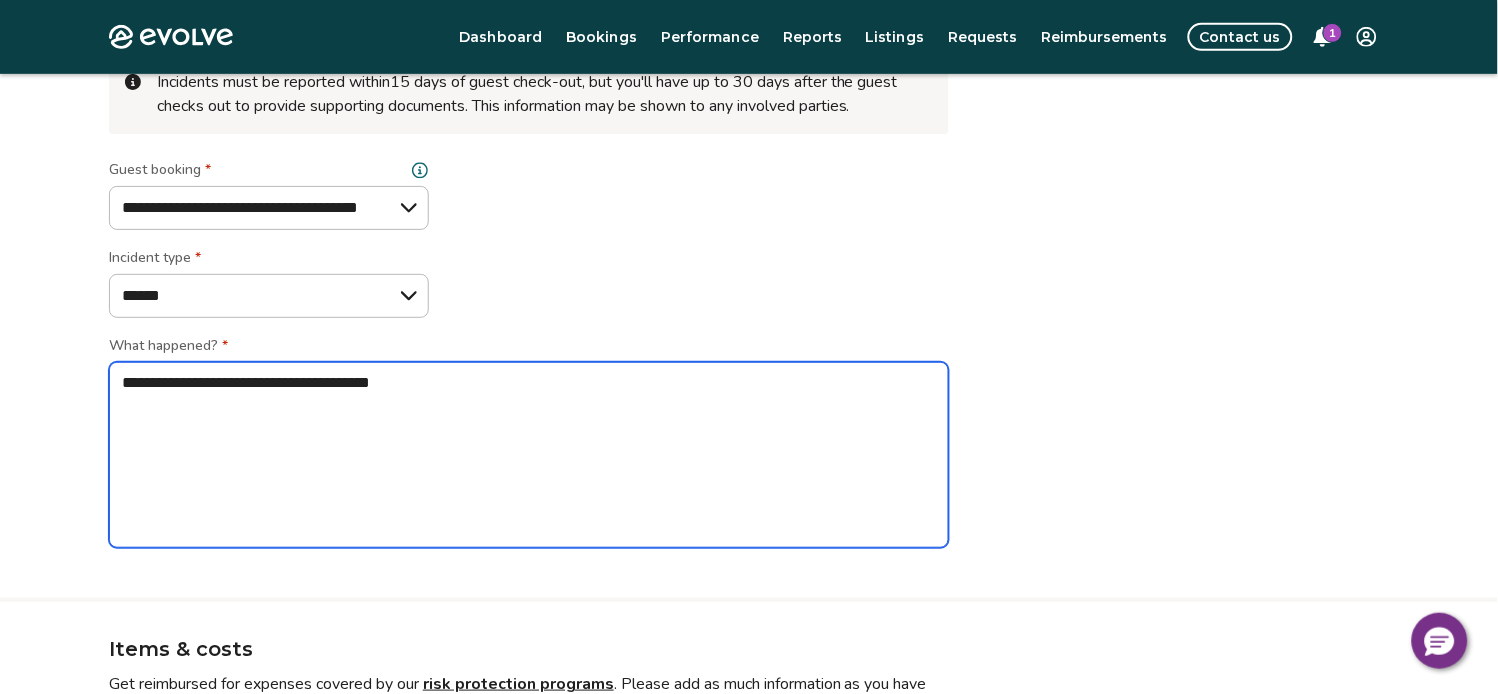 click on "**********" at bounding box center [529, 455] 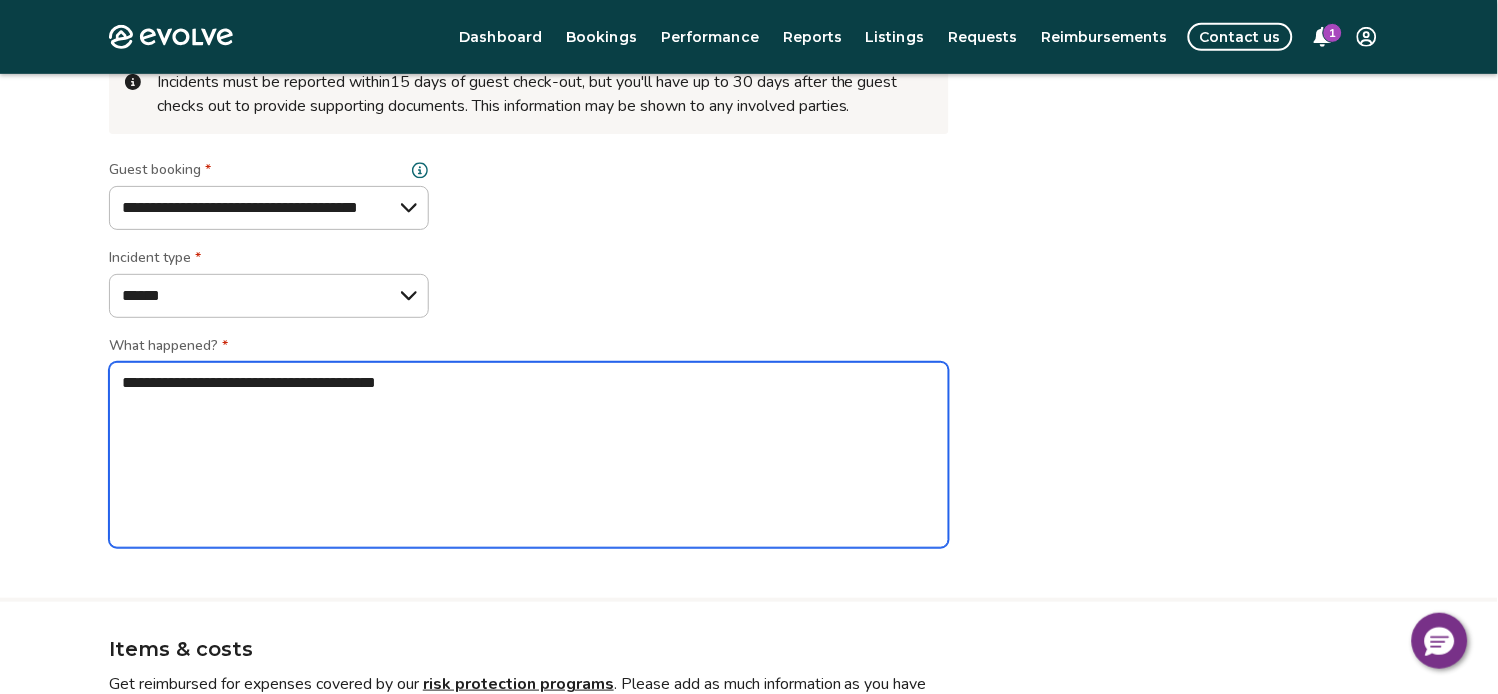 type on "*" 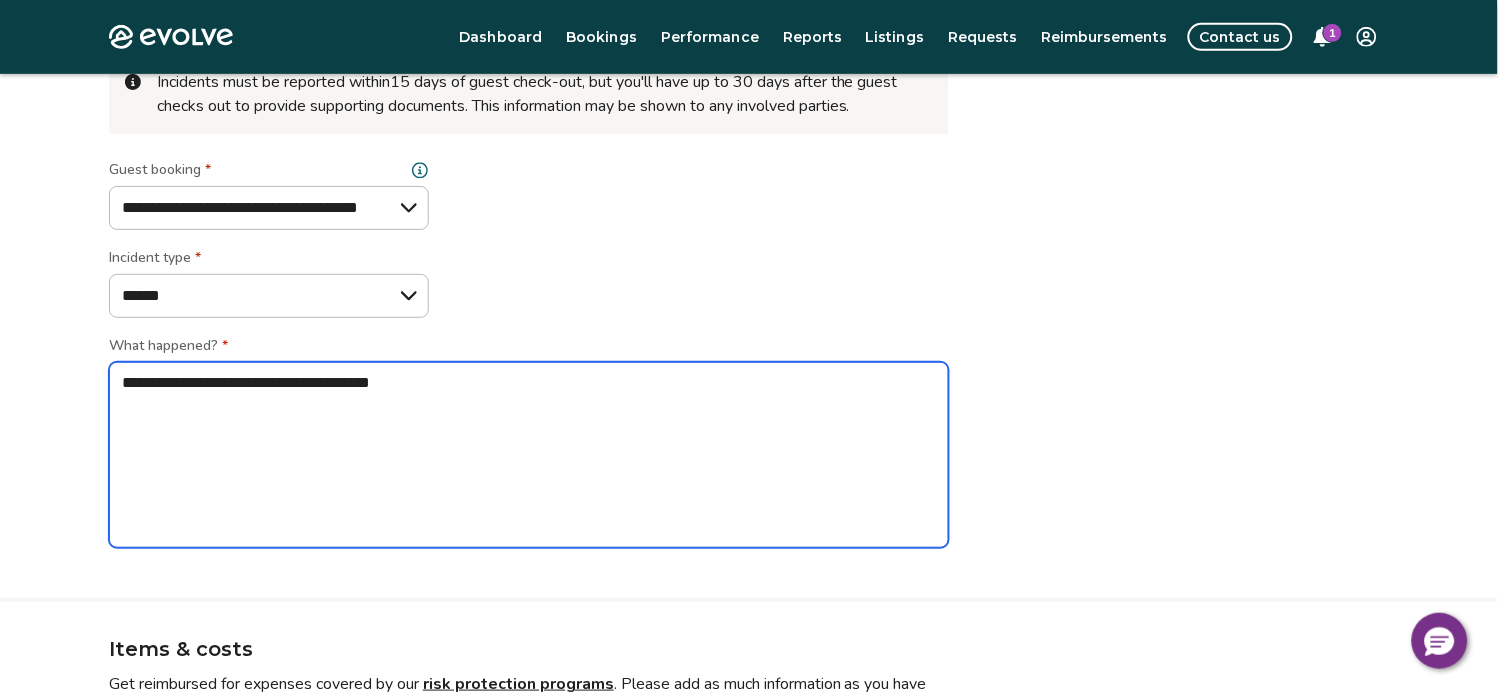 type on "*" 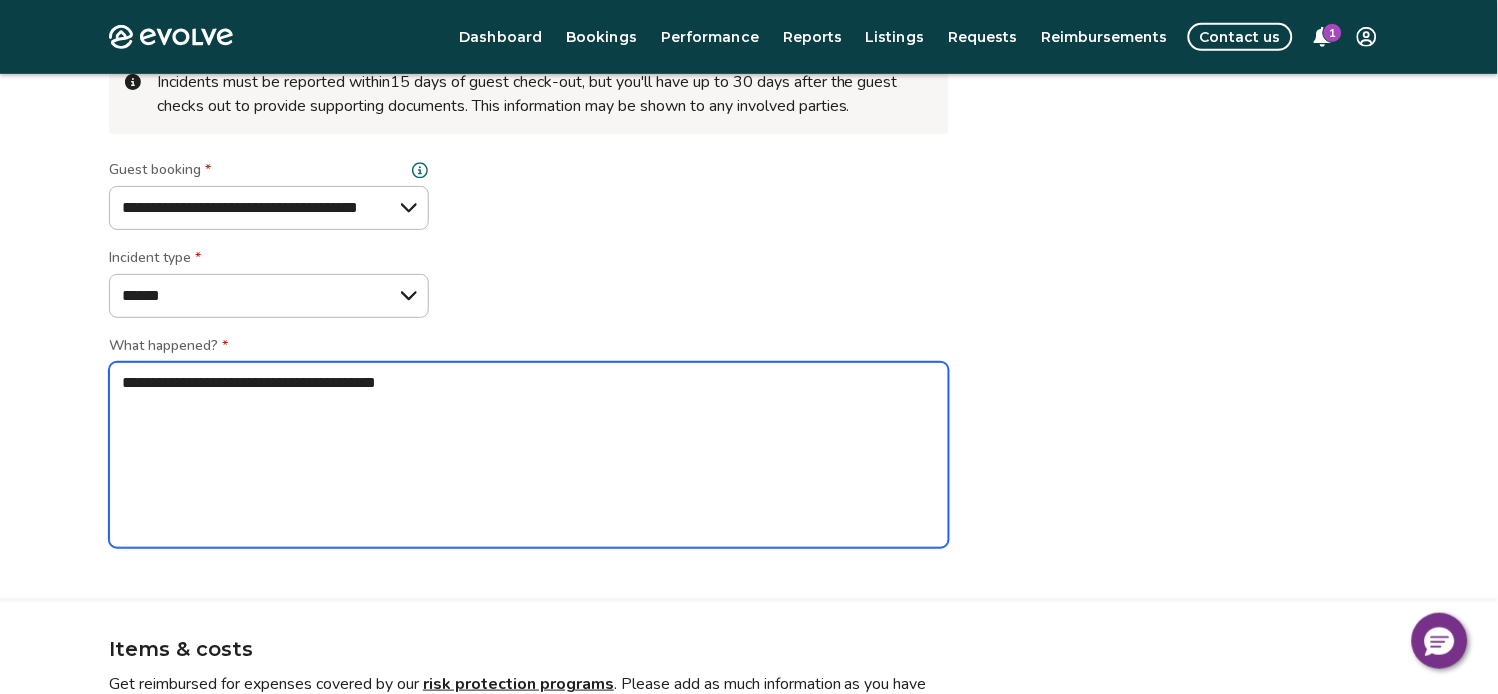 type on "*" 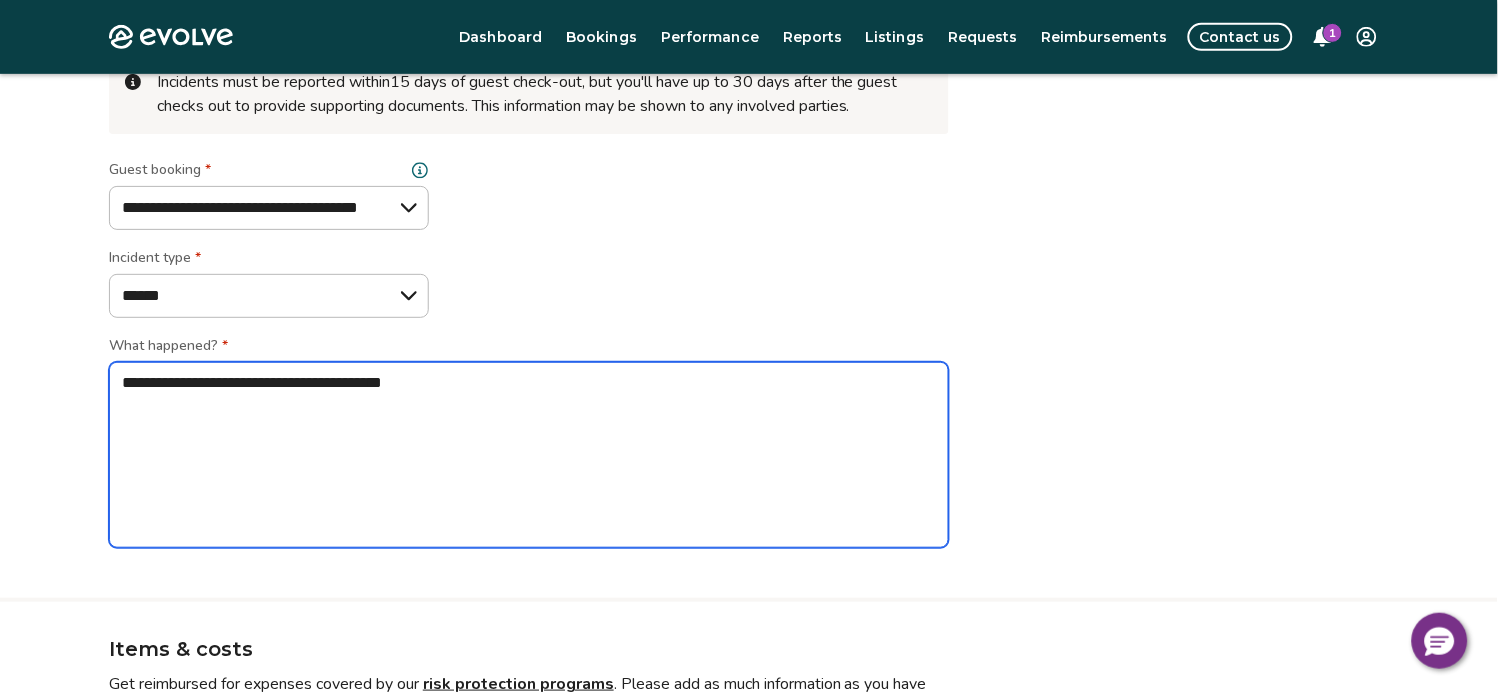 type on "*" 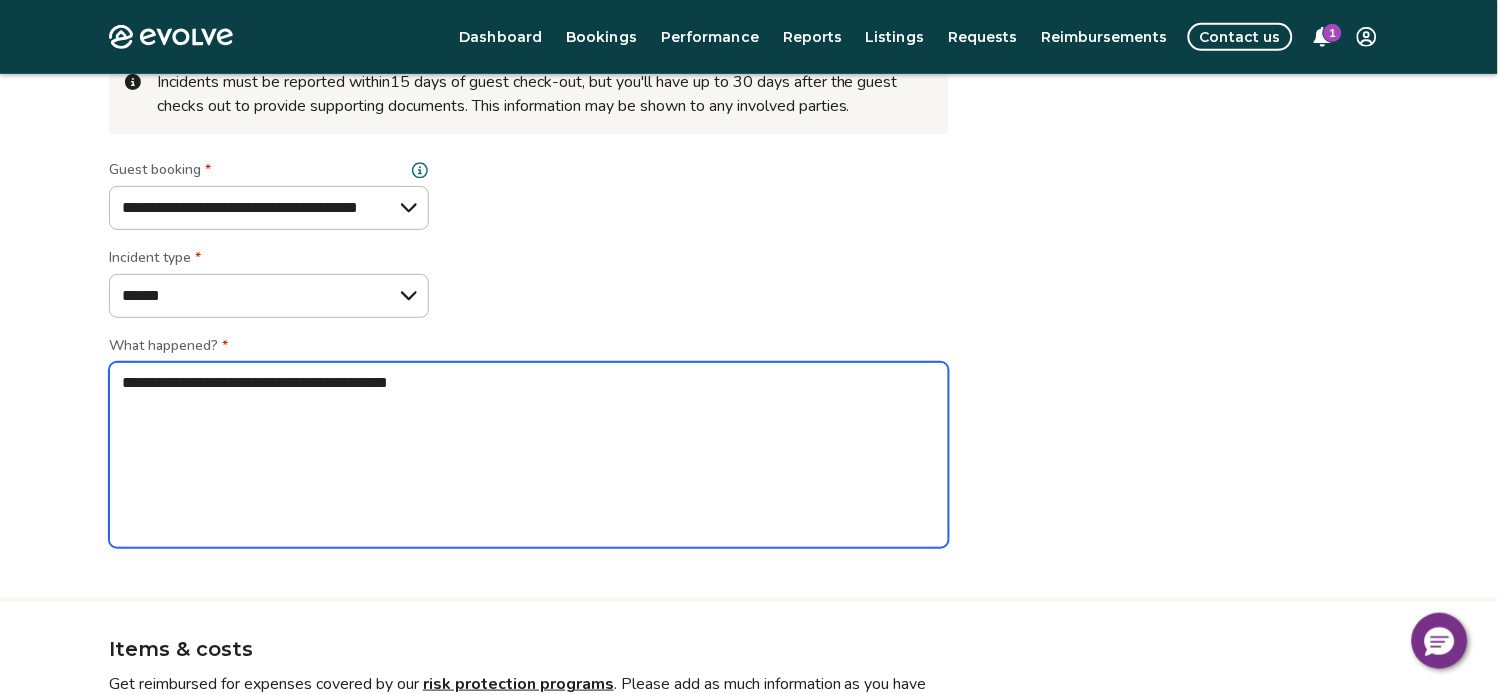 type on "*" 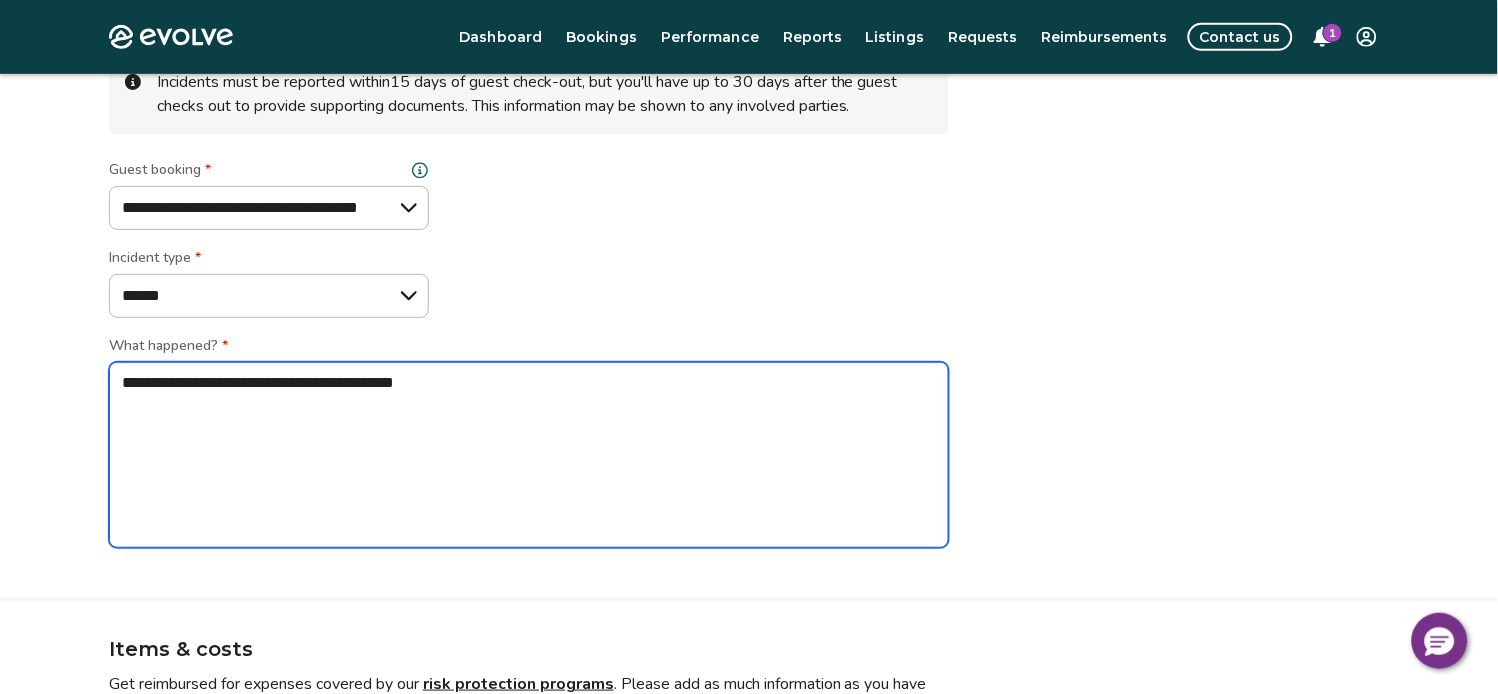 type on "*" 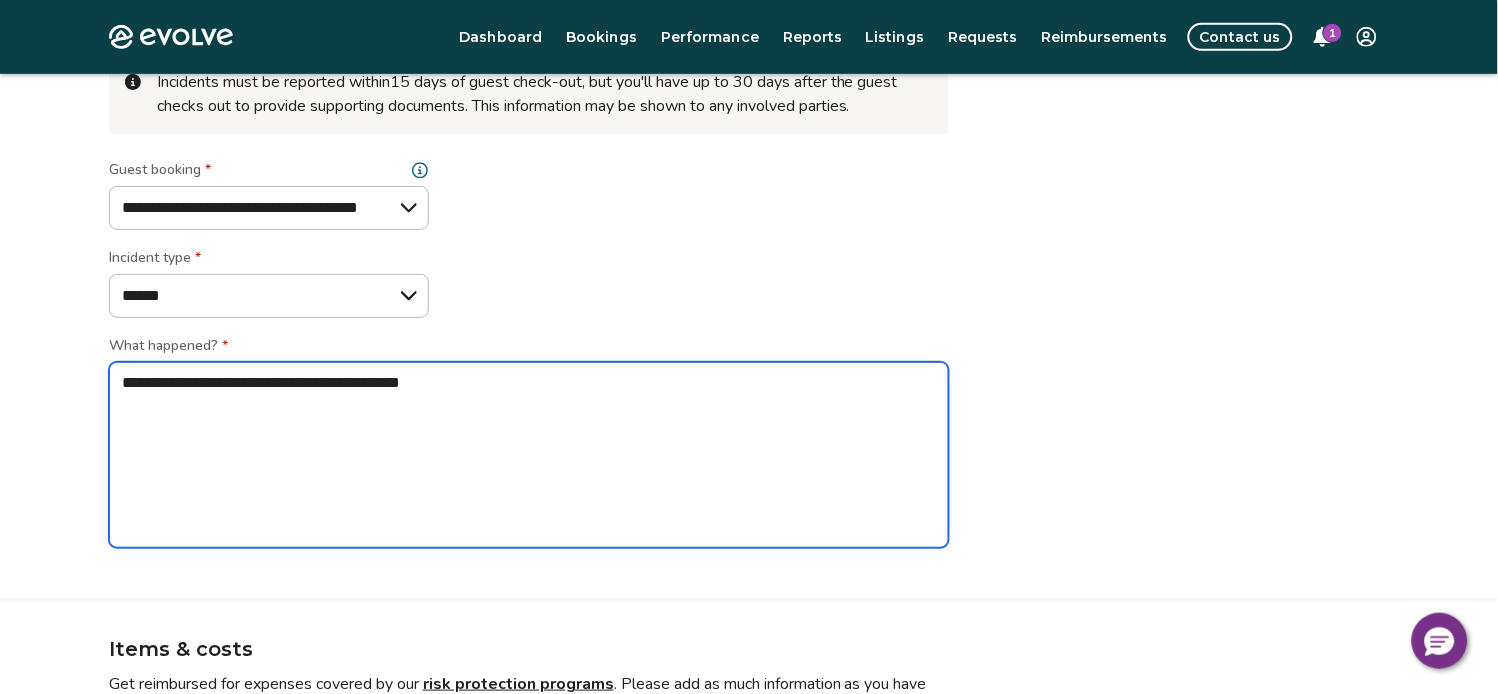 type on "*" 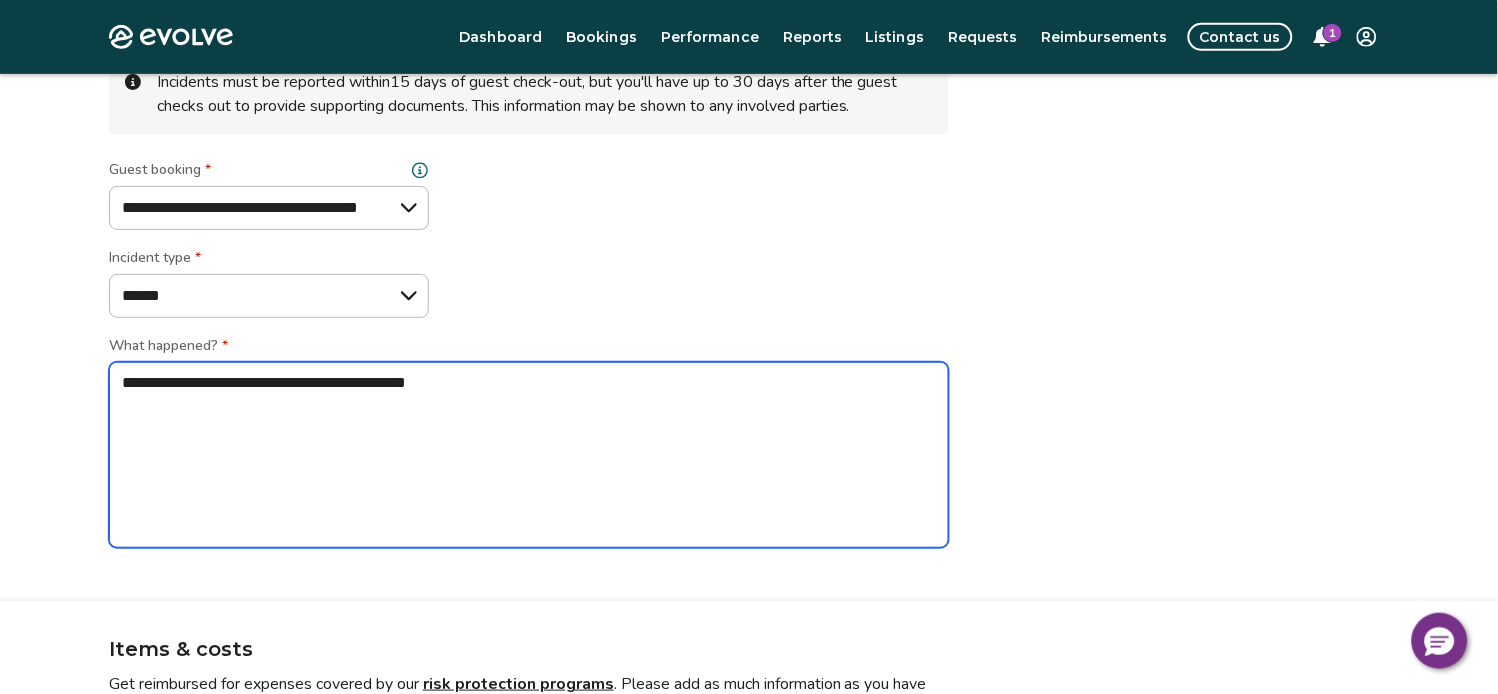 type on "*" 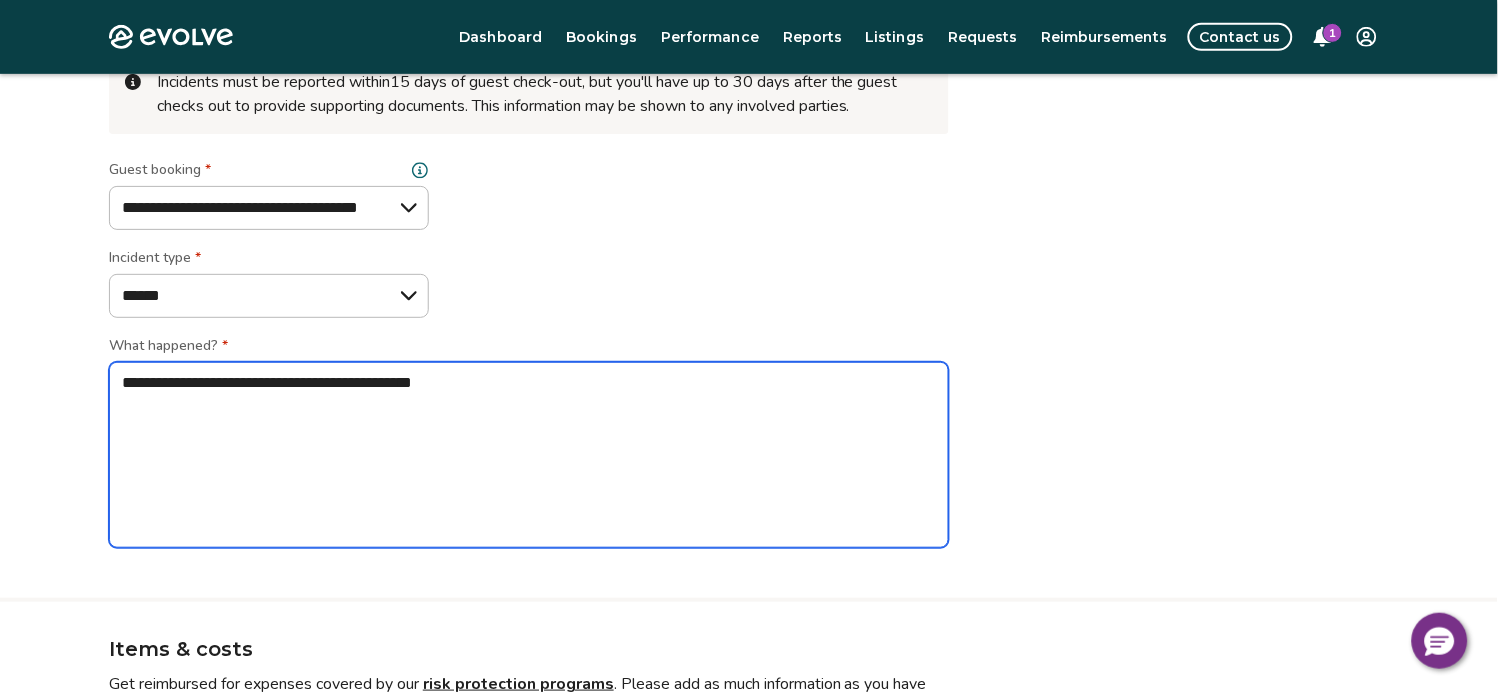 type on "*" 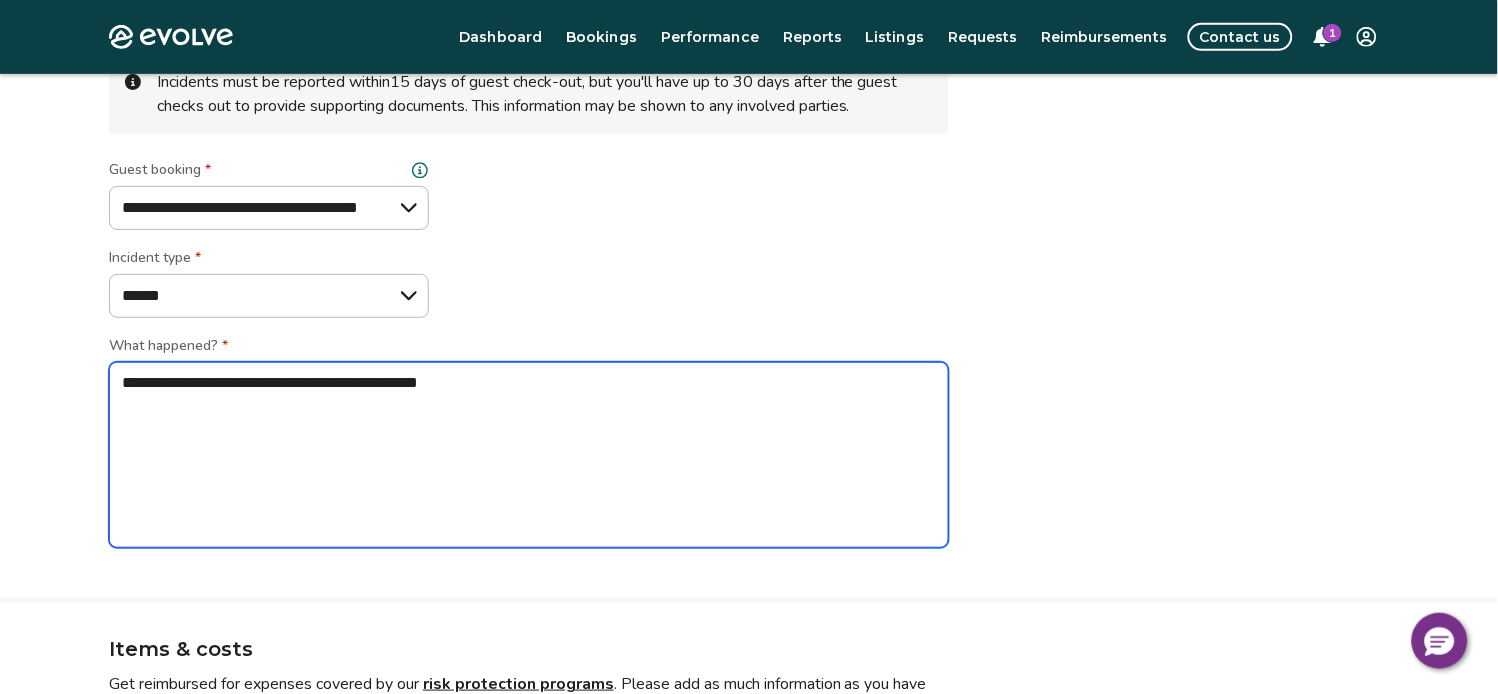 type on "*" 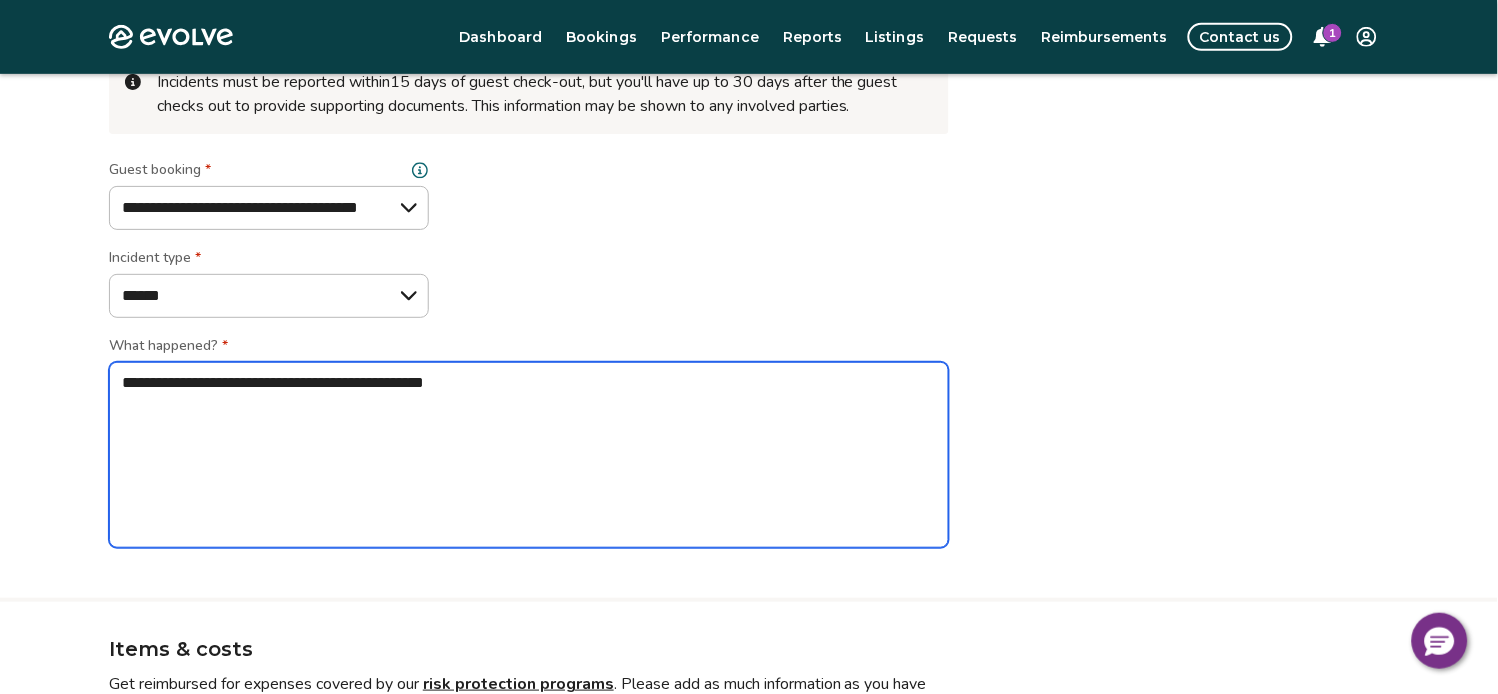 type on "*" 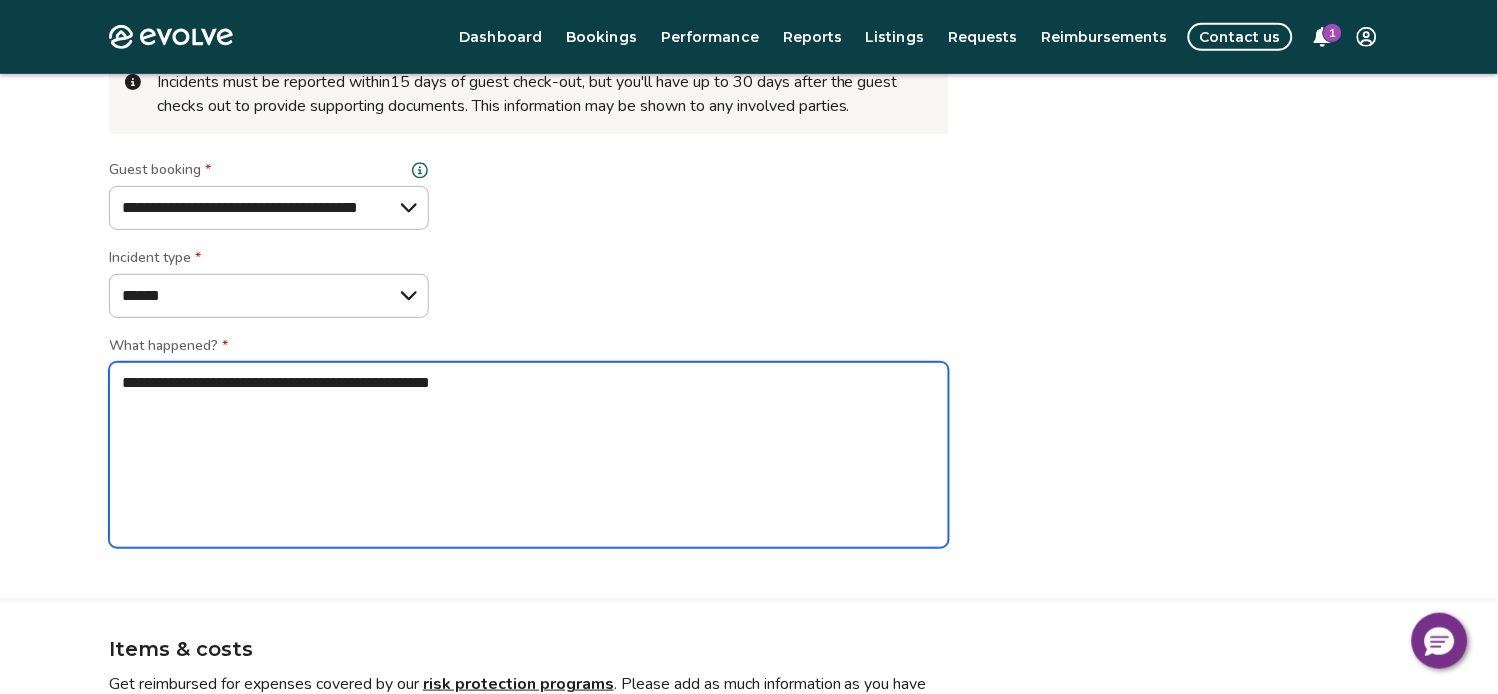 type on "*" 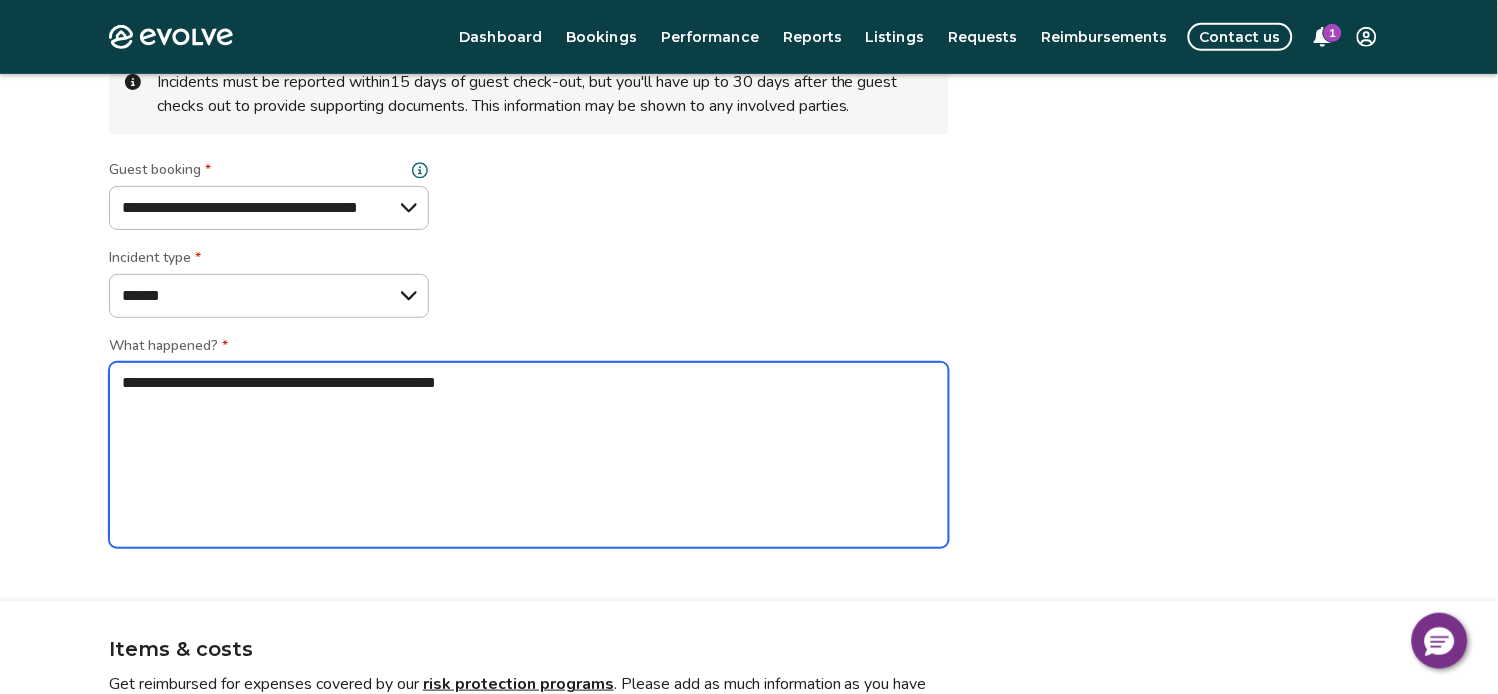 type on "*" 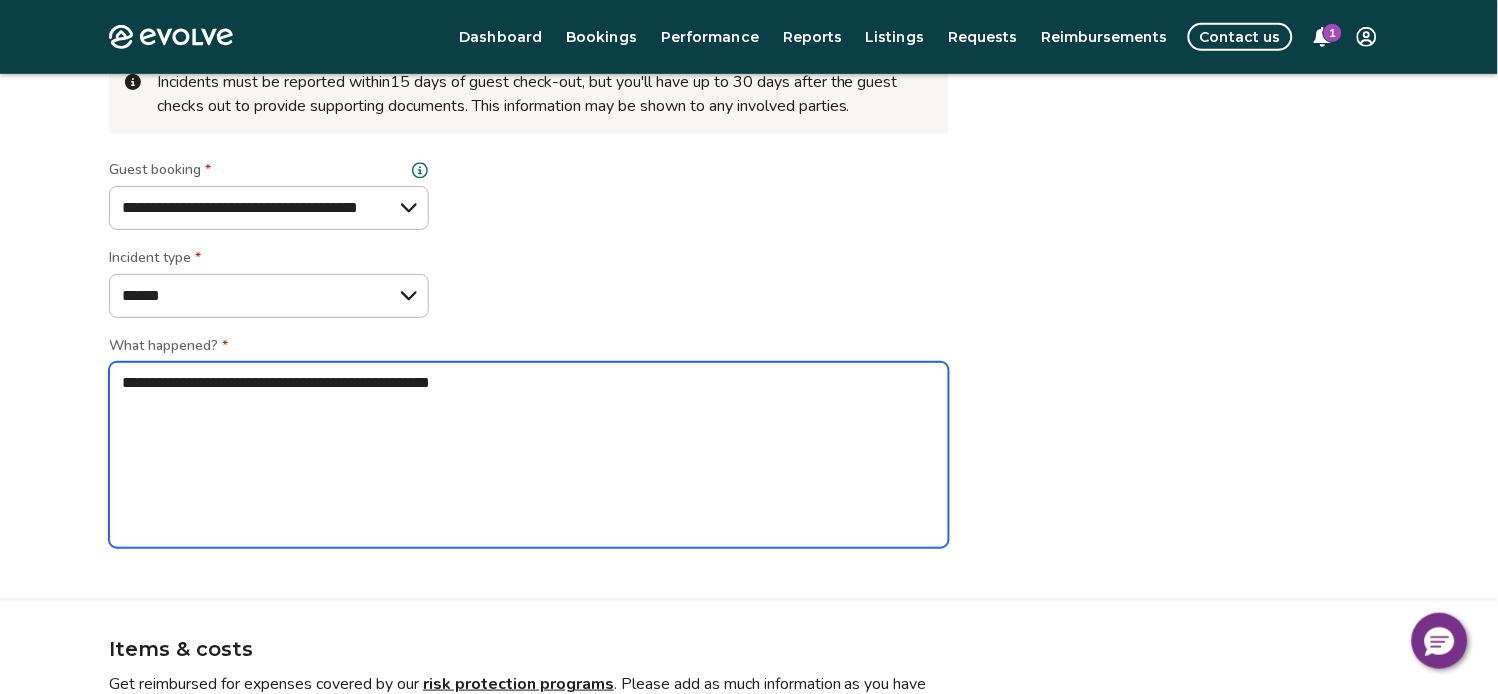 type on "*" 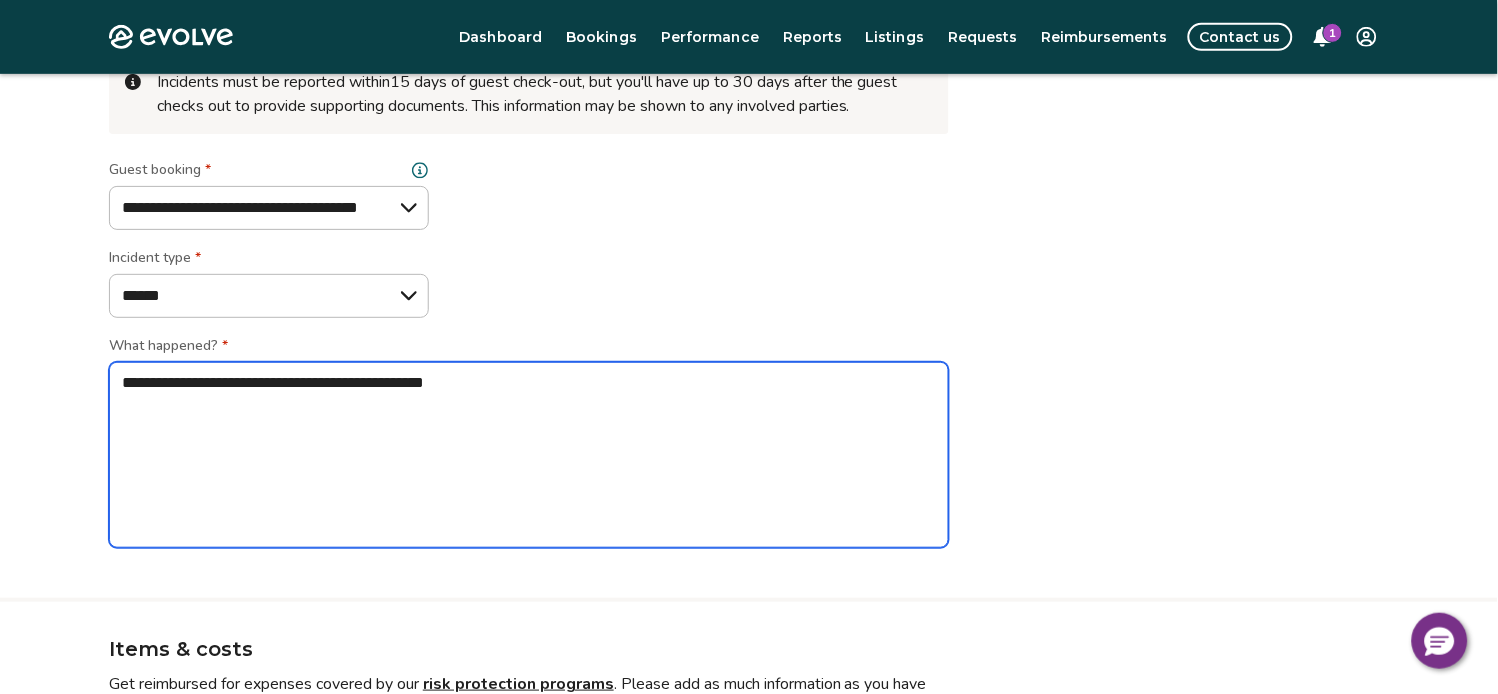 type on "*" 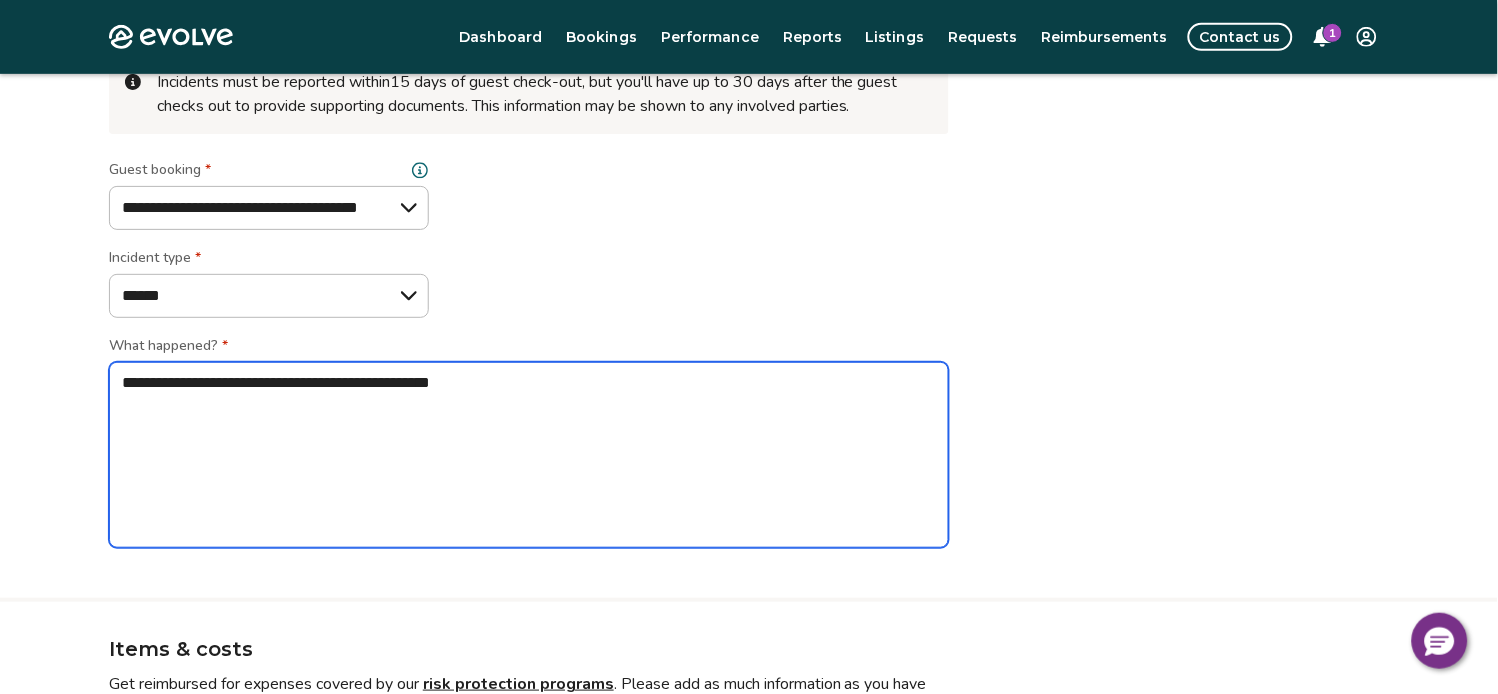 type on "*" 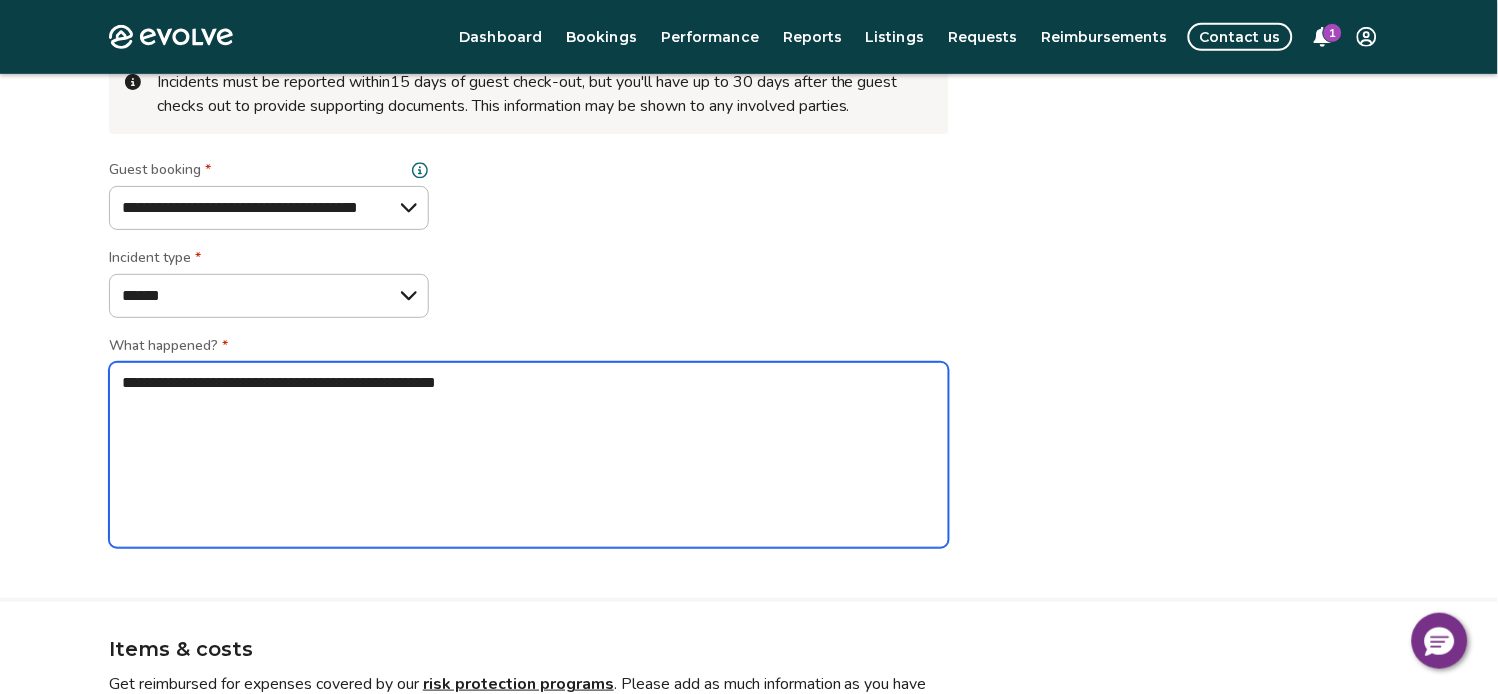 type on "*" 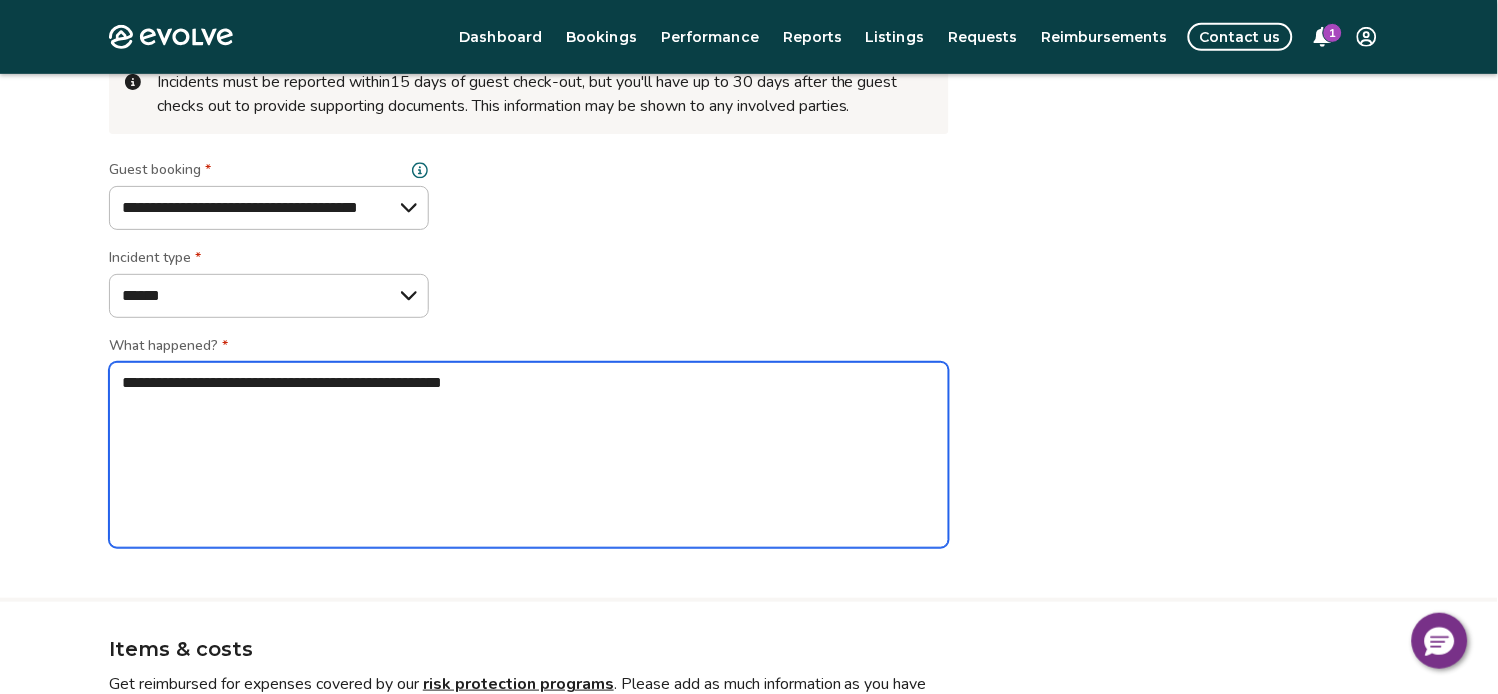 type on "*" 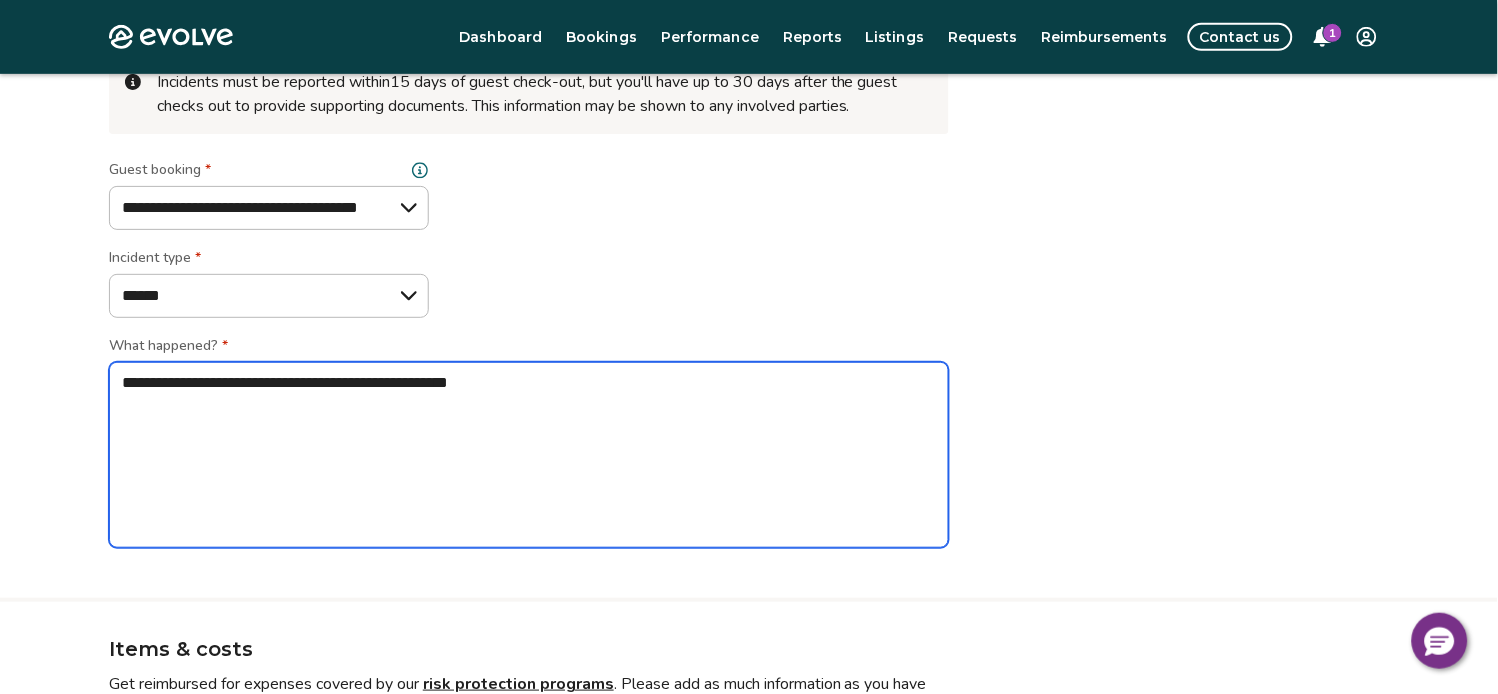 type on "*" 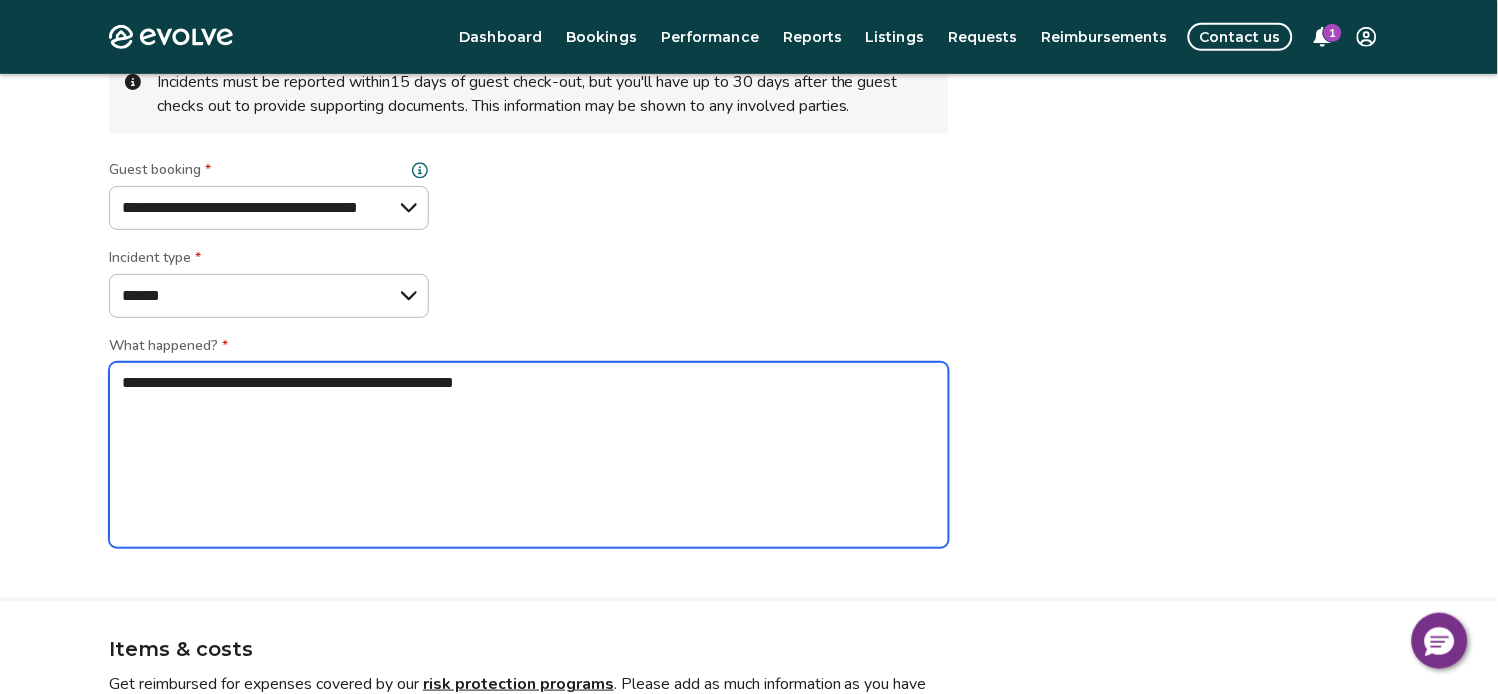 type on "*" 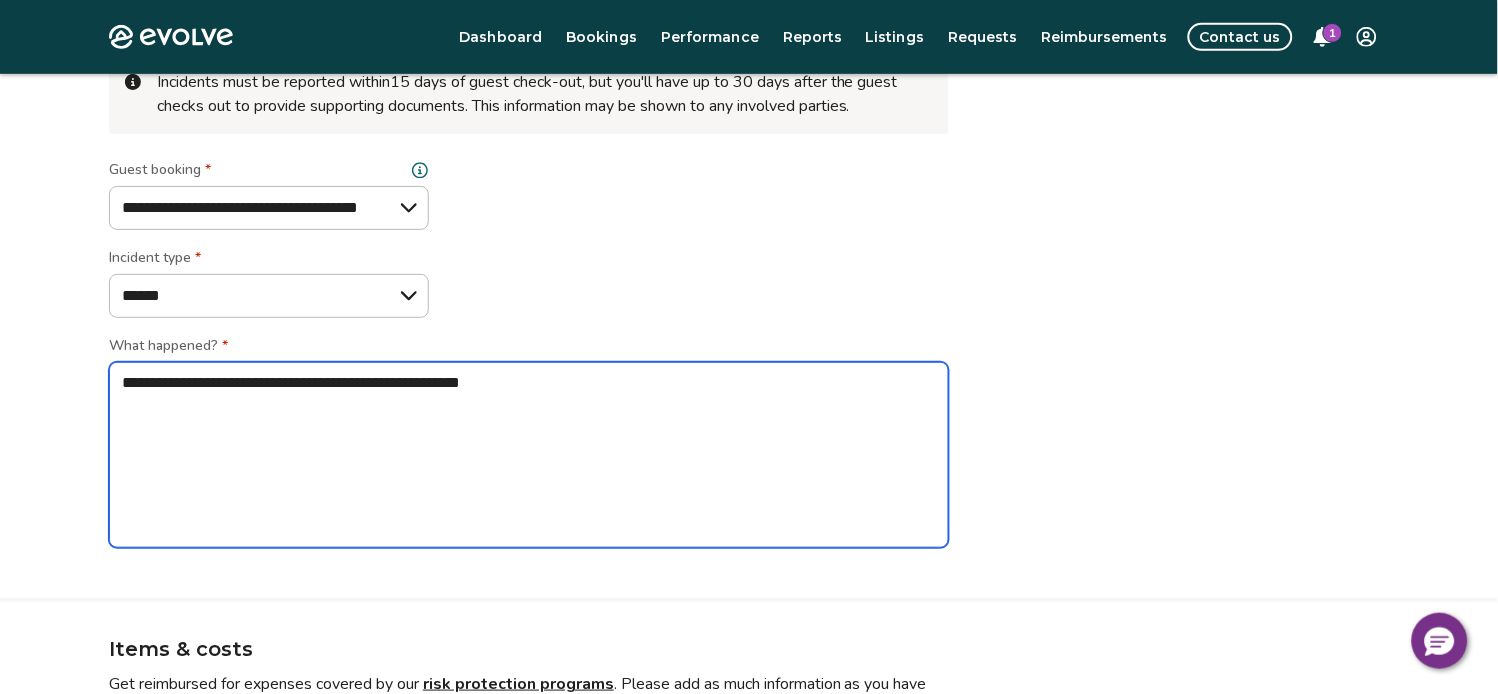 type on "*" 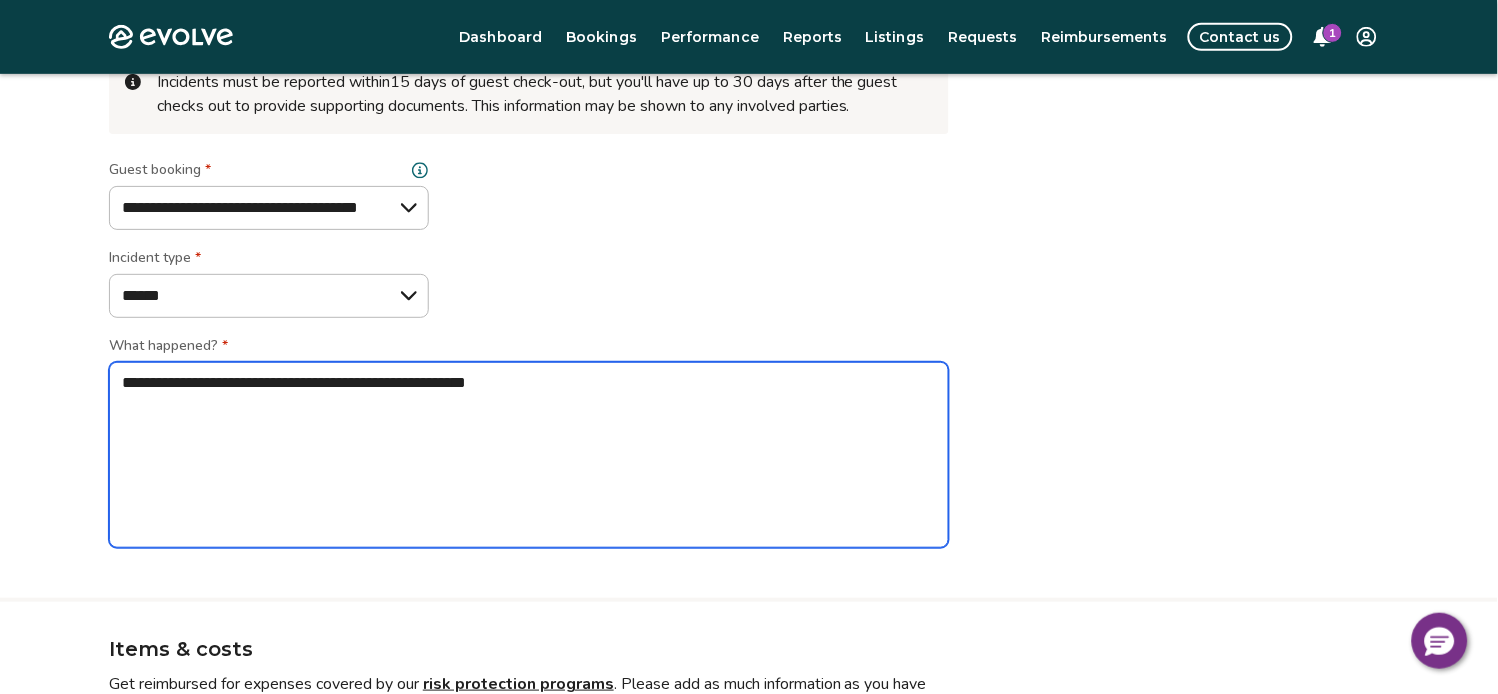 type on "*" 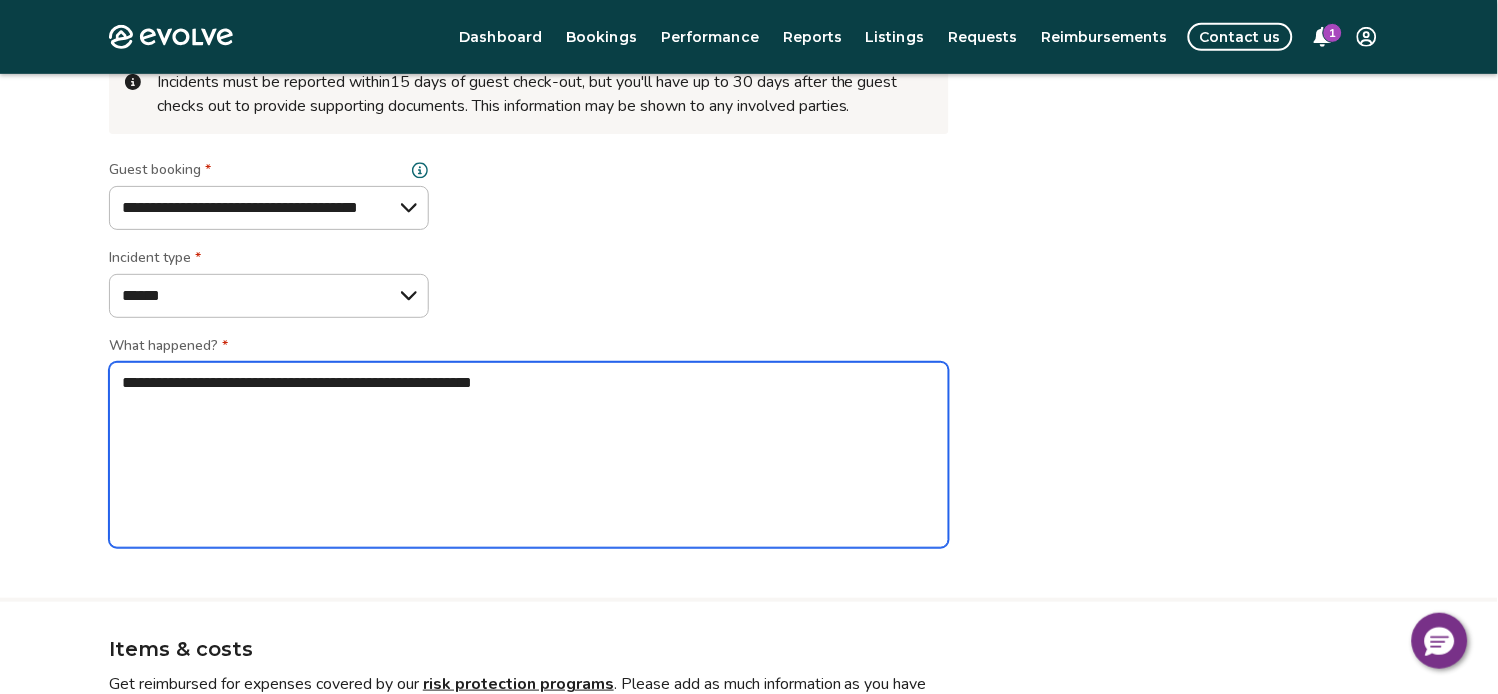 type on "*" 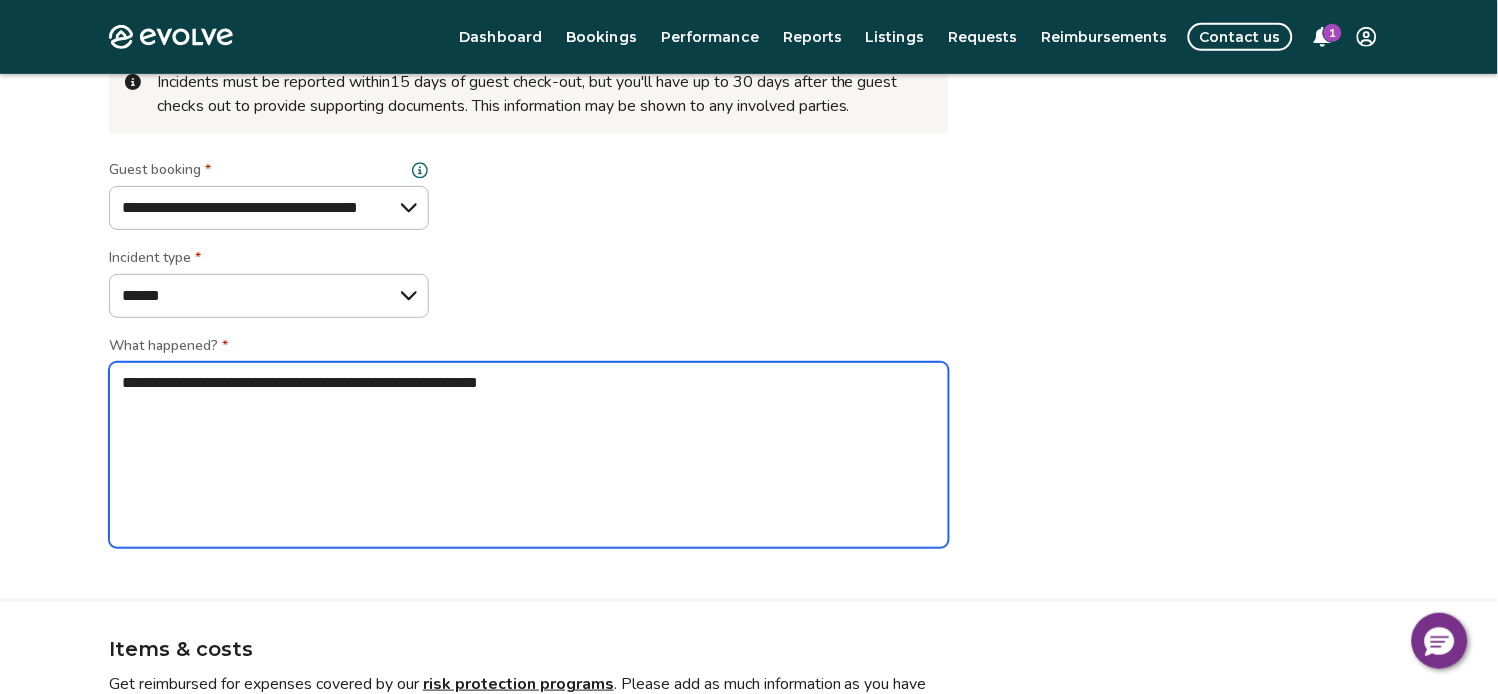 type on "*" 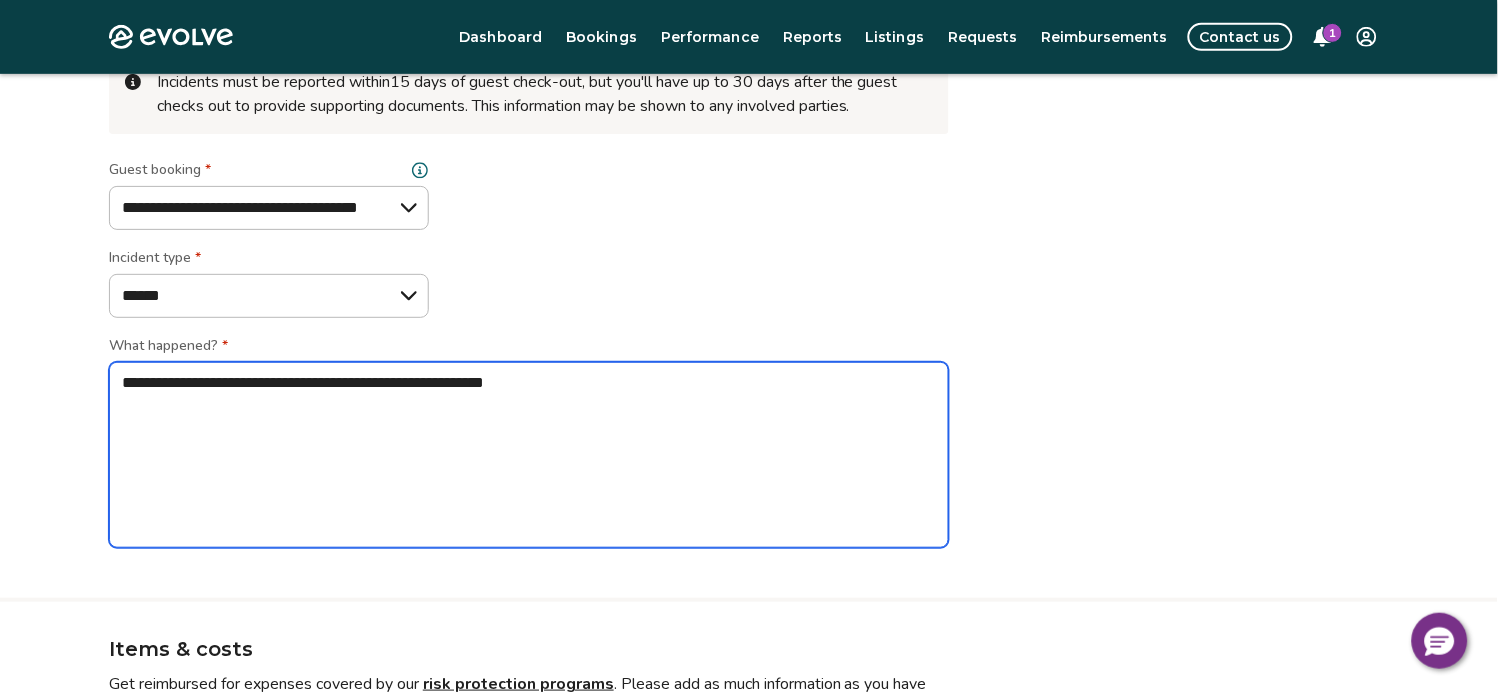 type on "*" 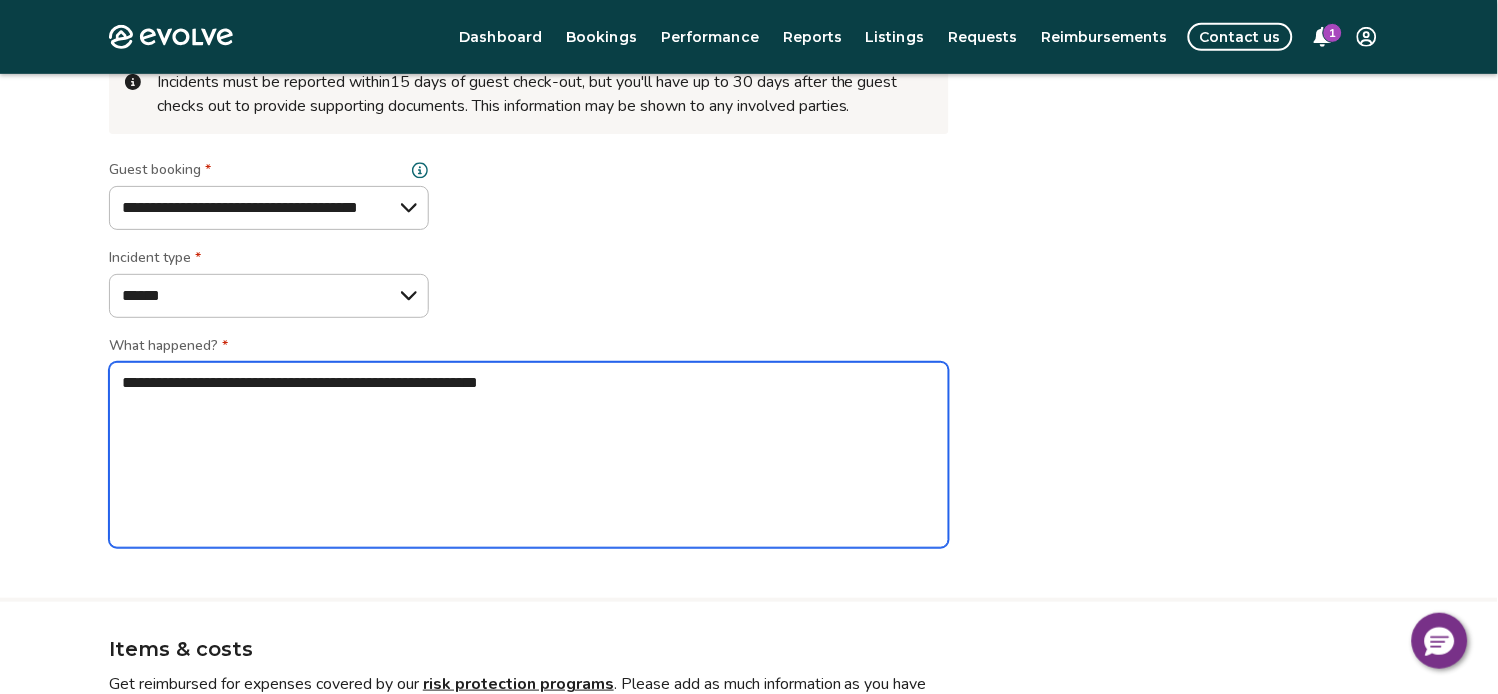 type on "*" 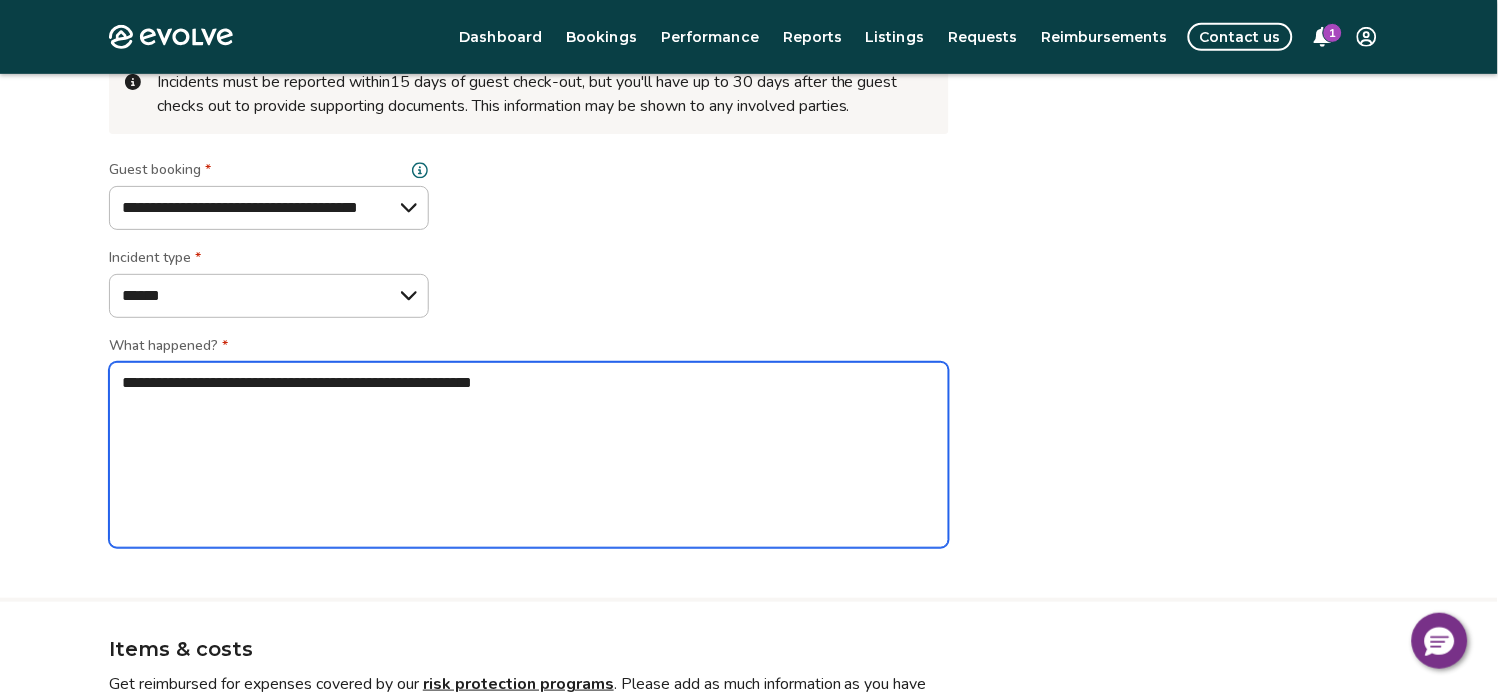 type on "*" 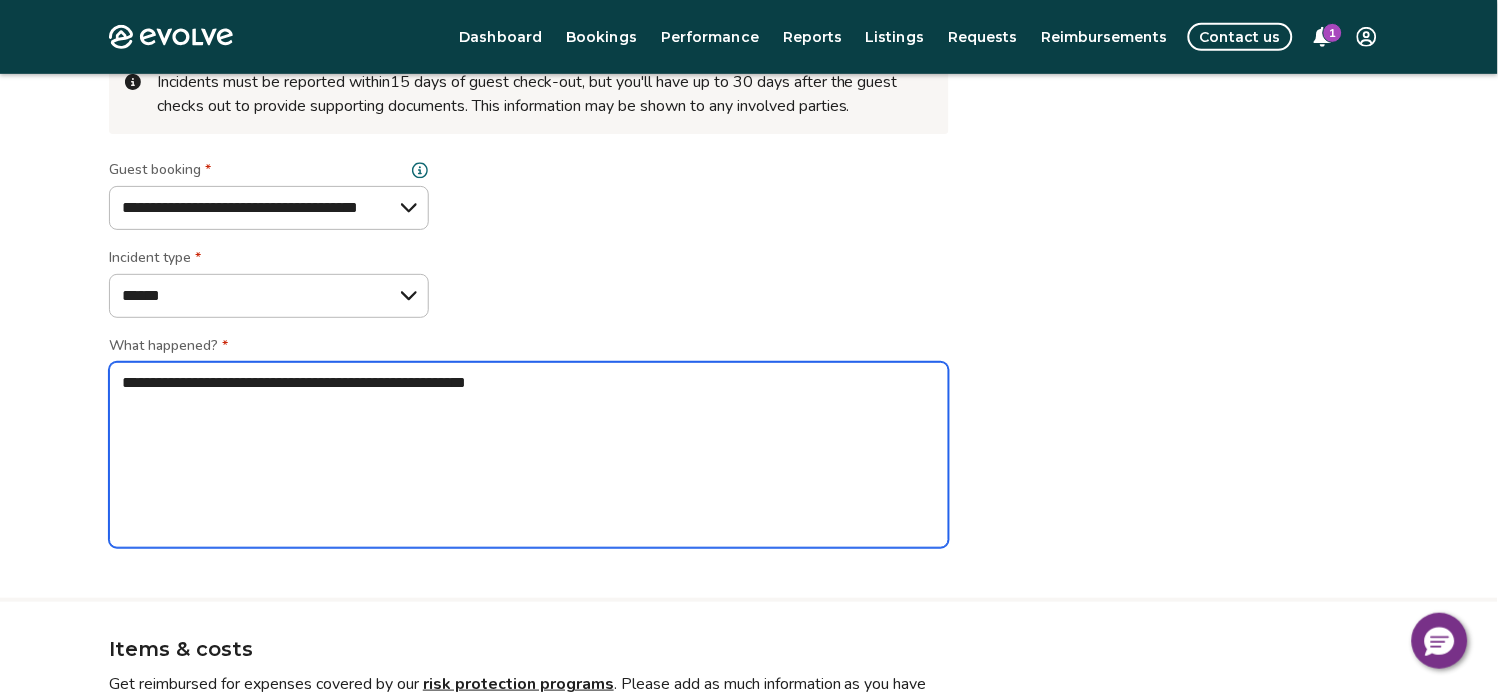 type on "*" 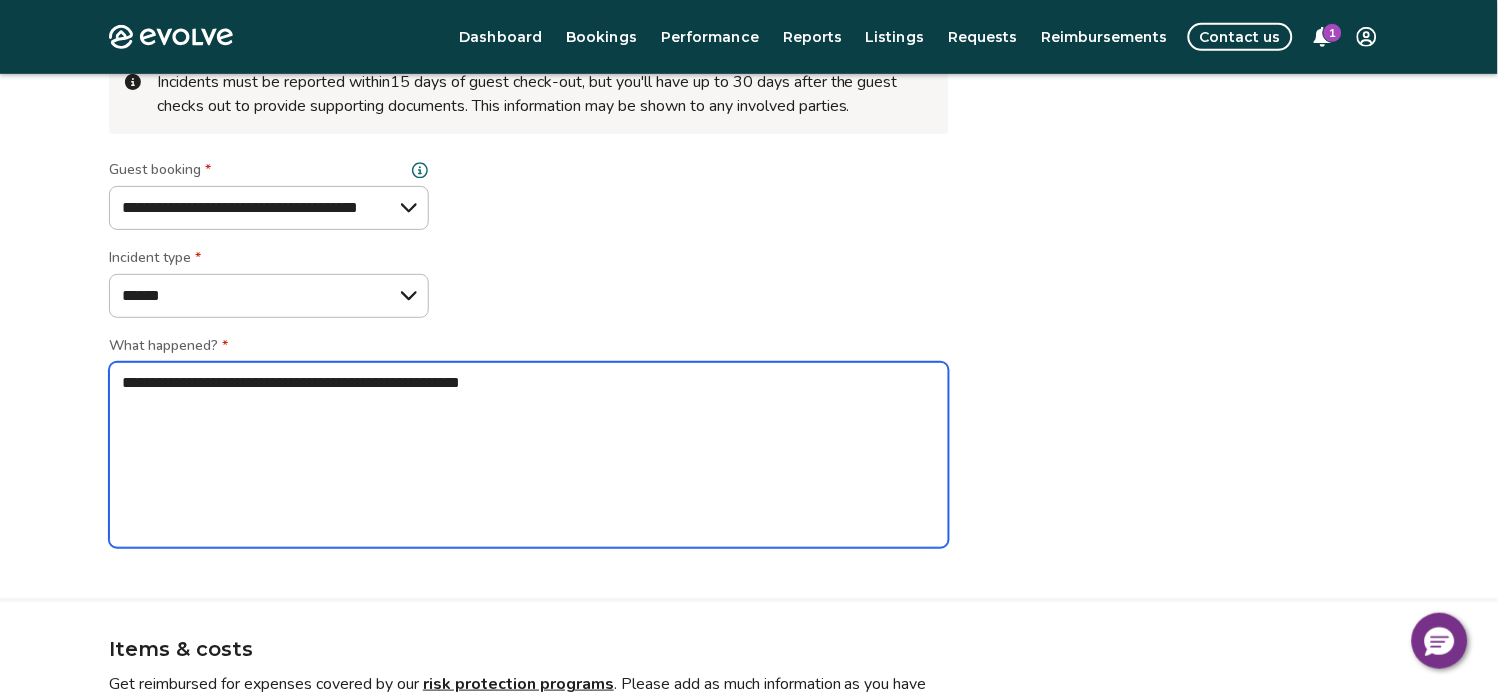 type on "*" 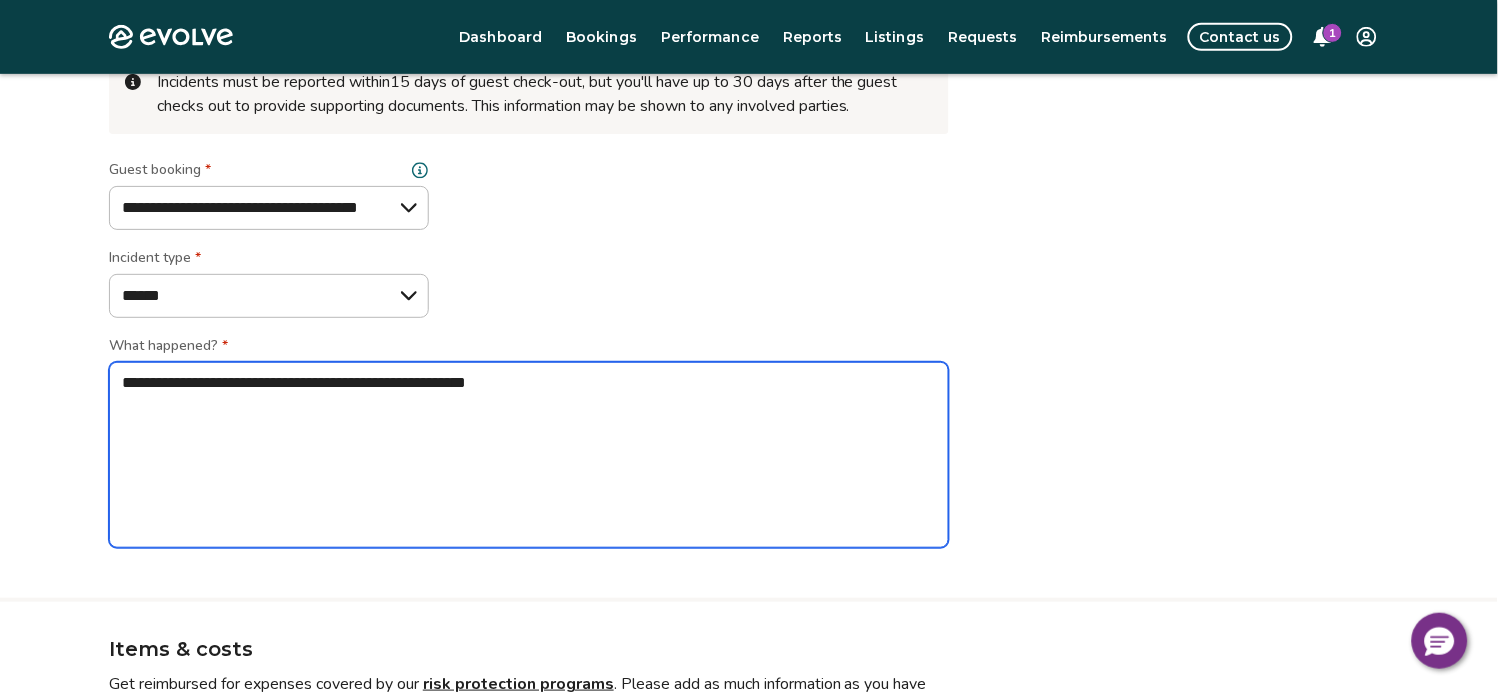 type on "*" 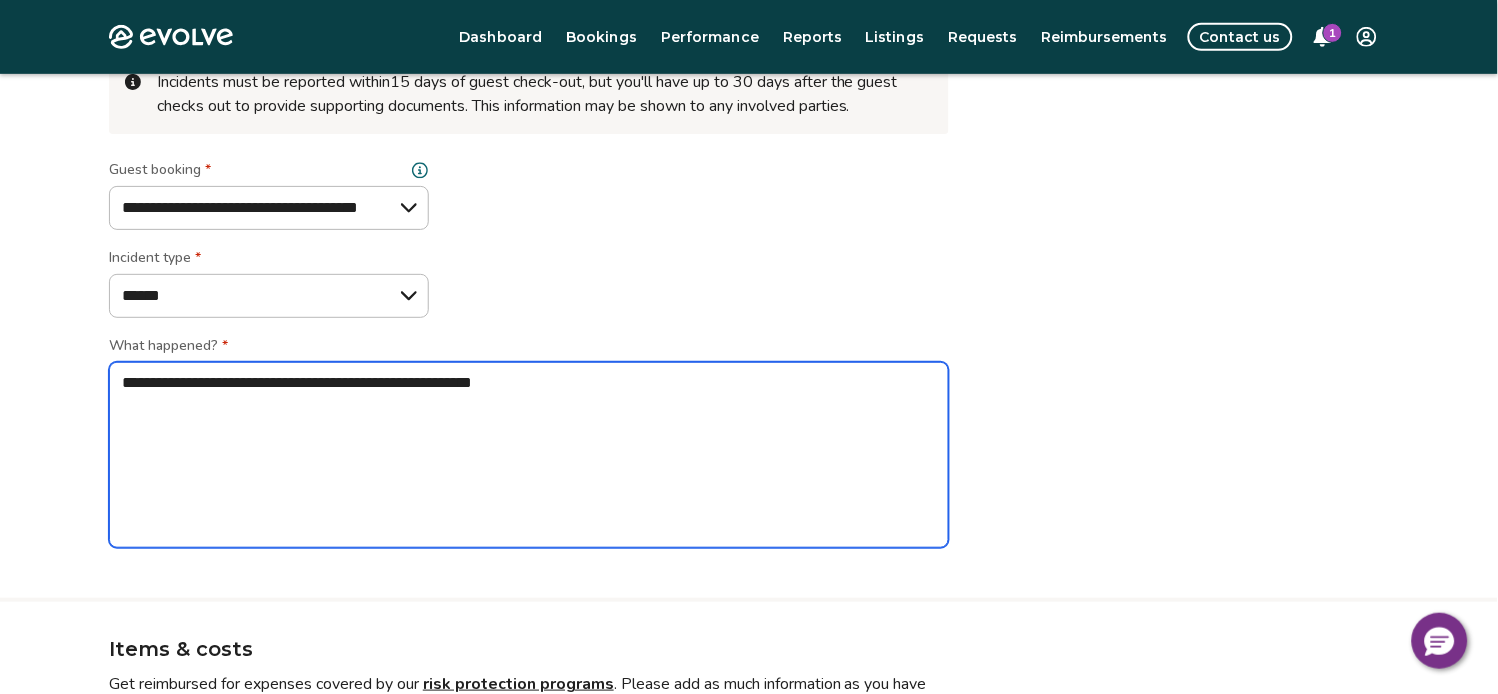 type on "*" 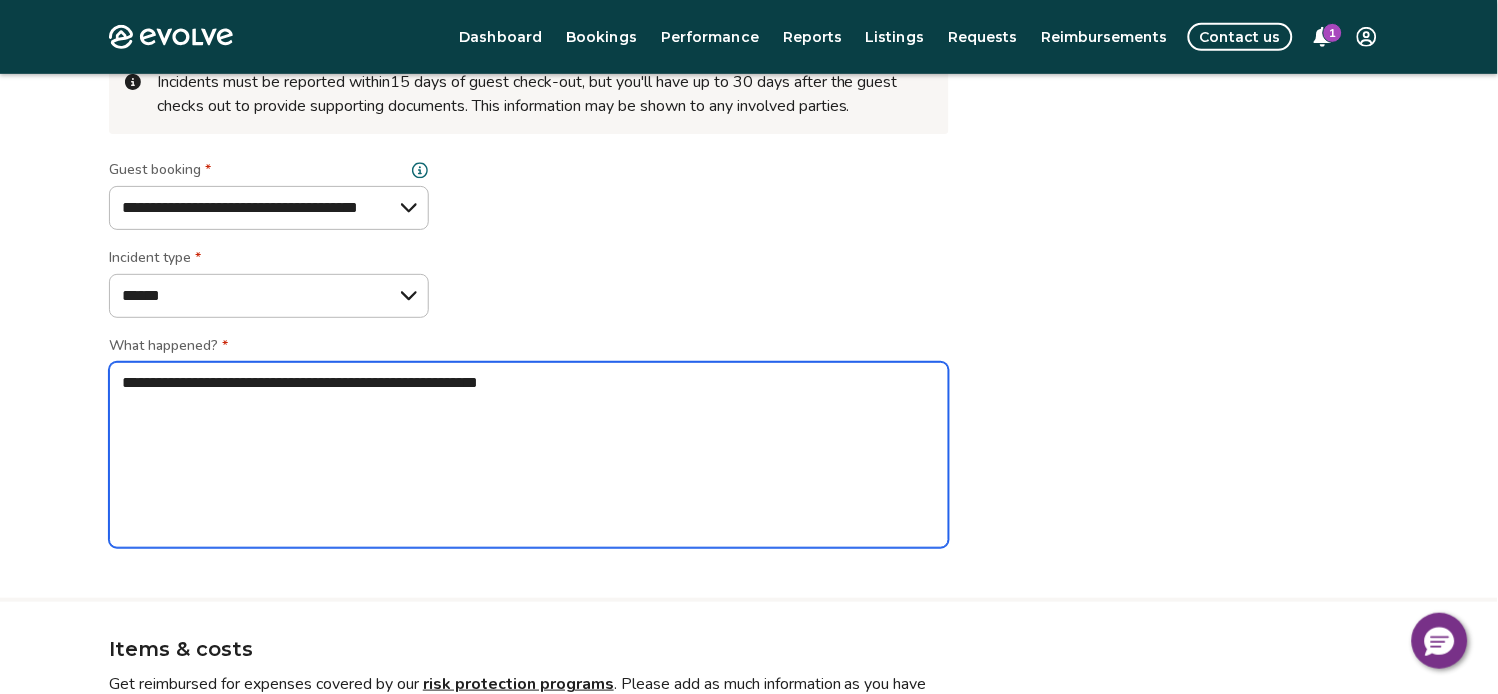 type on "*" 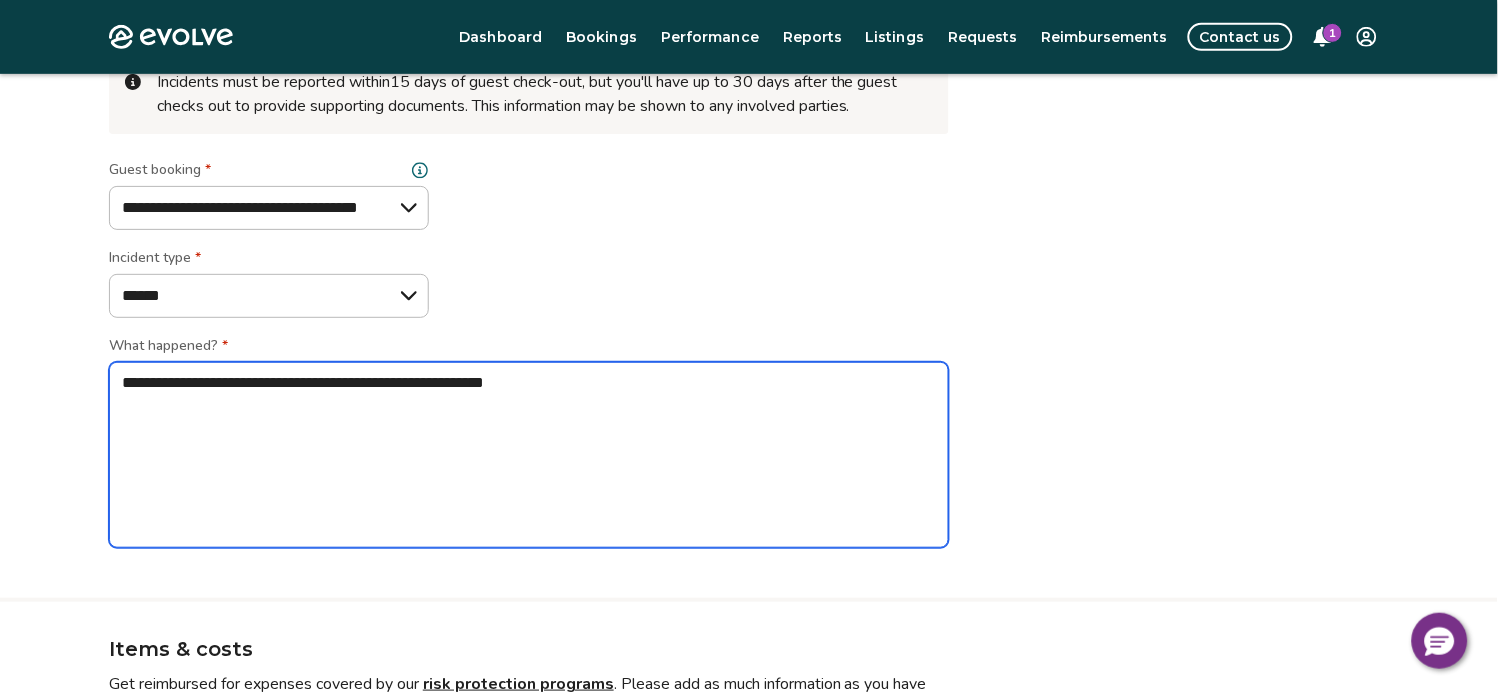type on "**********" 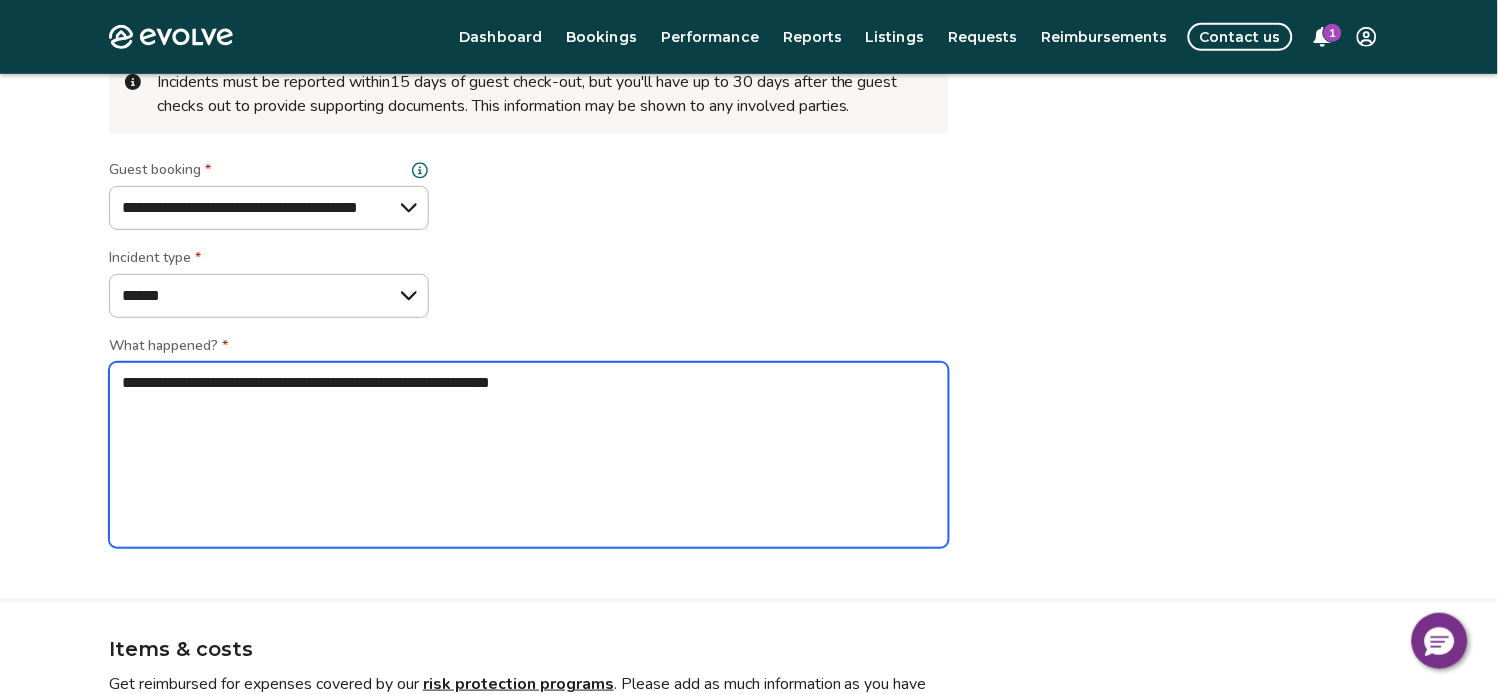type on "*" 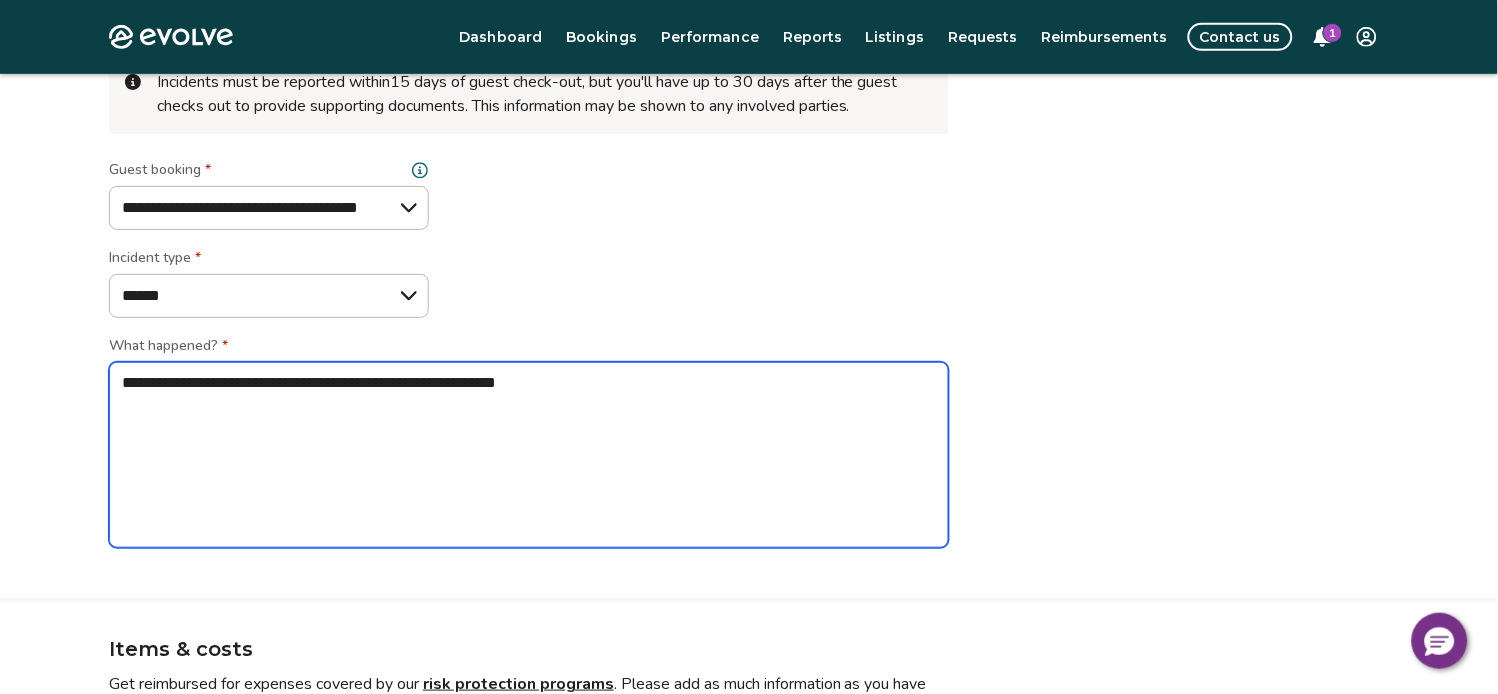 type on "*" 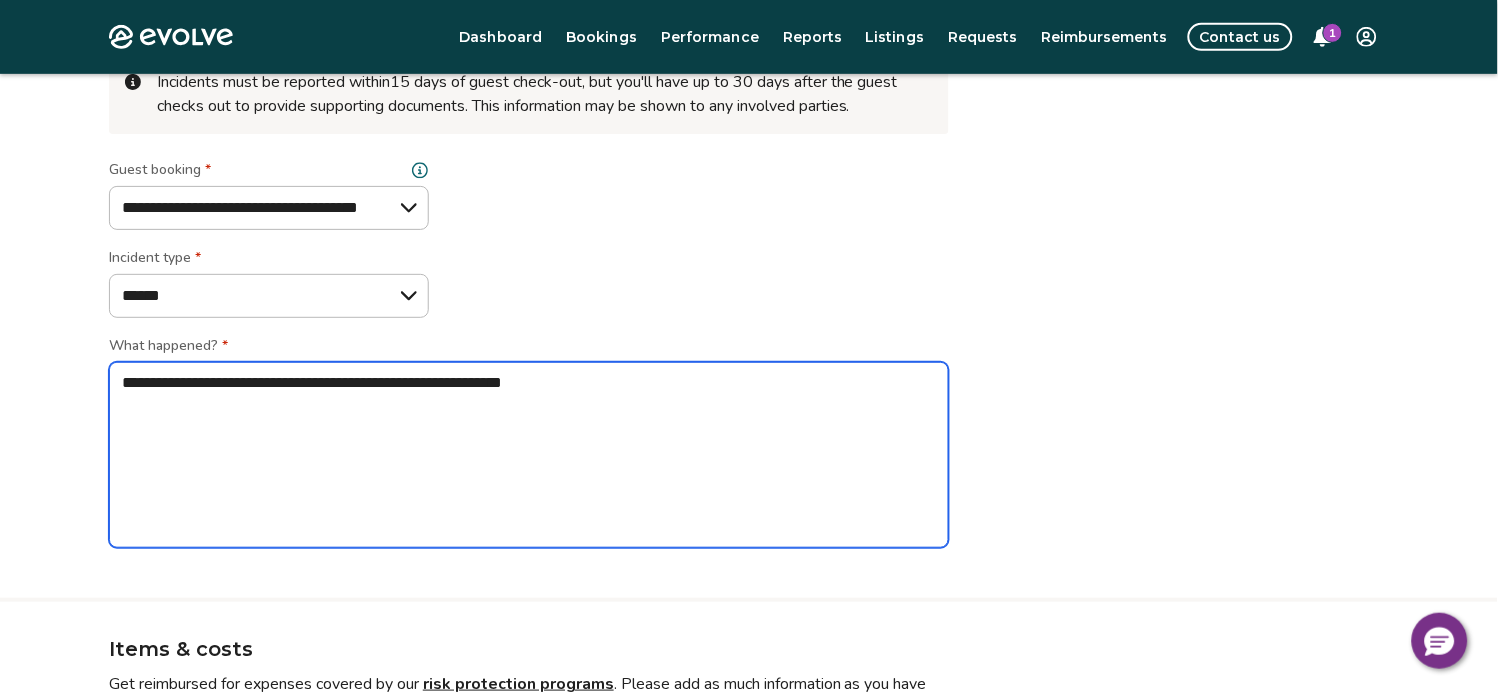 type on "**********" 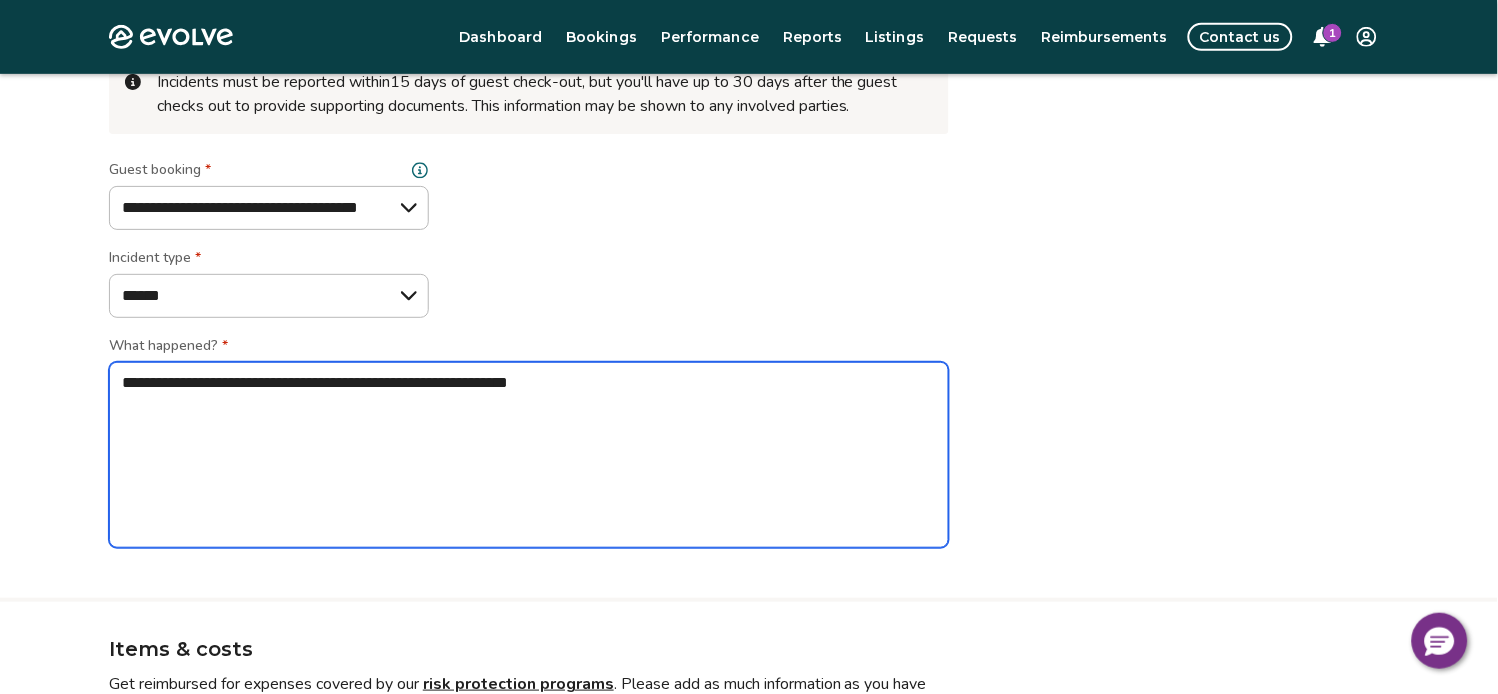 type on "*" 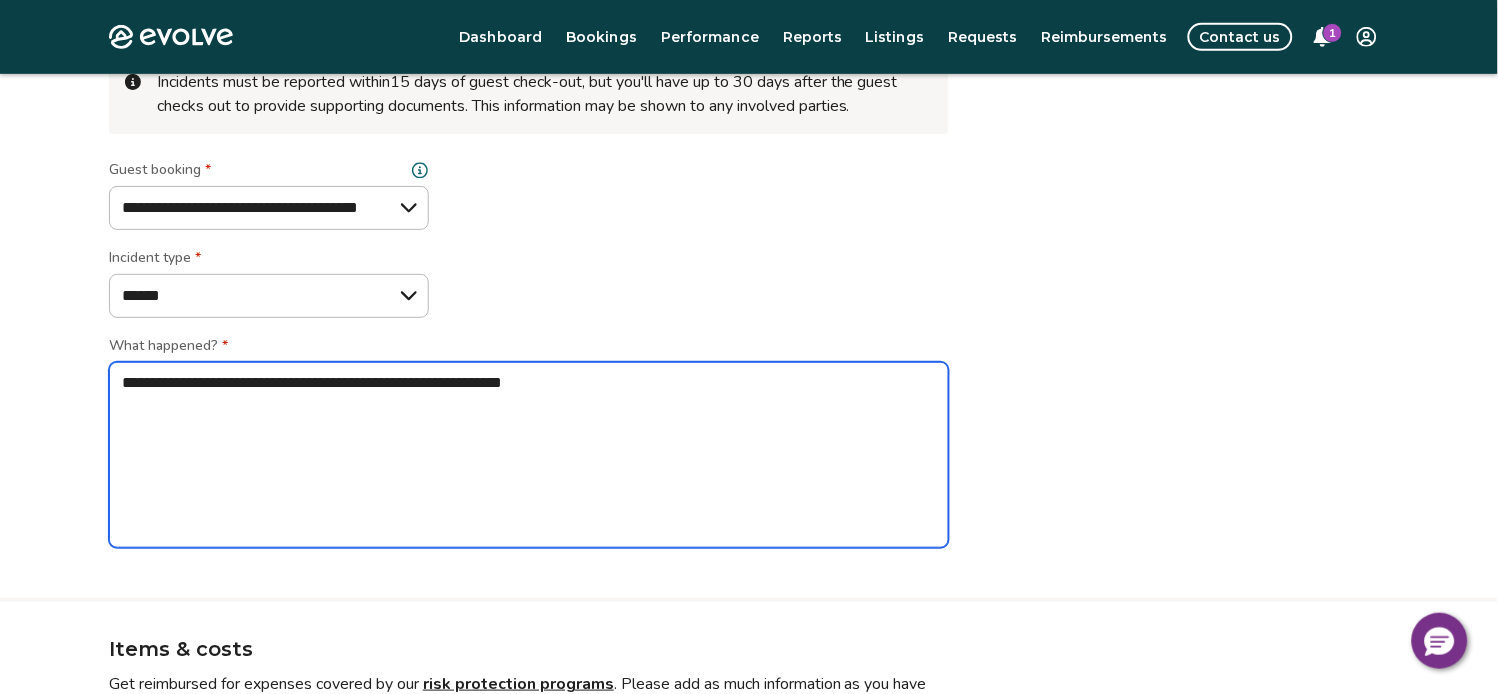 type on "*" 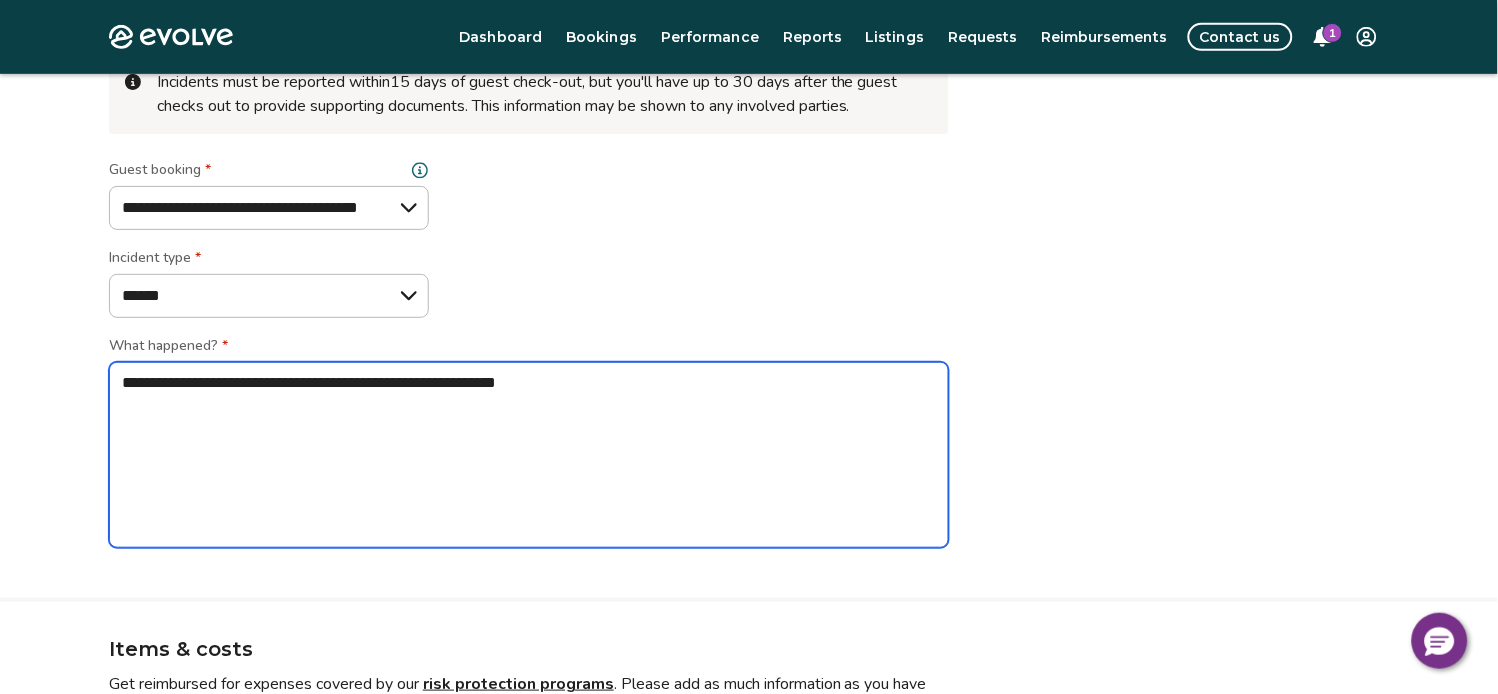 type on "*" 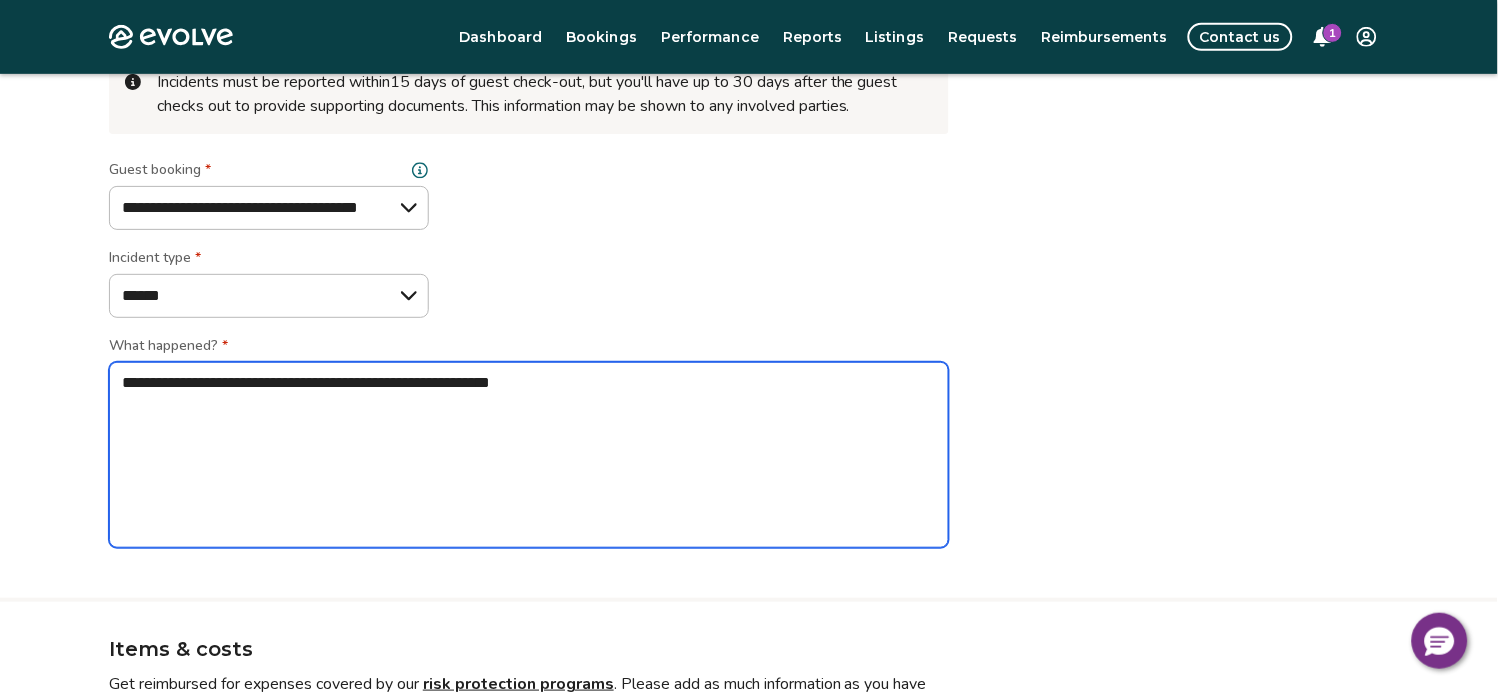 type on "*" 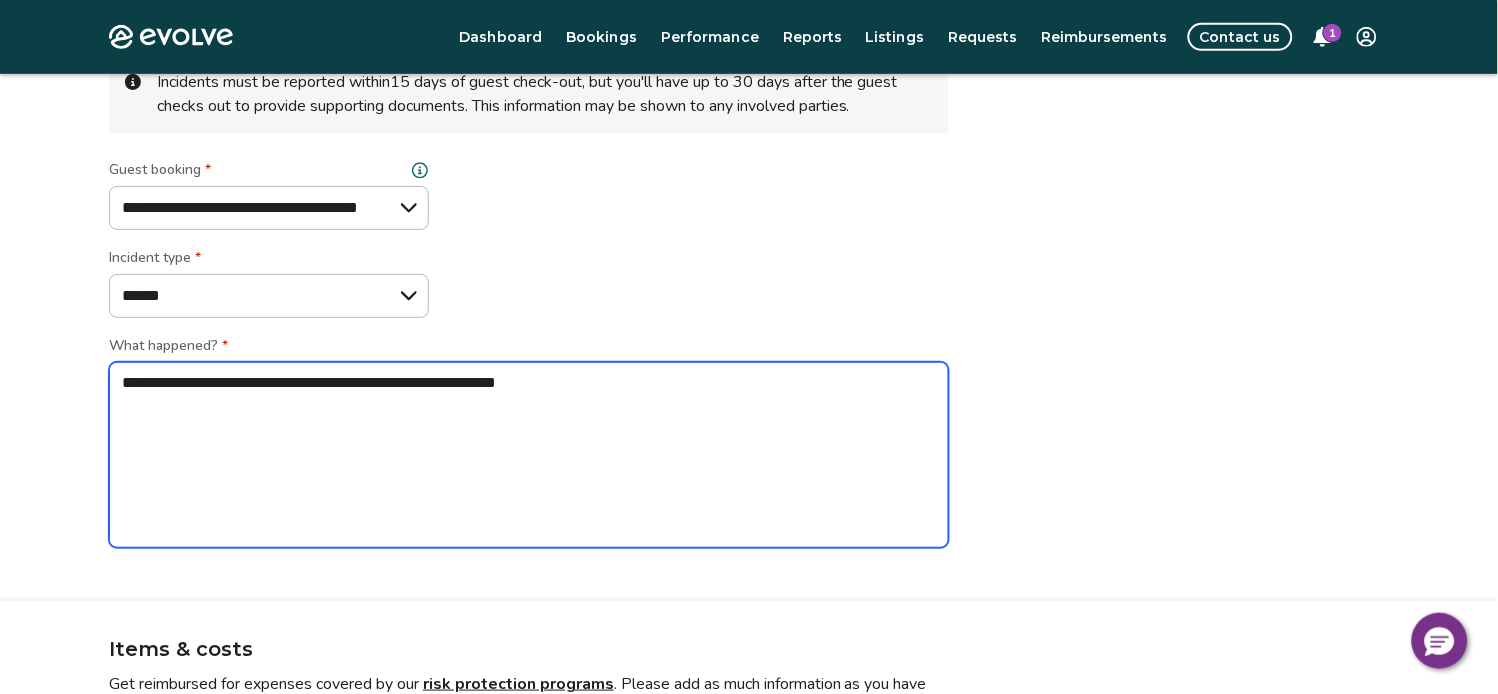 type on "*" 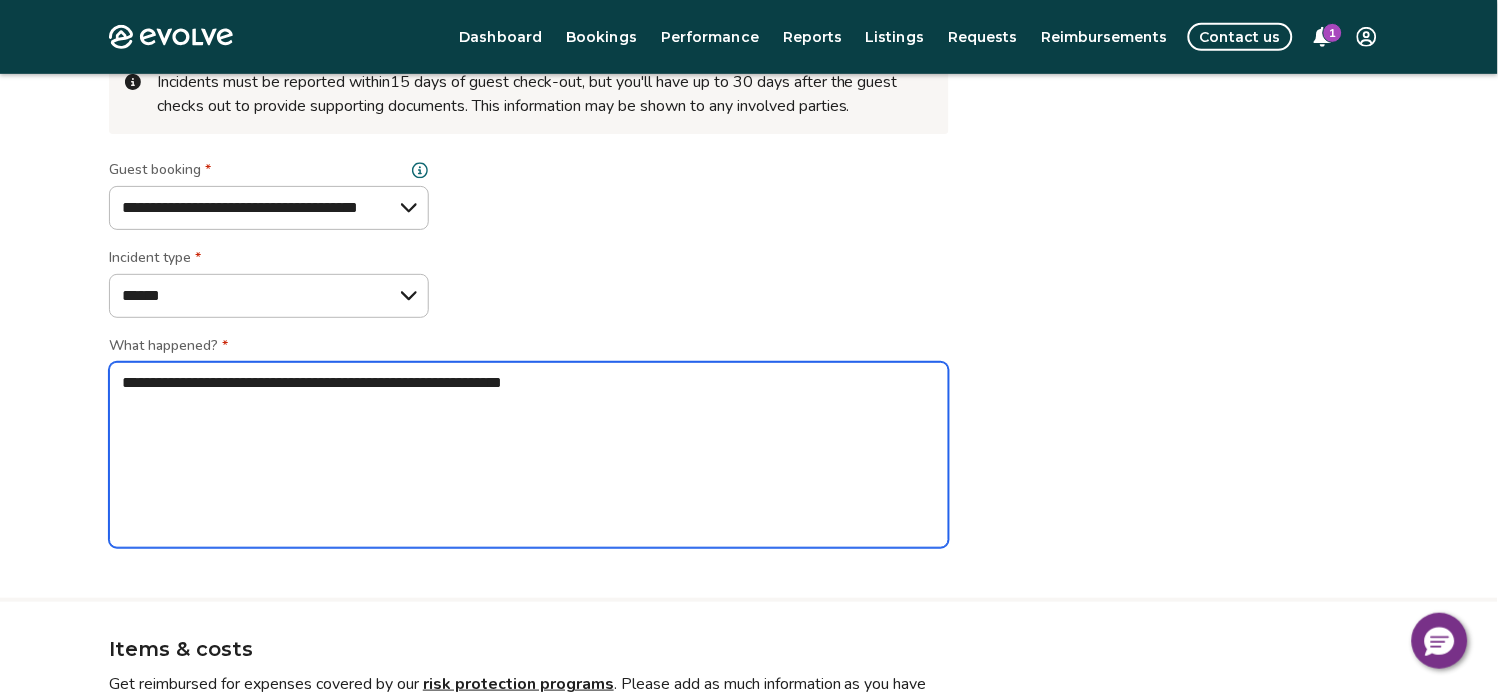 type on "*" 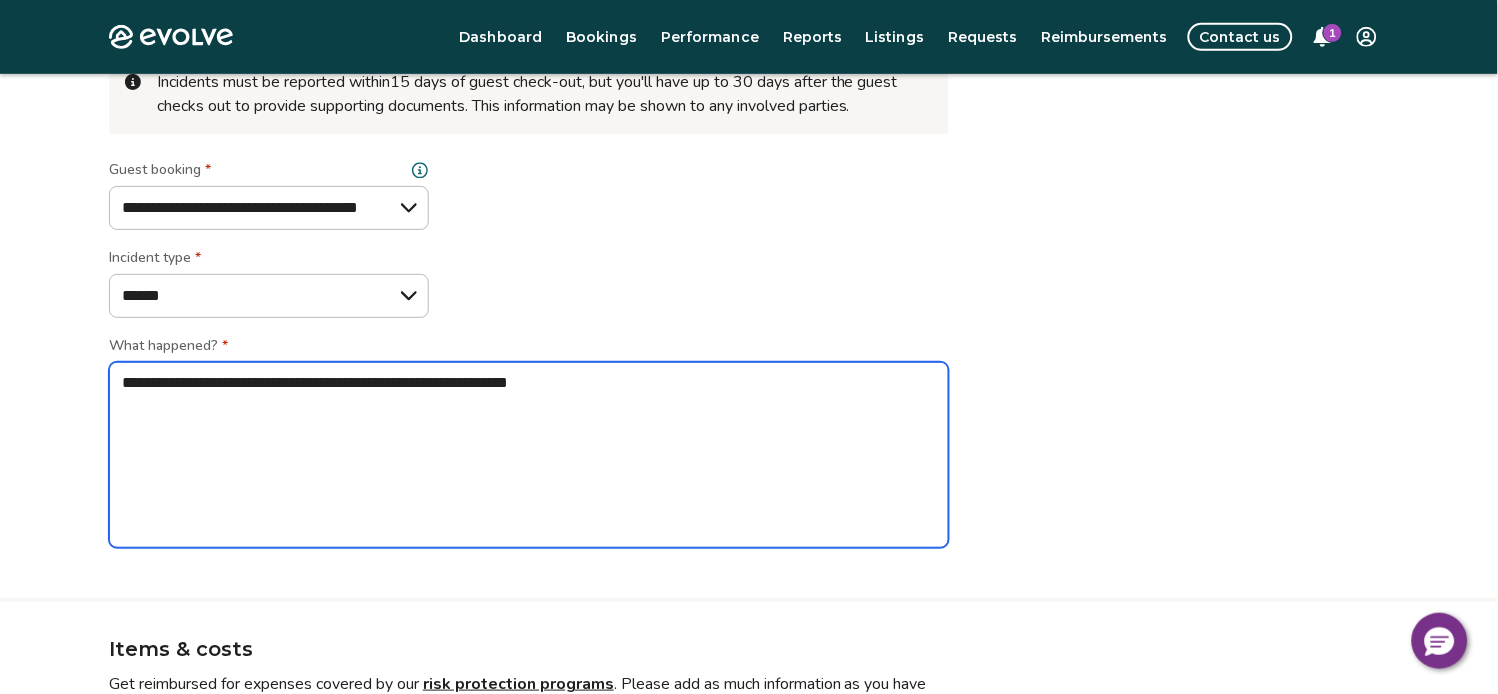 type on "*" 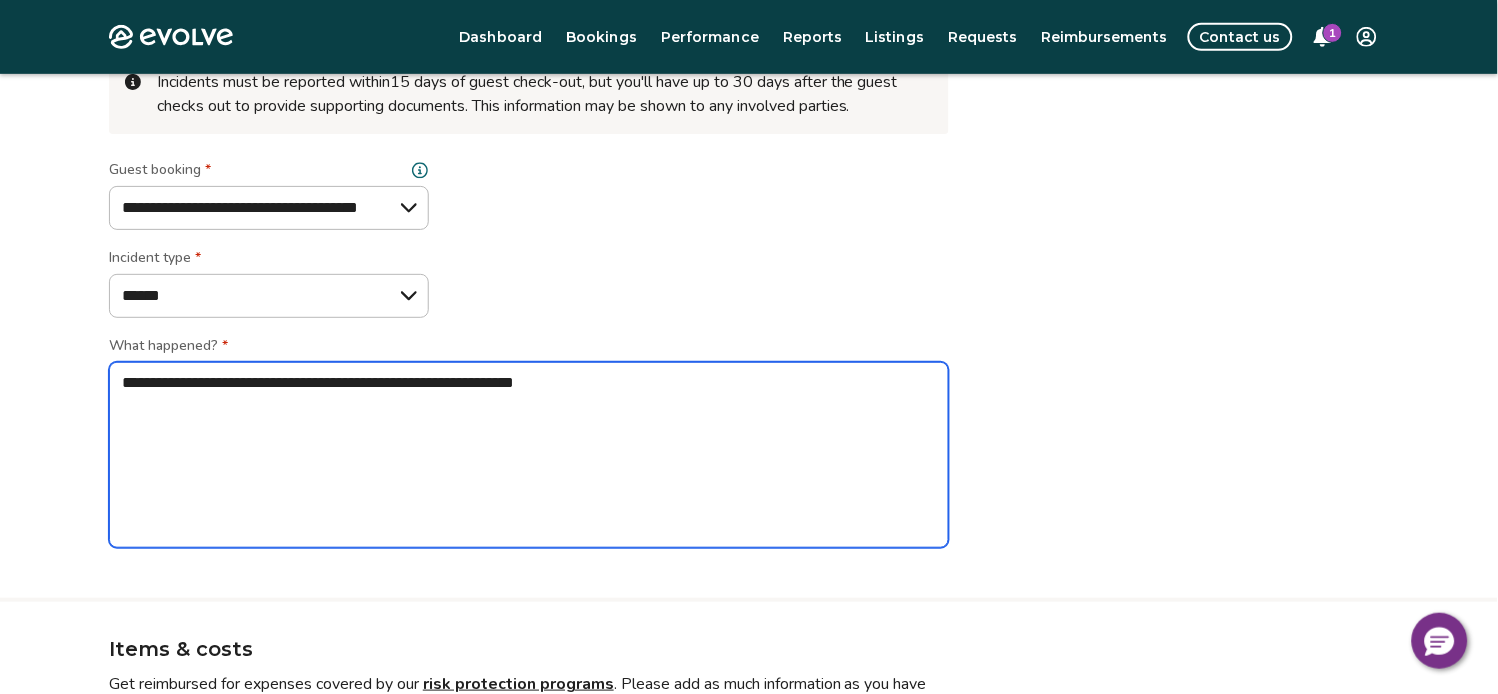 type on "*" 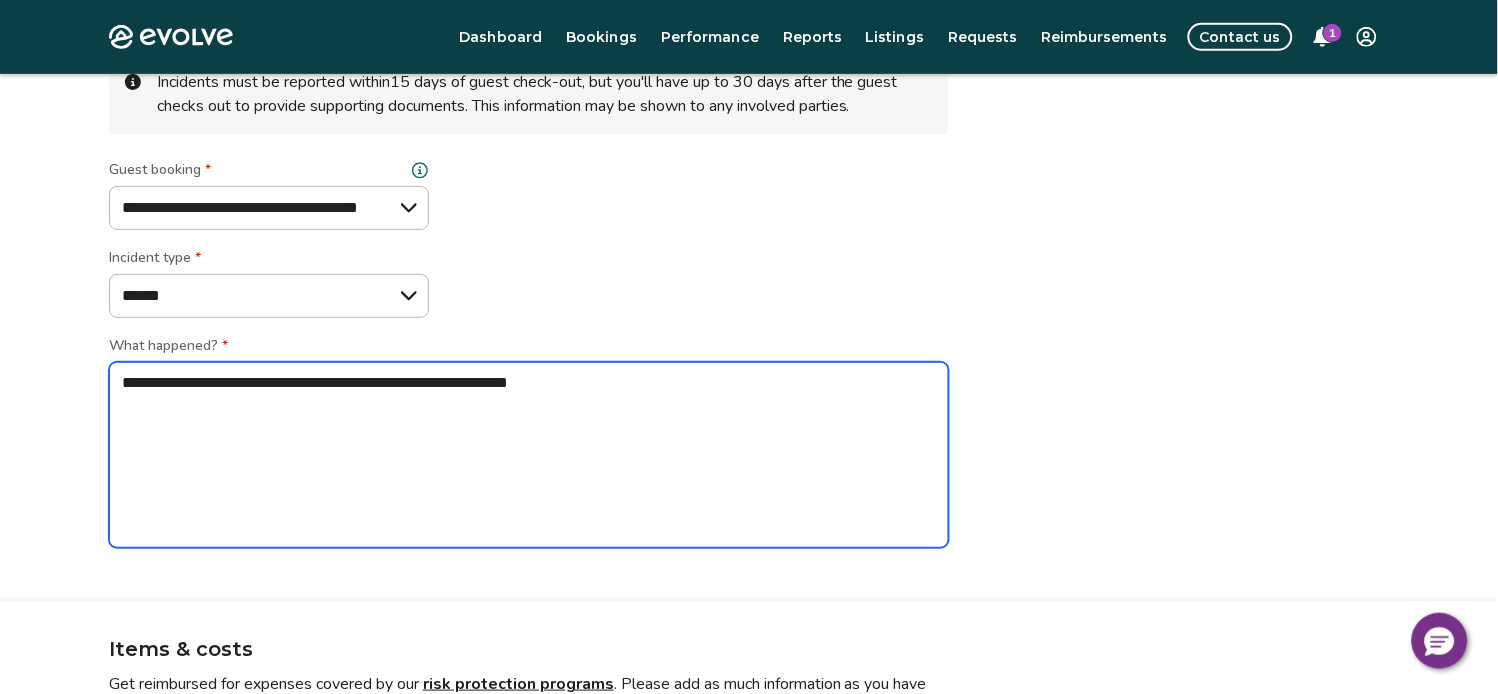type on "*" 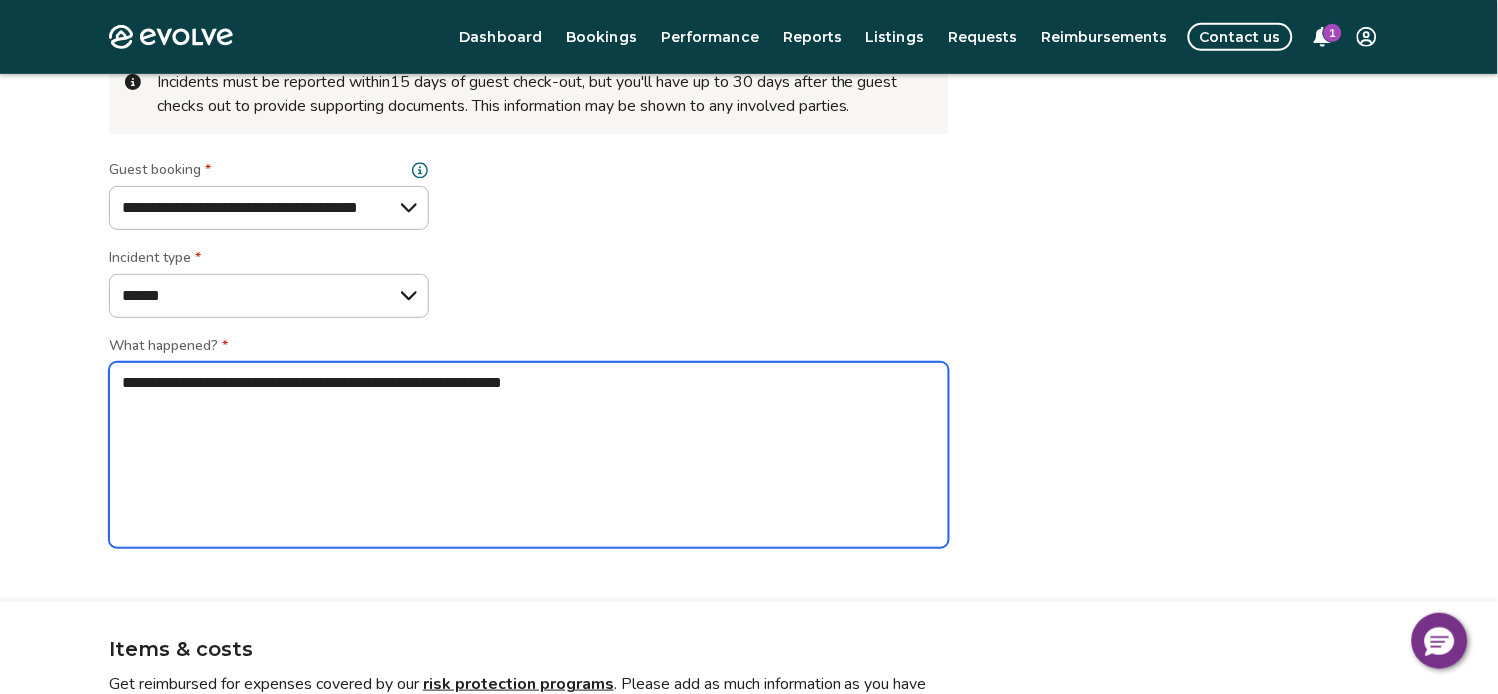 type on "*" 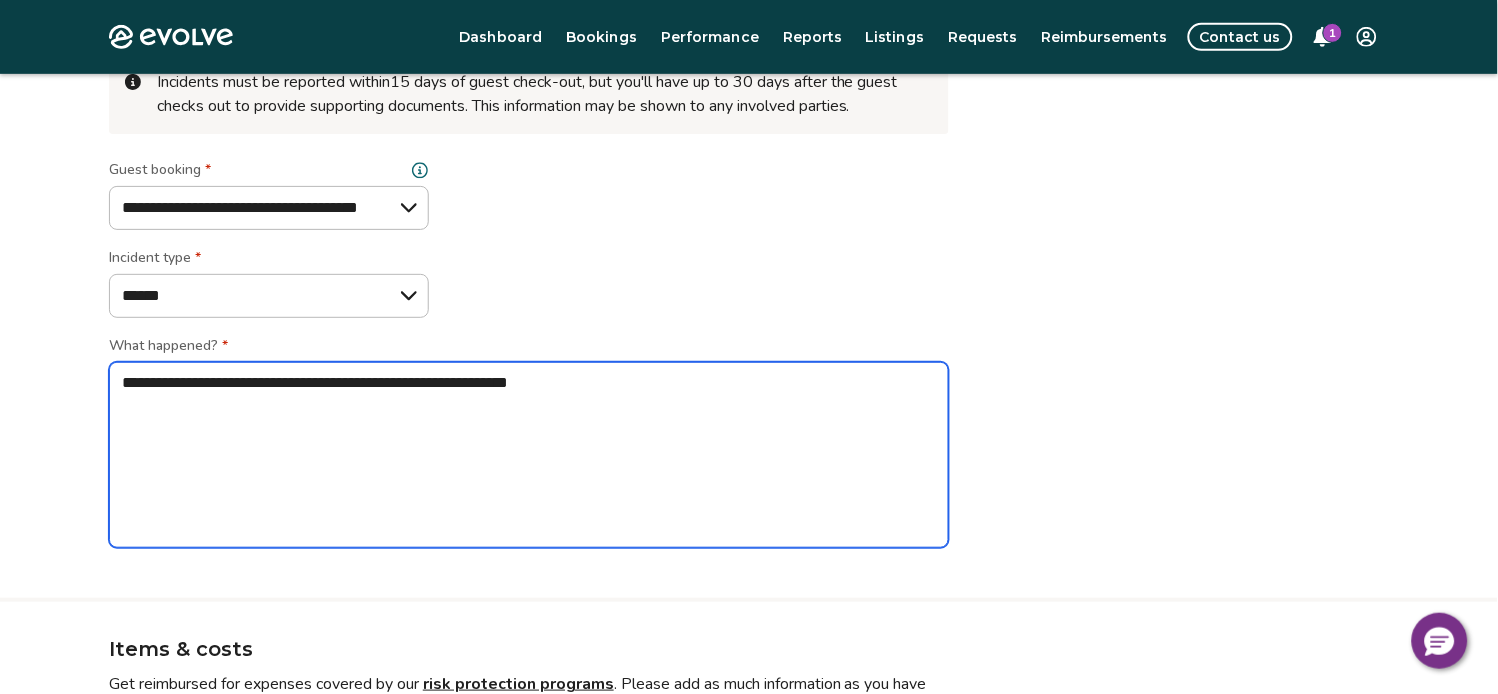type on "*" 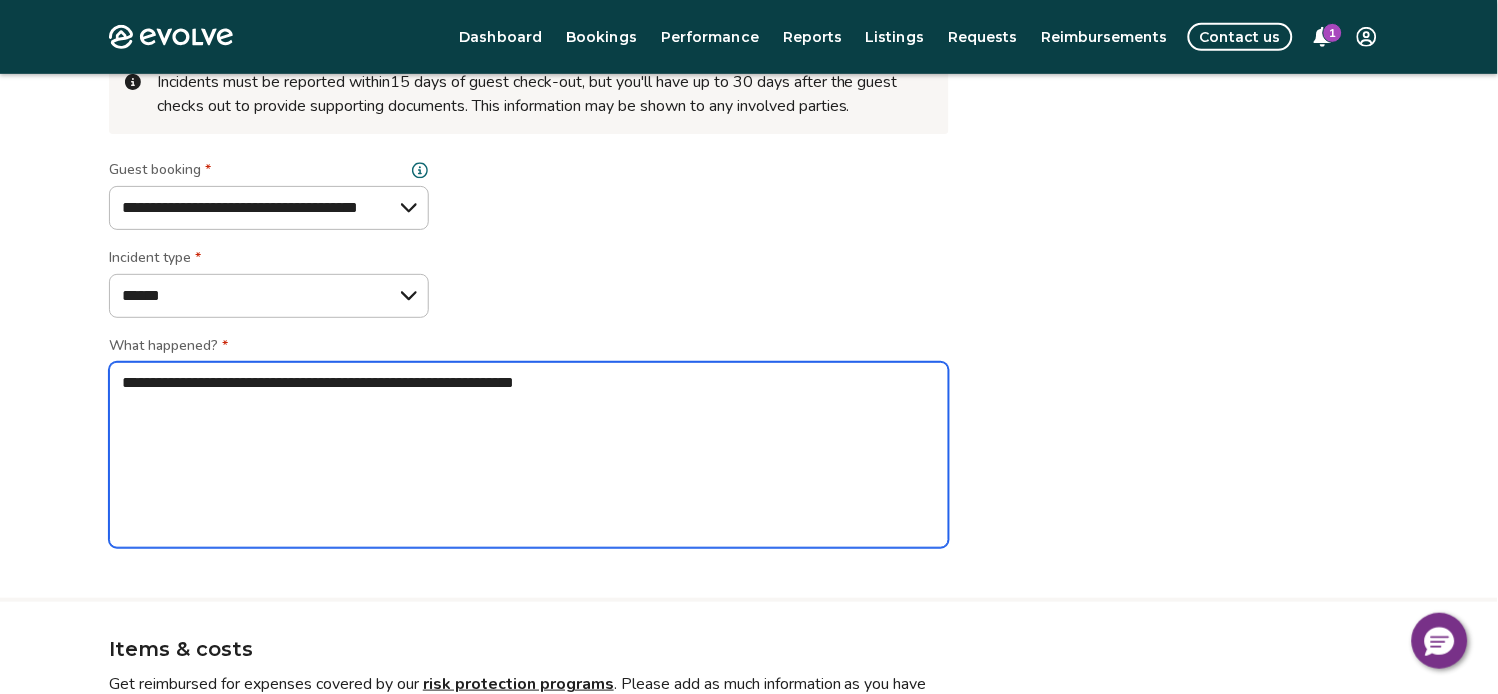 type on "*" 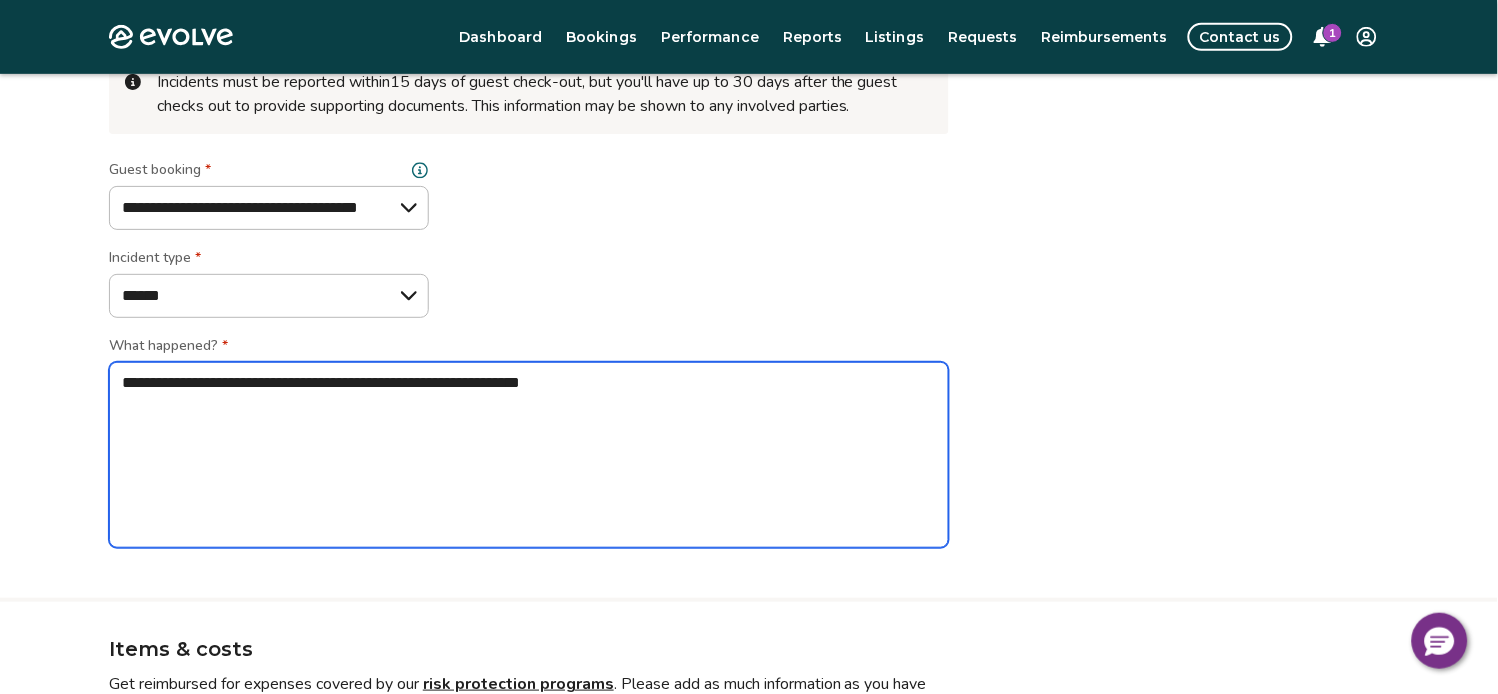 type on "*" 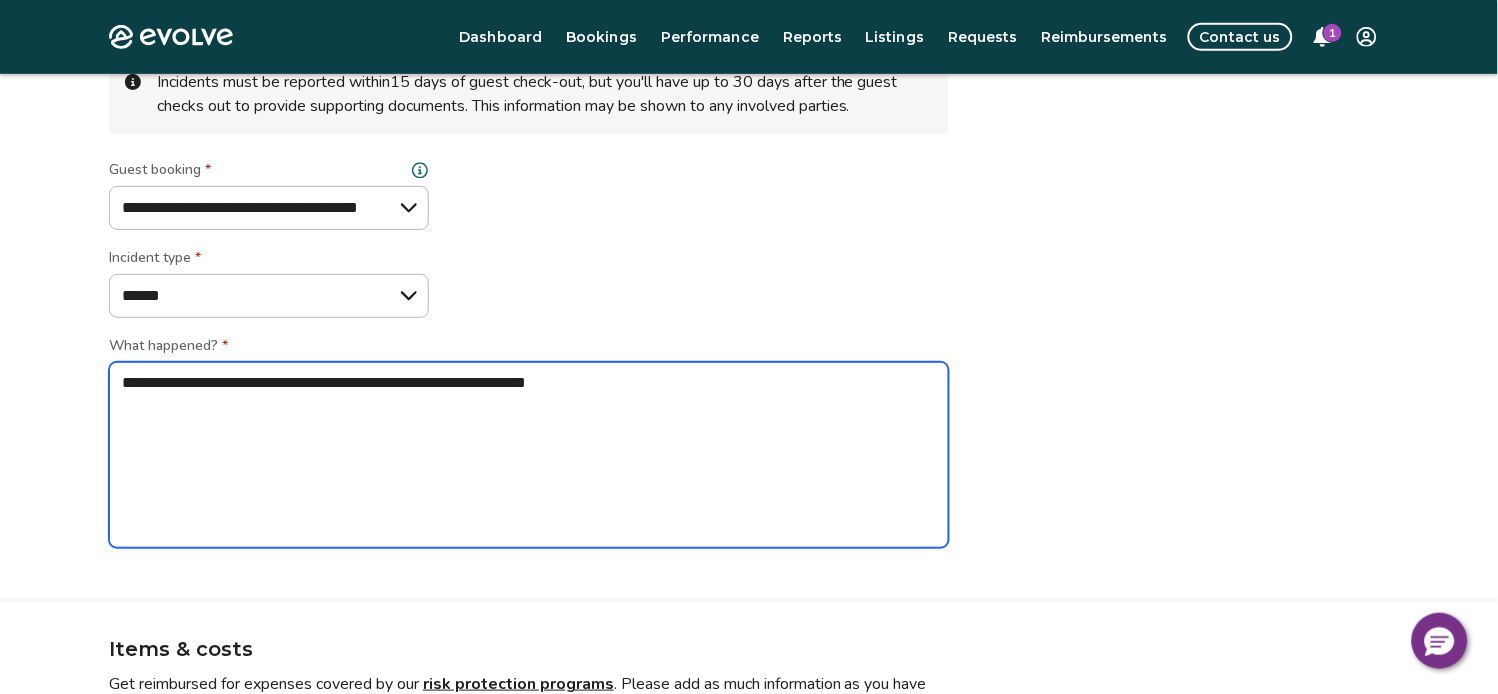 type on "*" 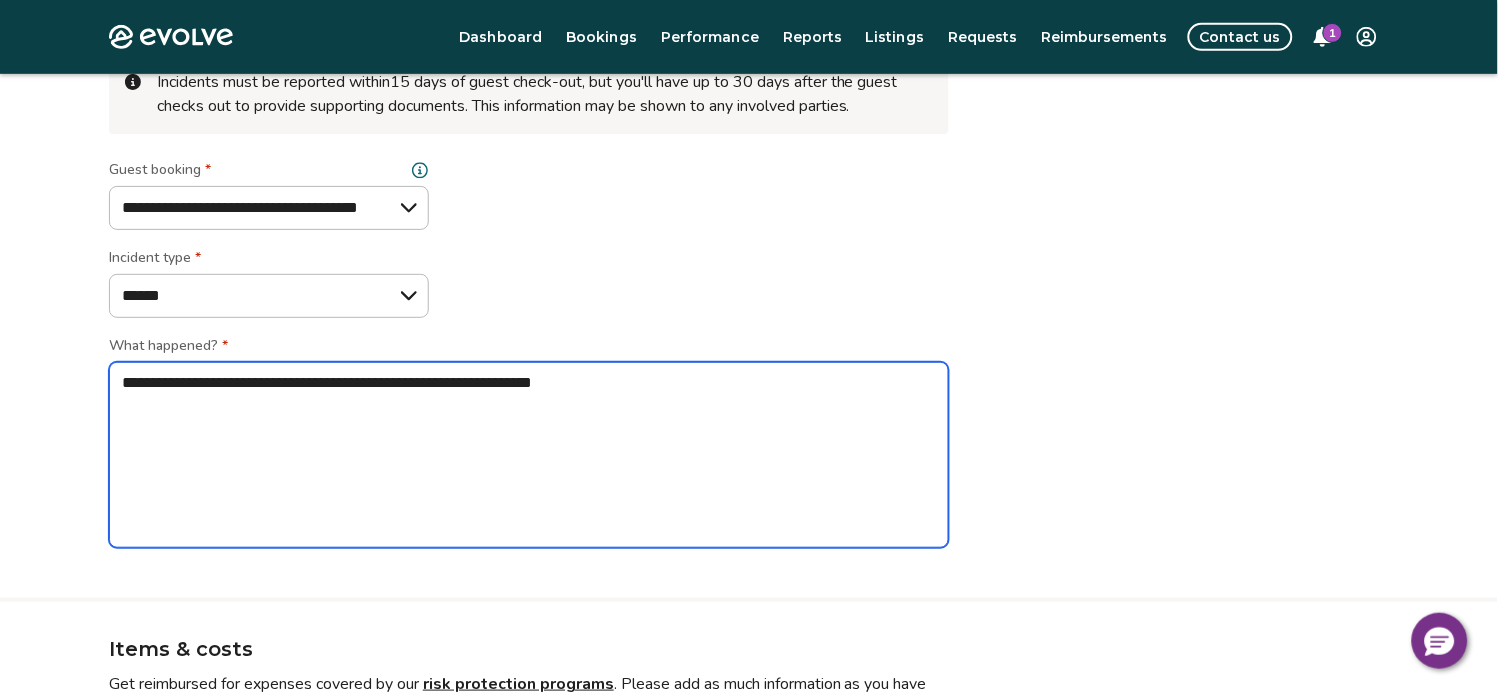 type on "*" 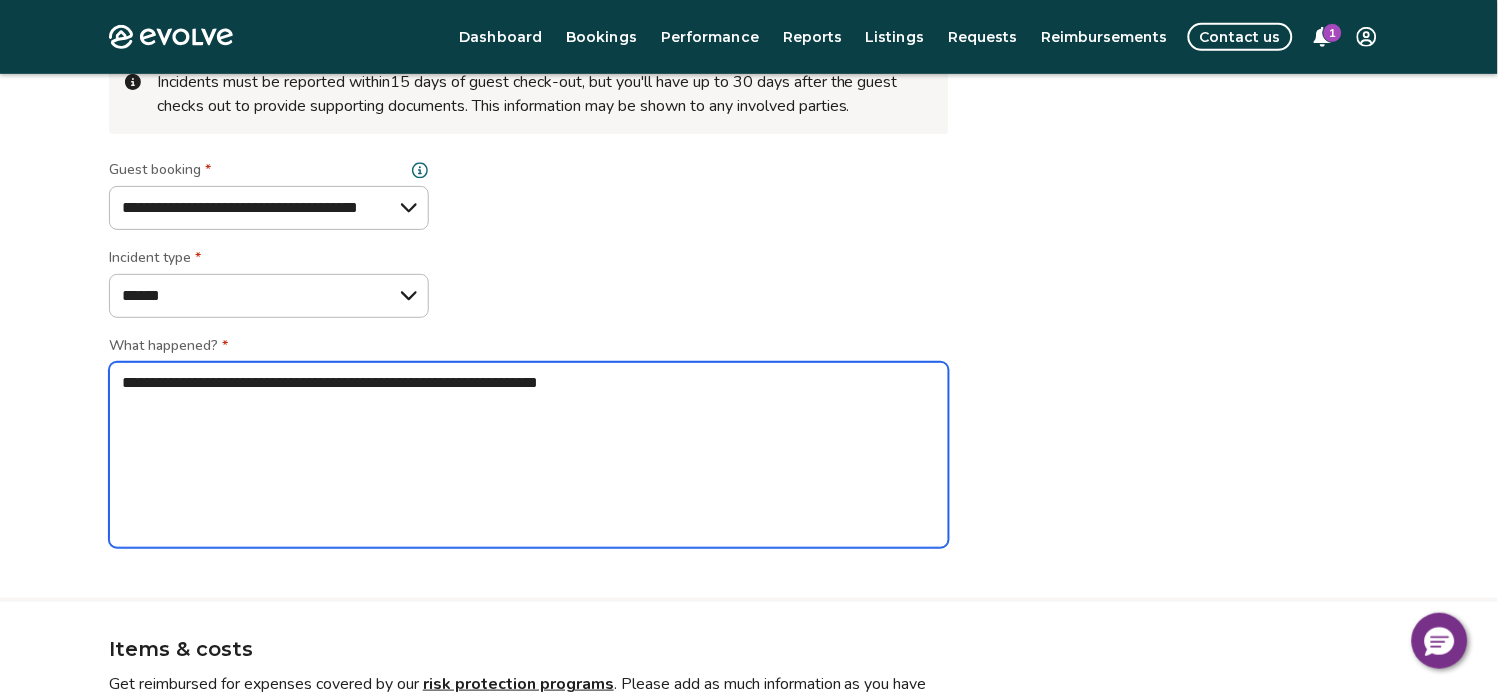 type on "*" 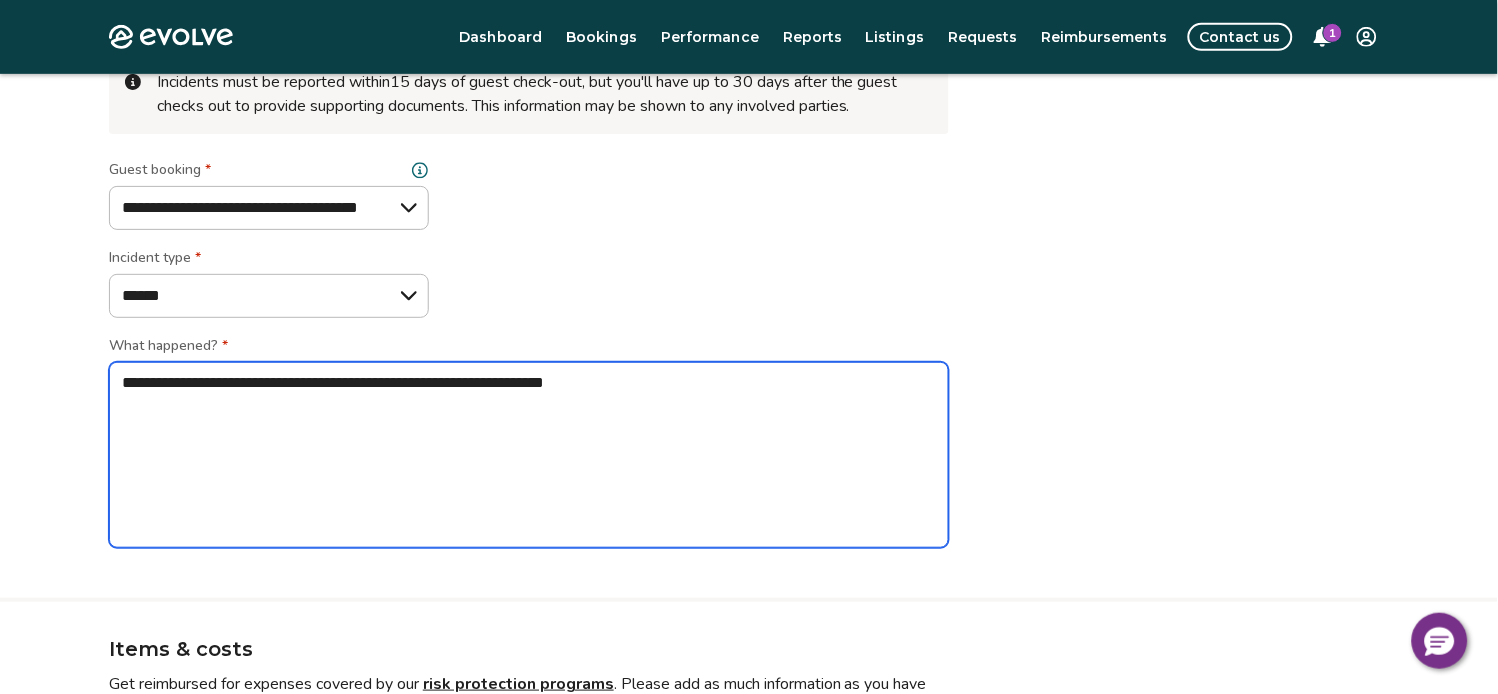 type on "*" 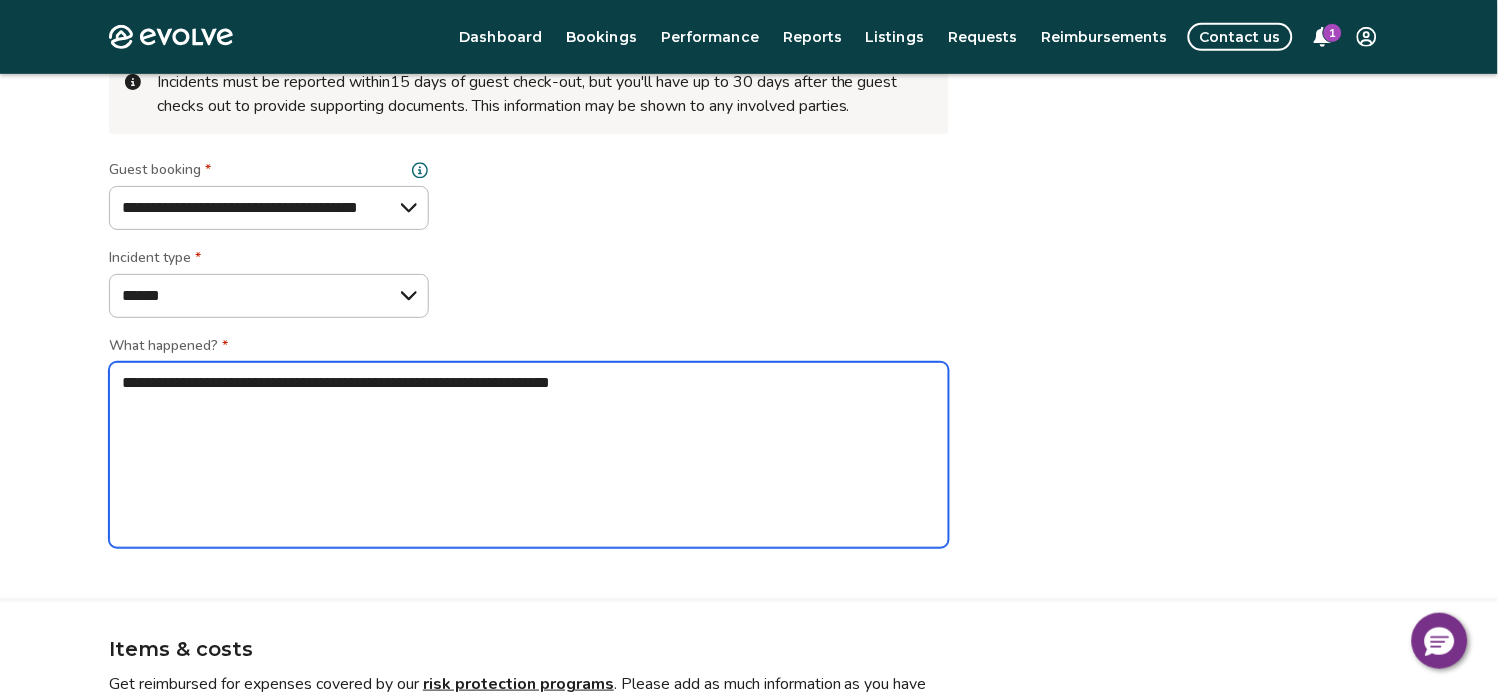 type on "*" 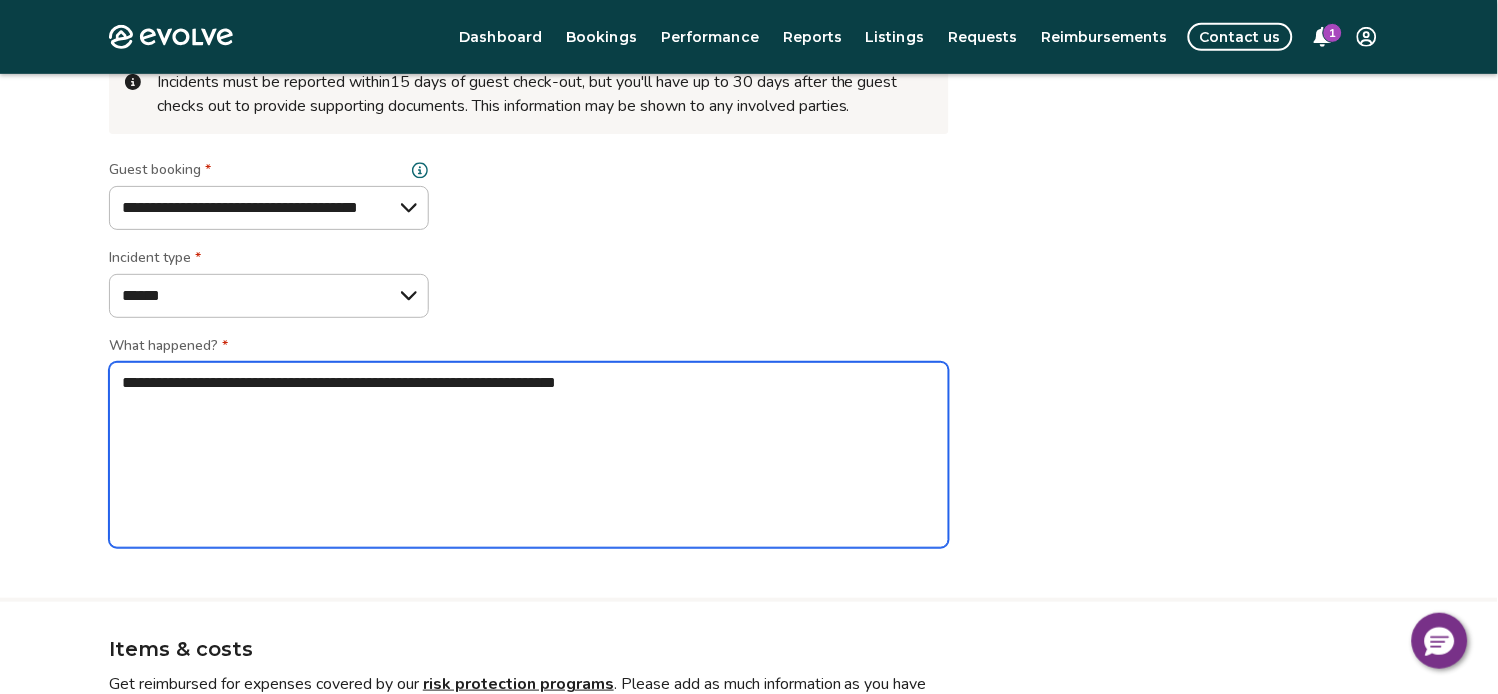 type on "*" 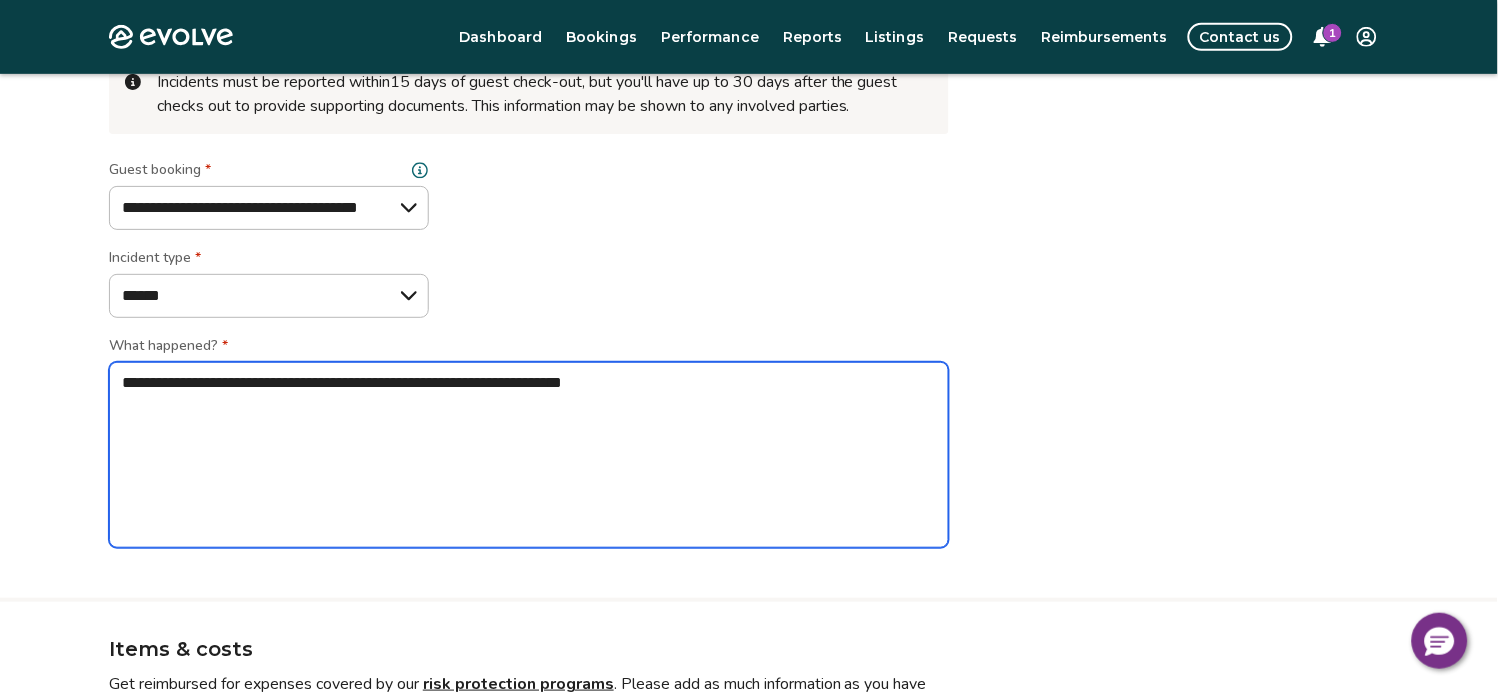 type on "*" 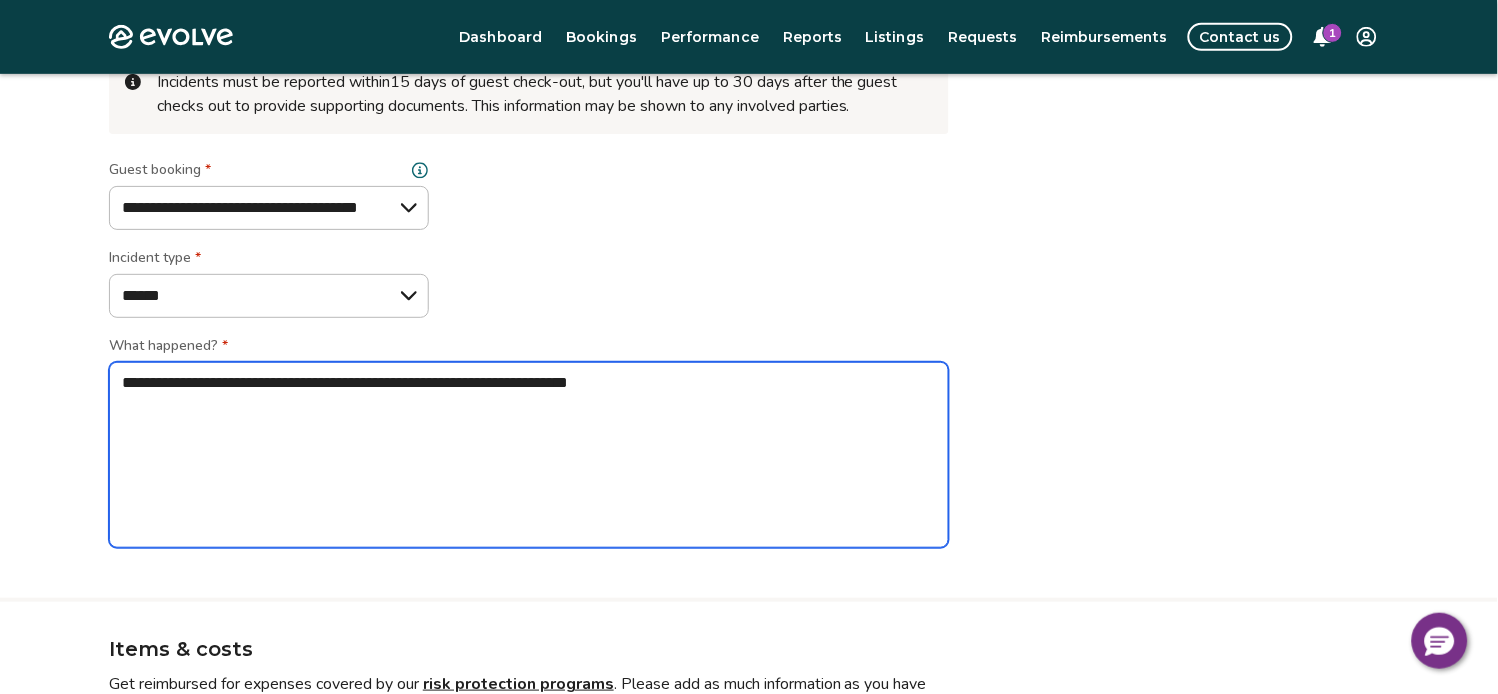 type on "*" 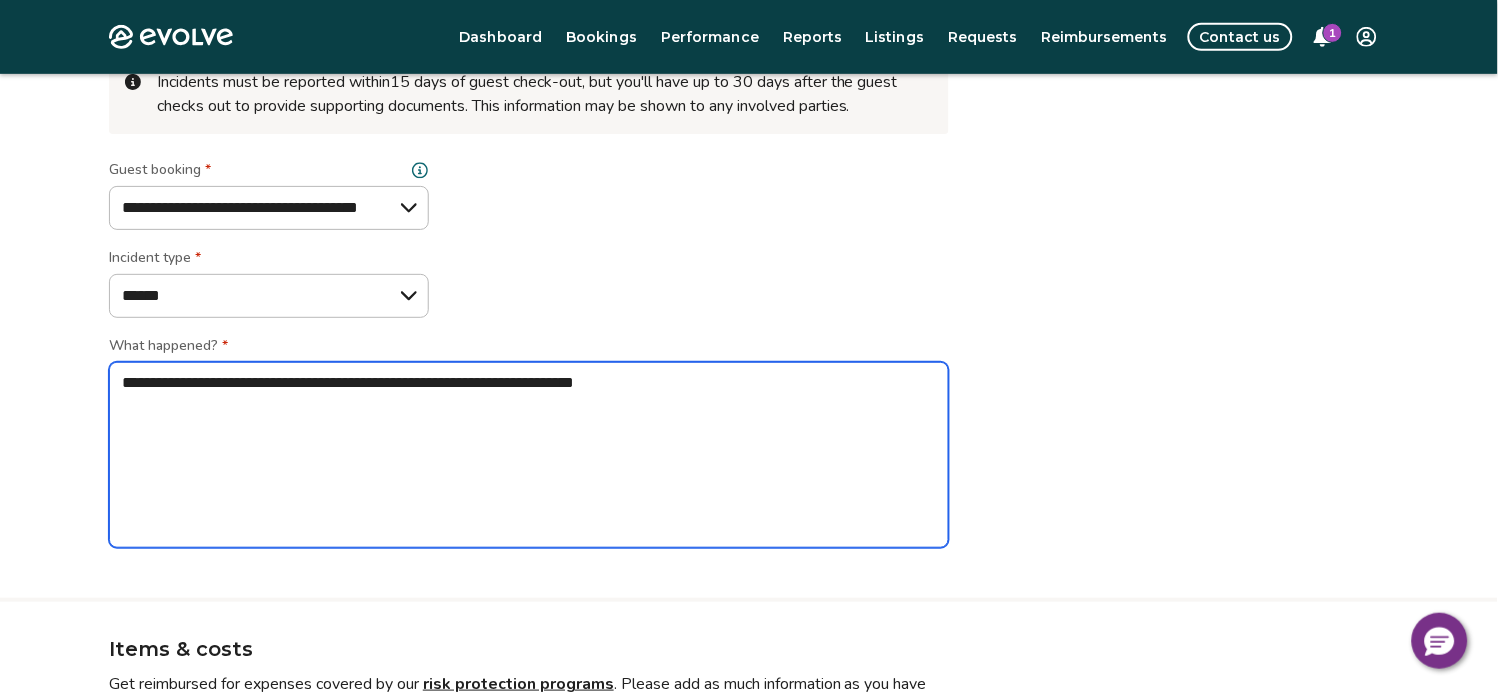 type on "*" 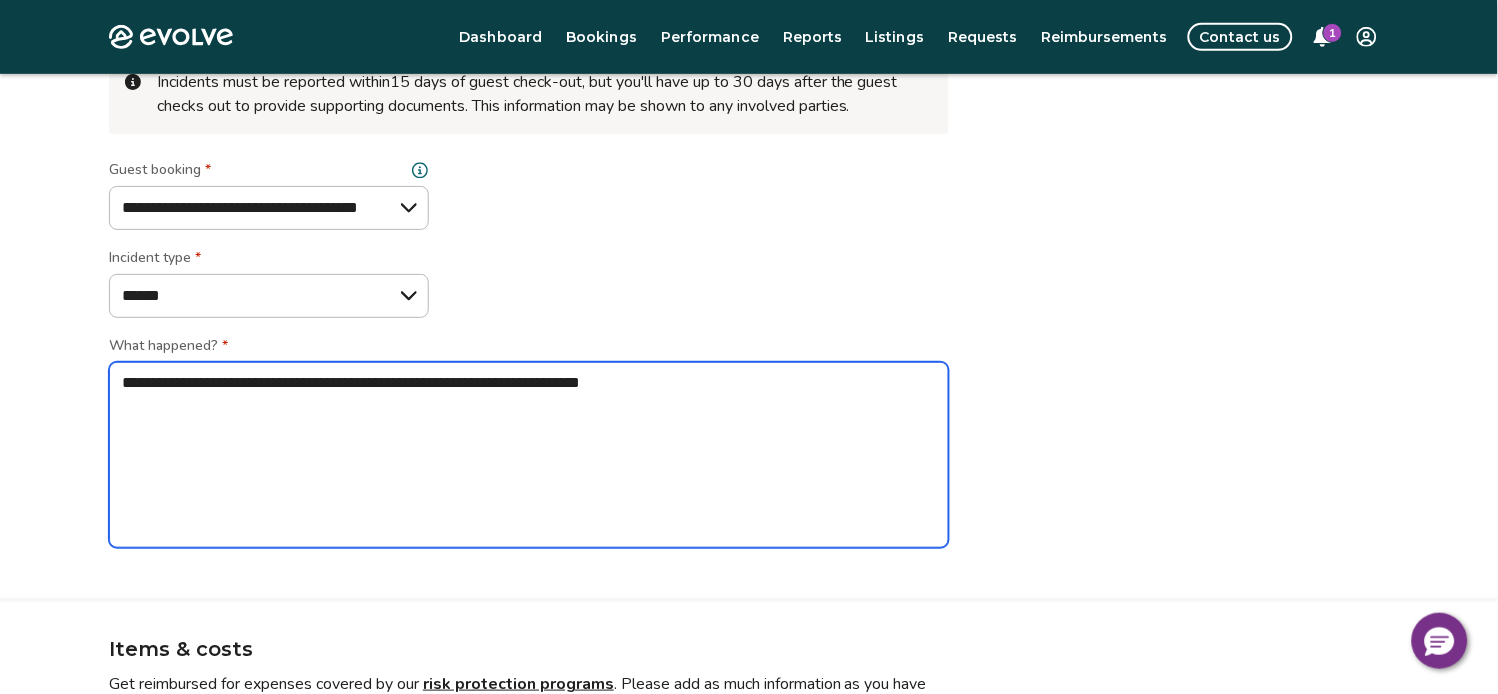 type on "*" 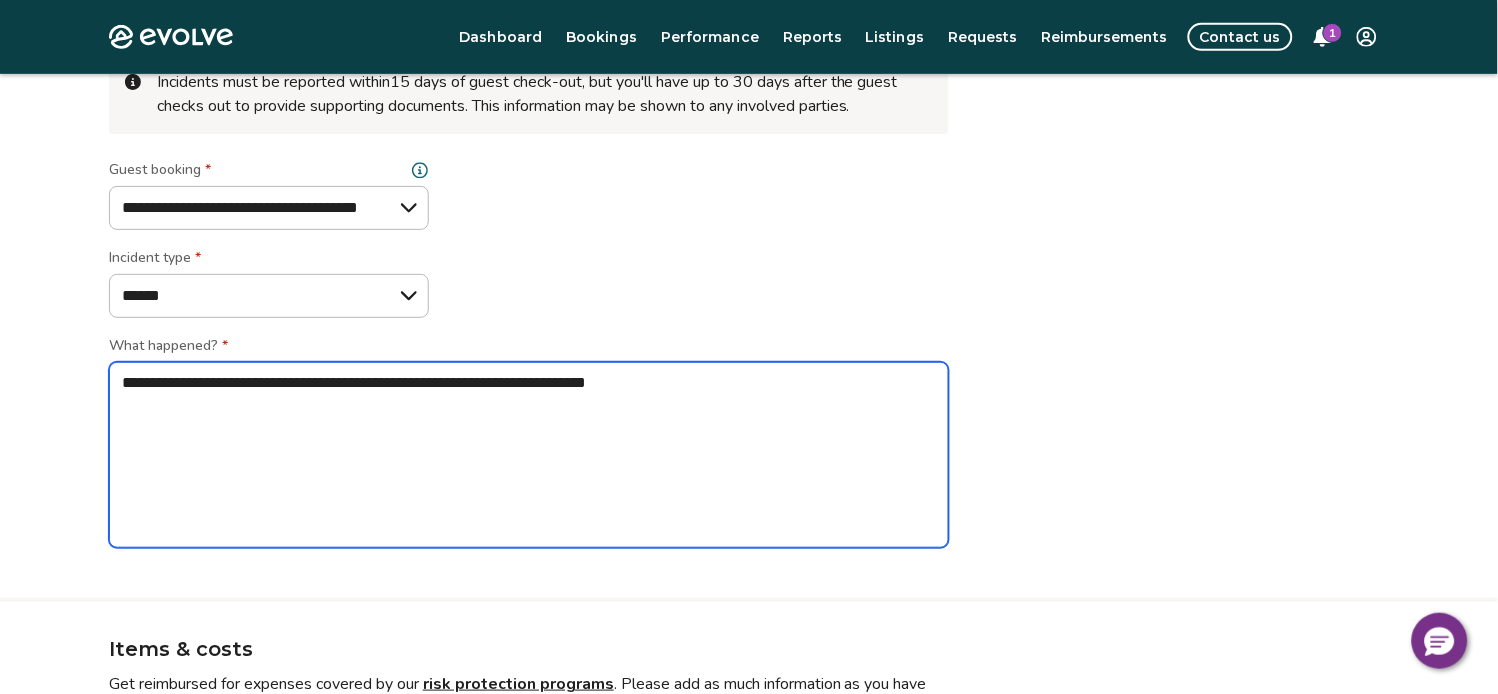 type on "*" 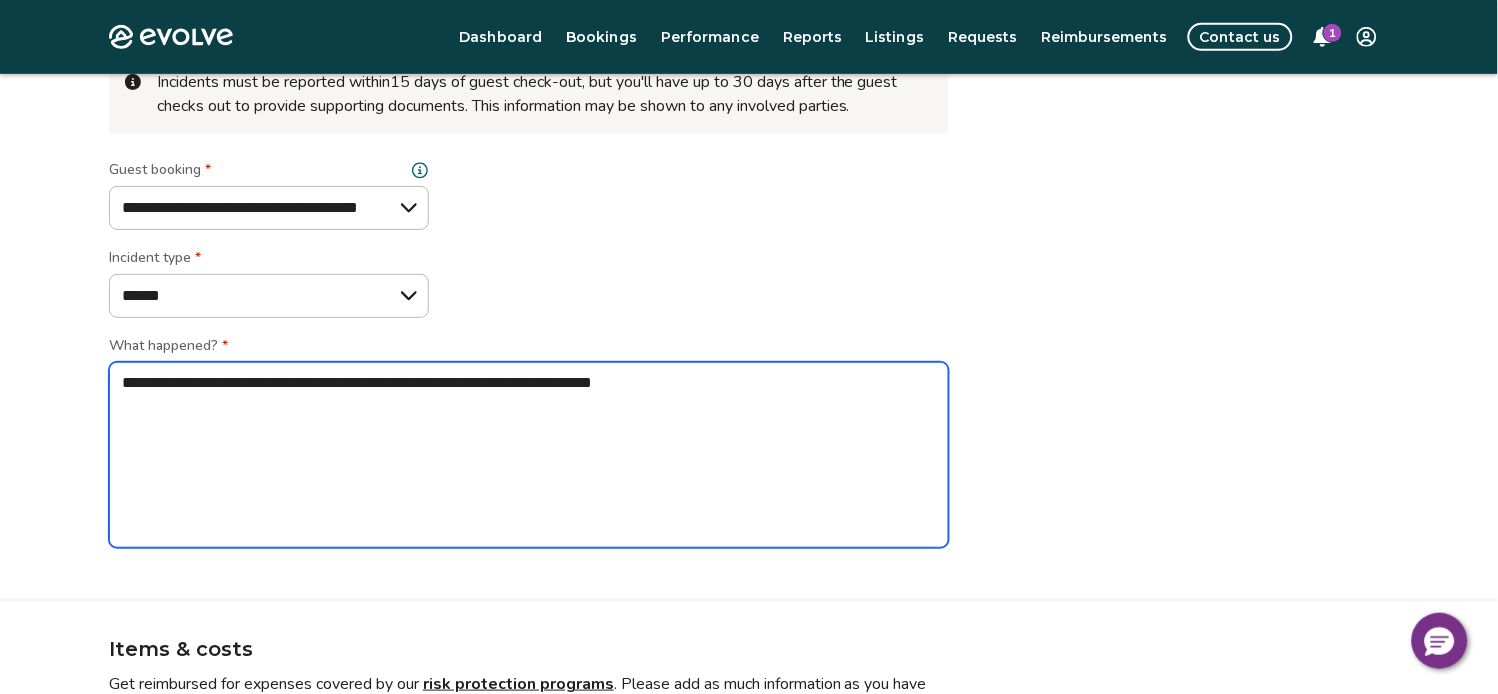 type on "*" 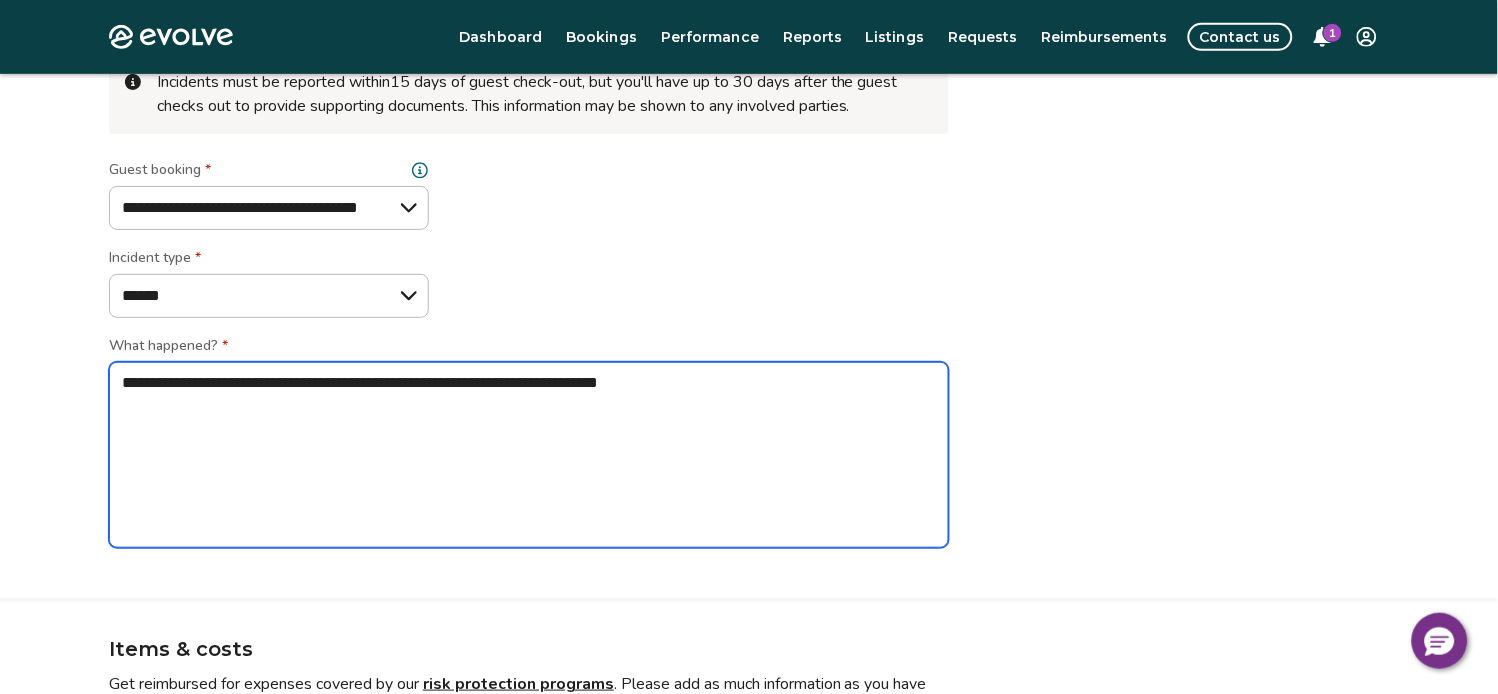 type 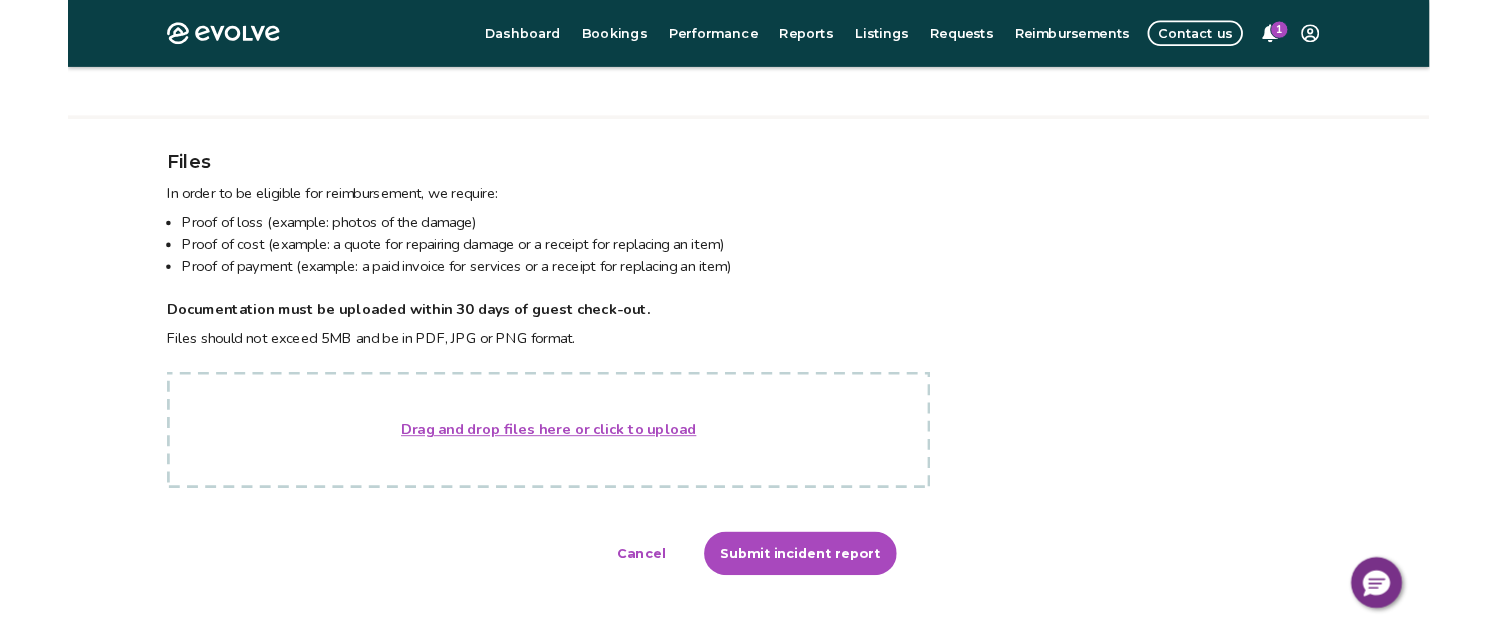 scroll, scrollTop: 1170, scrollLeft: 0, axis: vertical 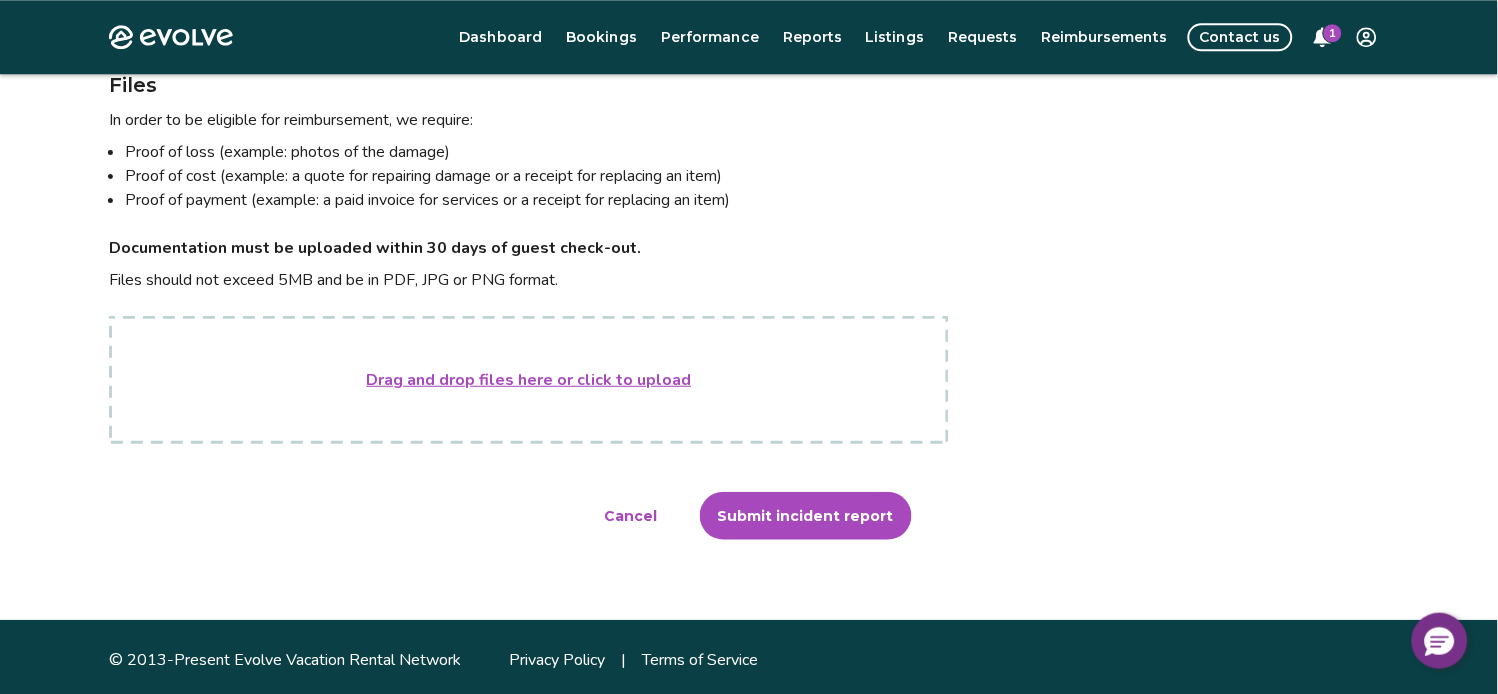 click on "Drag and drop files here or click to upload" at bounding box center [529, 380] 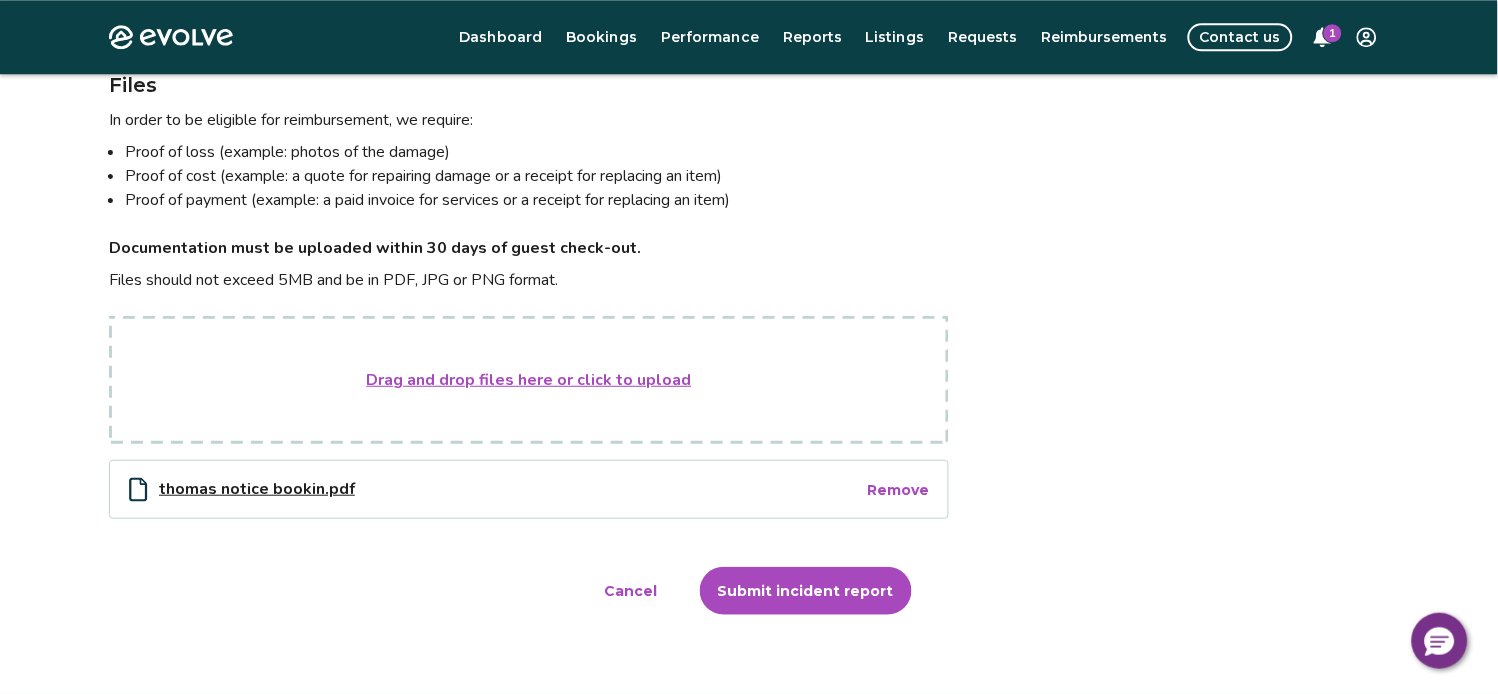 click on "thomas notice bookin.pdf" at bounding box center [512, 489] 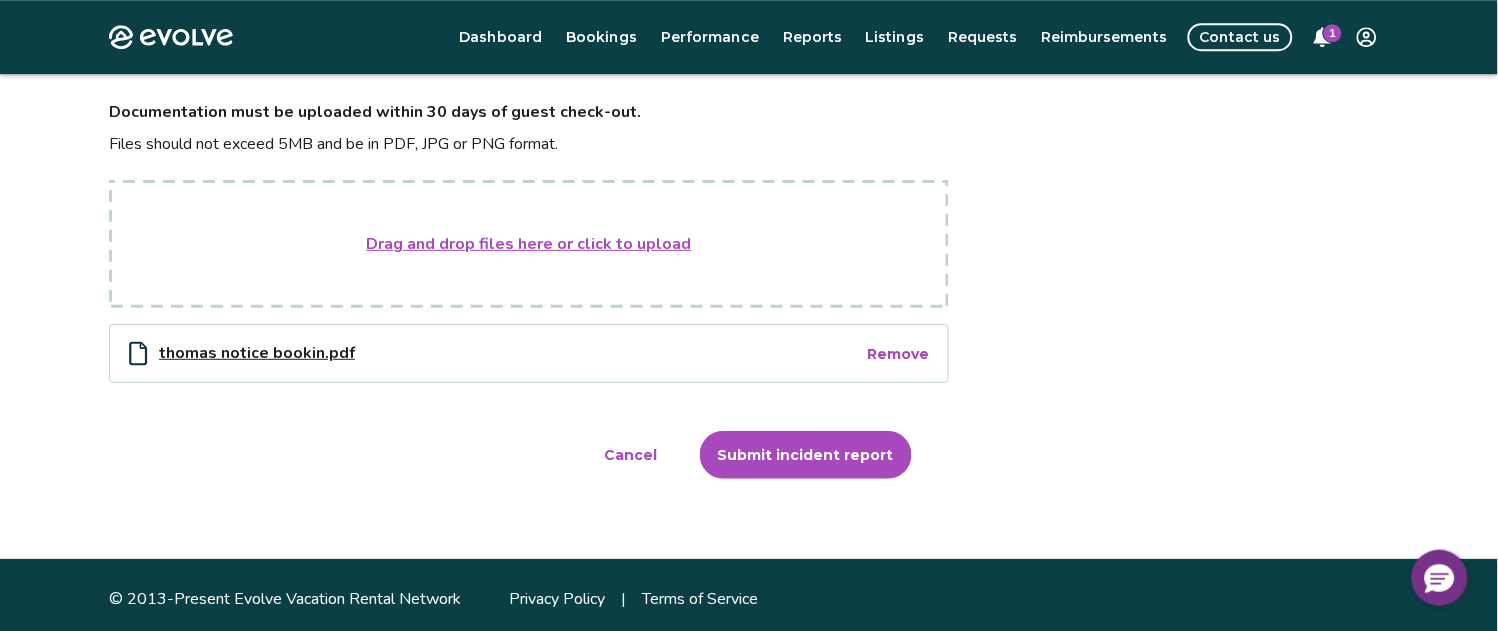 scroll, scrollTop: 1308, scrollLeft: 0, axis: vertical 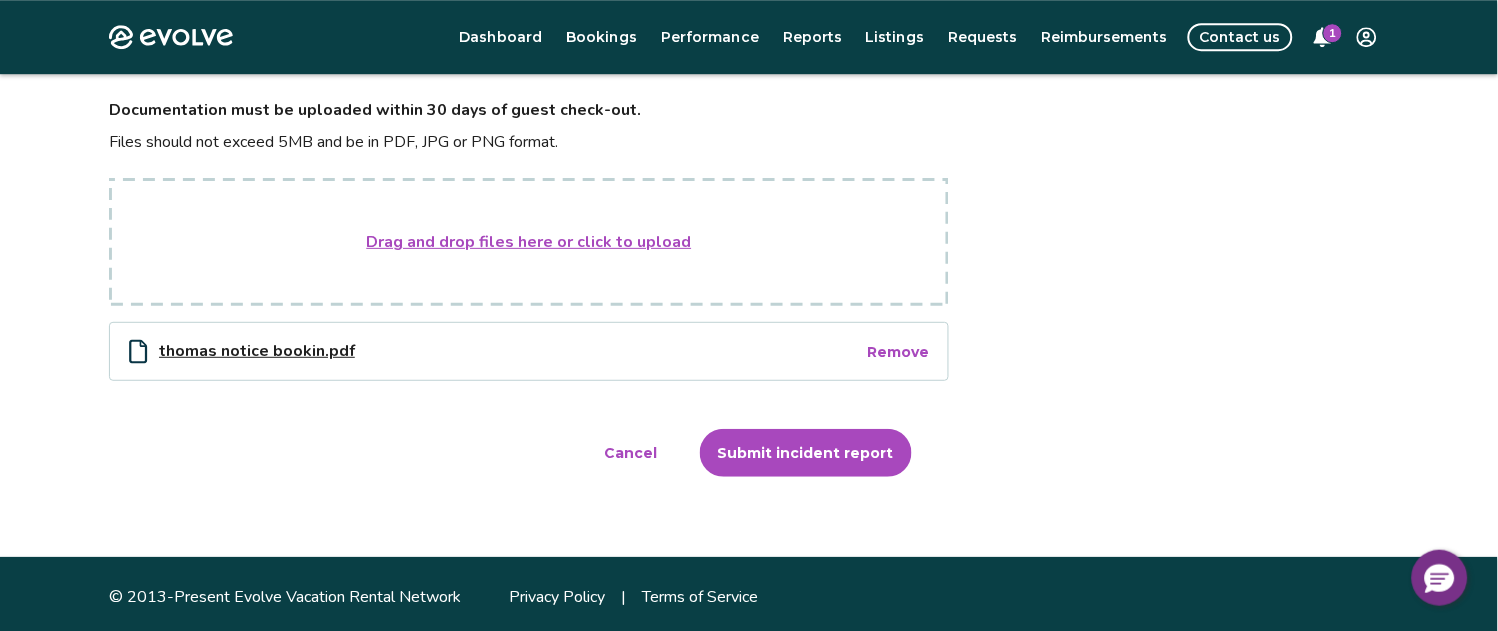 click on "Submit incident report" at bounding box center [806, 453] 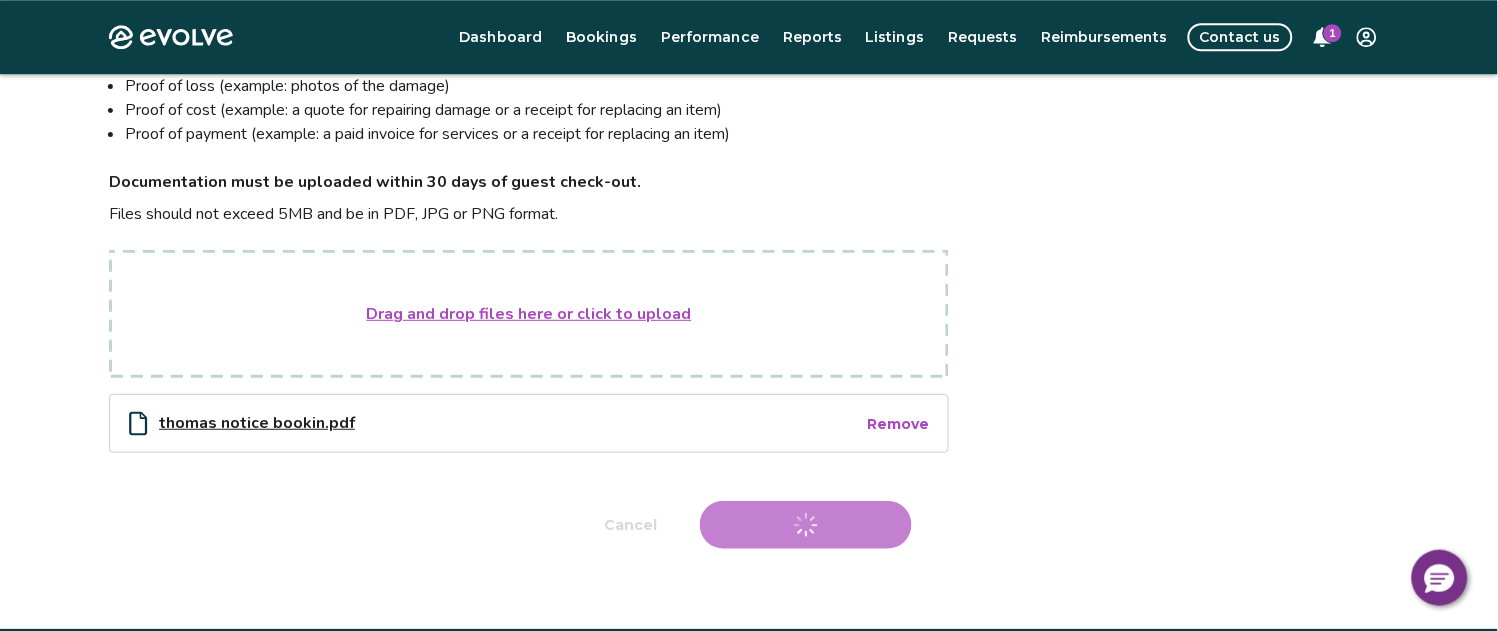 scroll, scrollTop: 1197, scrollLeft: 0, axis: vertical 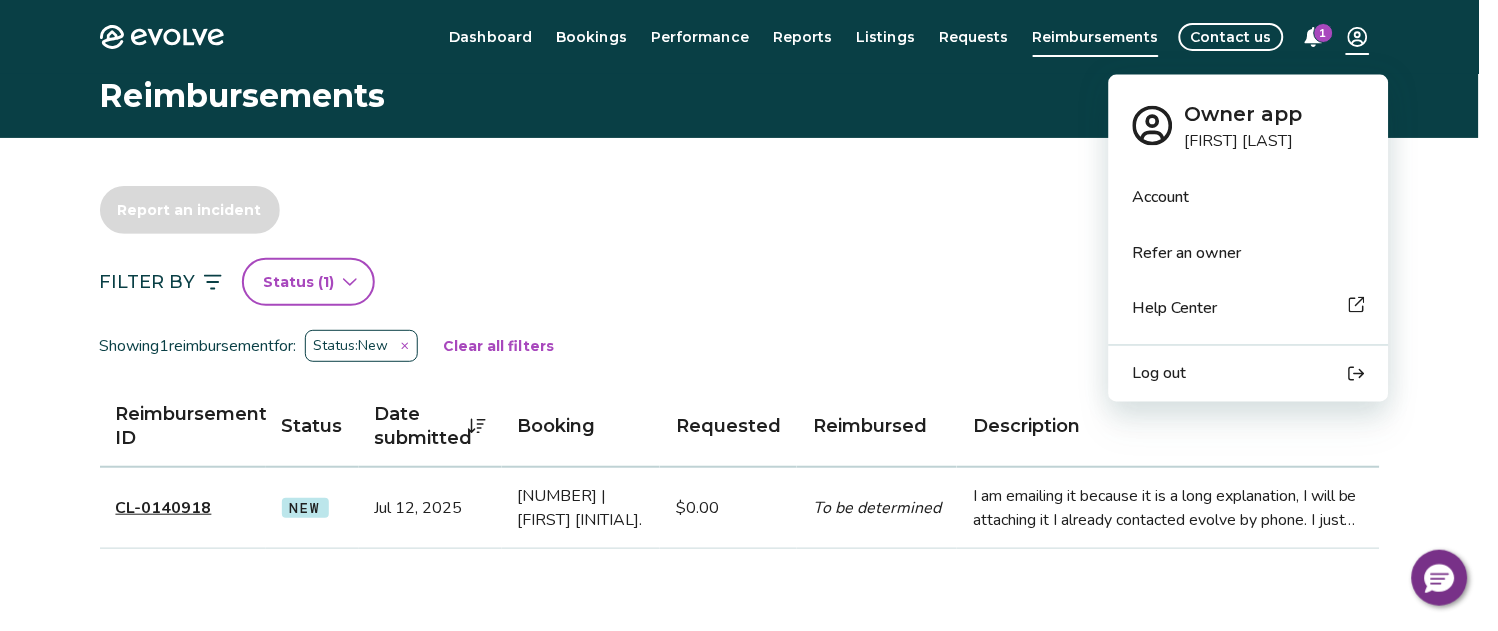 click on "Evolve Dashboard Bookings Performance Reports Listings Requests Reimbursements Contact us 1 Reimbursements Report an incident Filter By Status ( 1 ) Showing 1 reimbursement for: Status: New Clear all filters Reimbursement ID Status Date submitted Booking Requested Reimbursed Description CL-0140918 New [MONTH] [DAY], [YEAR] [NUMBER] | [FIRST] [INITIAL]. $0.00 To be determined I am emailing it because it is a long explanation, I will be attaching it I already contacted evolve by phone. I just want to keep it on record. © 2013-Present Evolve Vacation Rental Network Privacy Policy | Terms of Service
* $0 Owner app [LAST] Account Refer an owner Help Center Log out" at bounding box center [749, 517] 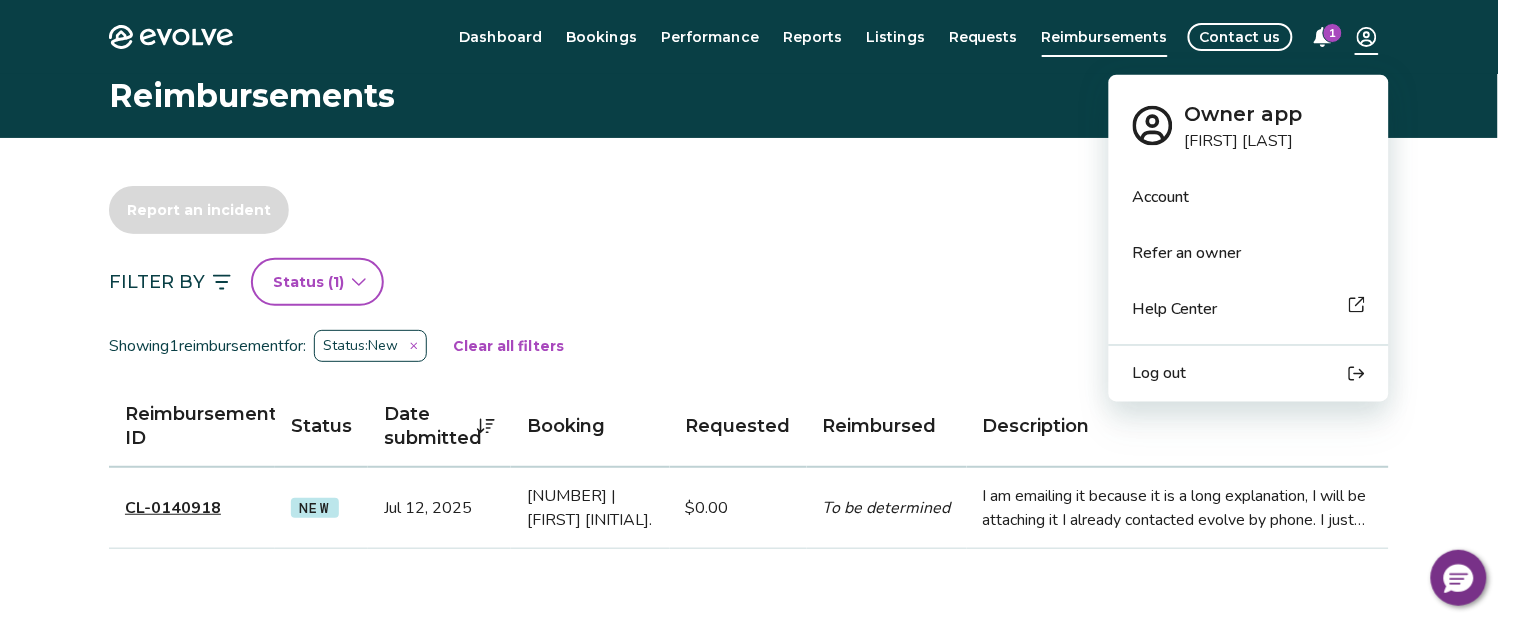 click on "Log out" at bounding box center [1160, 374] 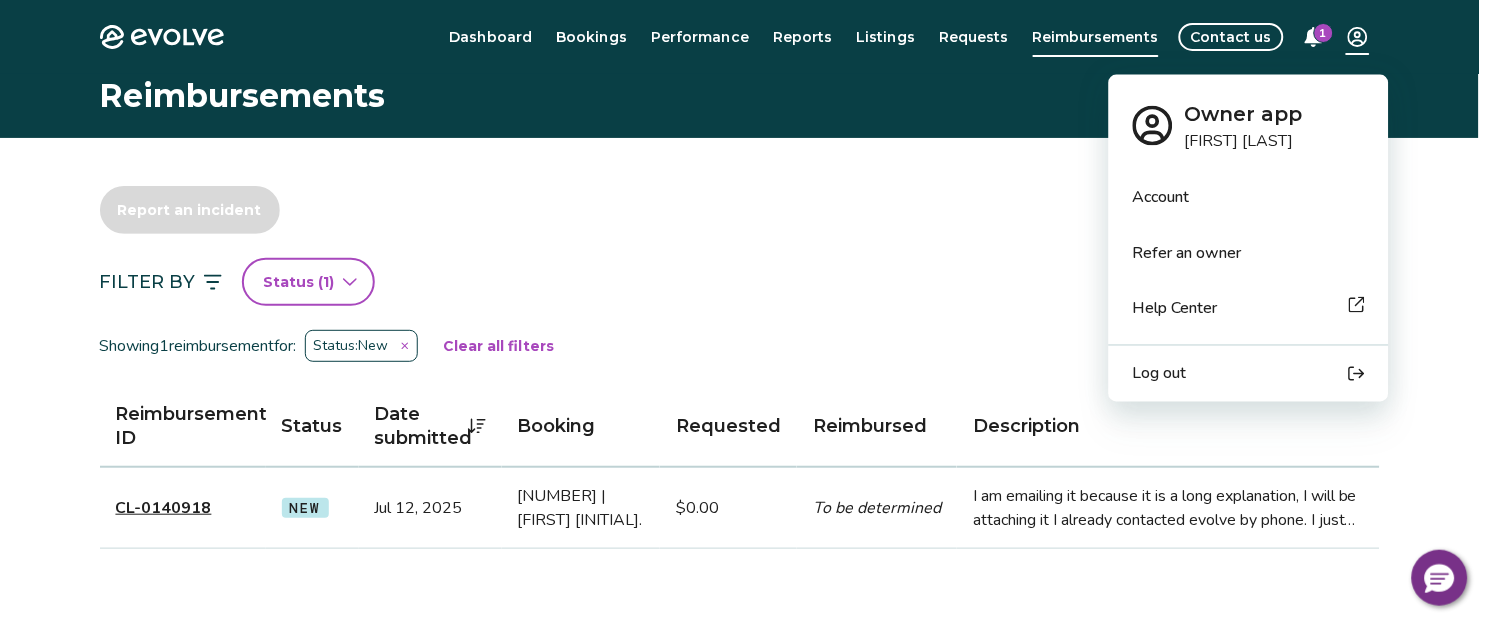 click on "Showing  1  reimbursement  for: Status:  New Clear all filters" at bounding box center [740, 346] 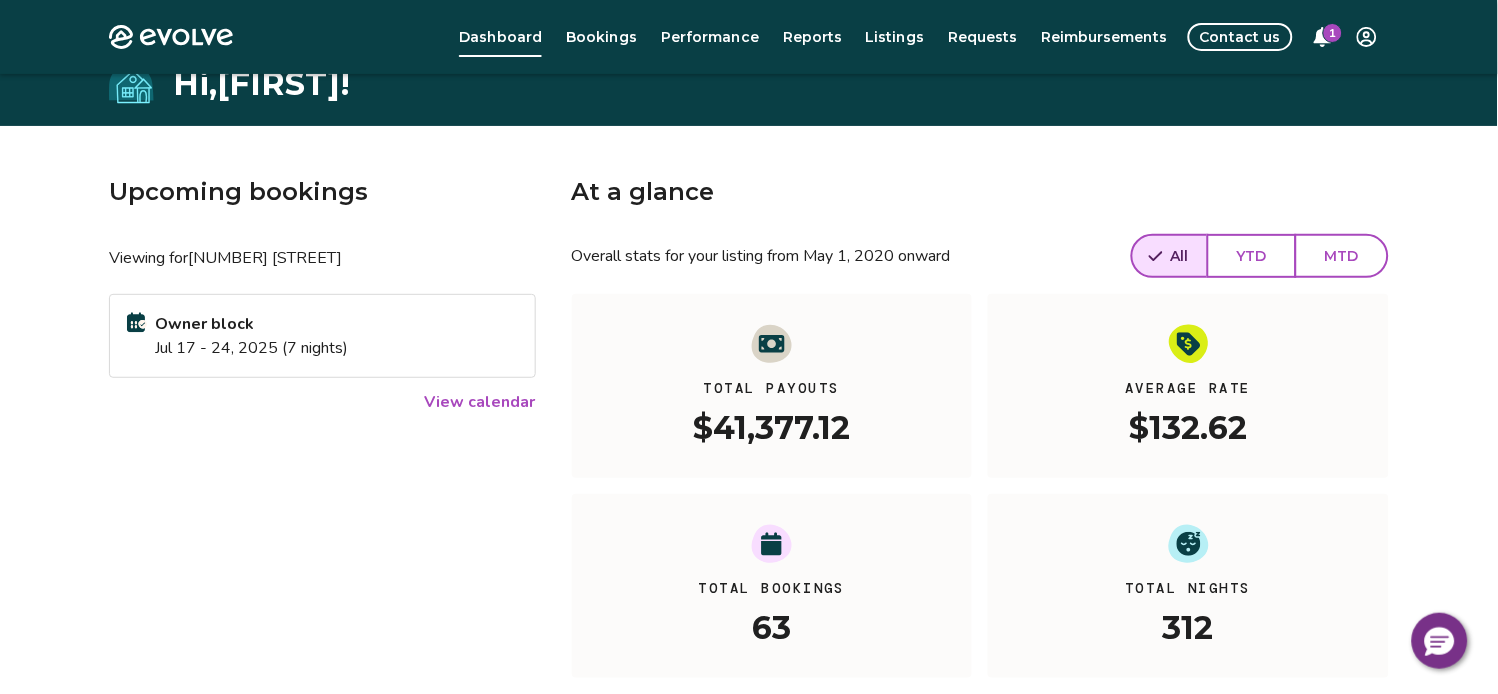 scroll, scrollTop: 0, scrollLeft: 0, axis: both 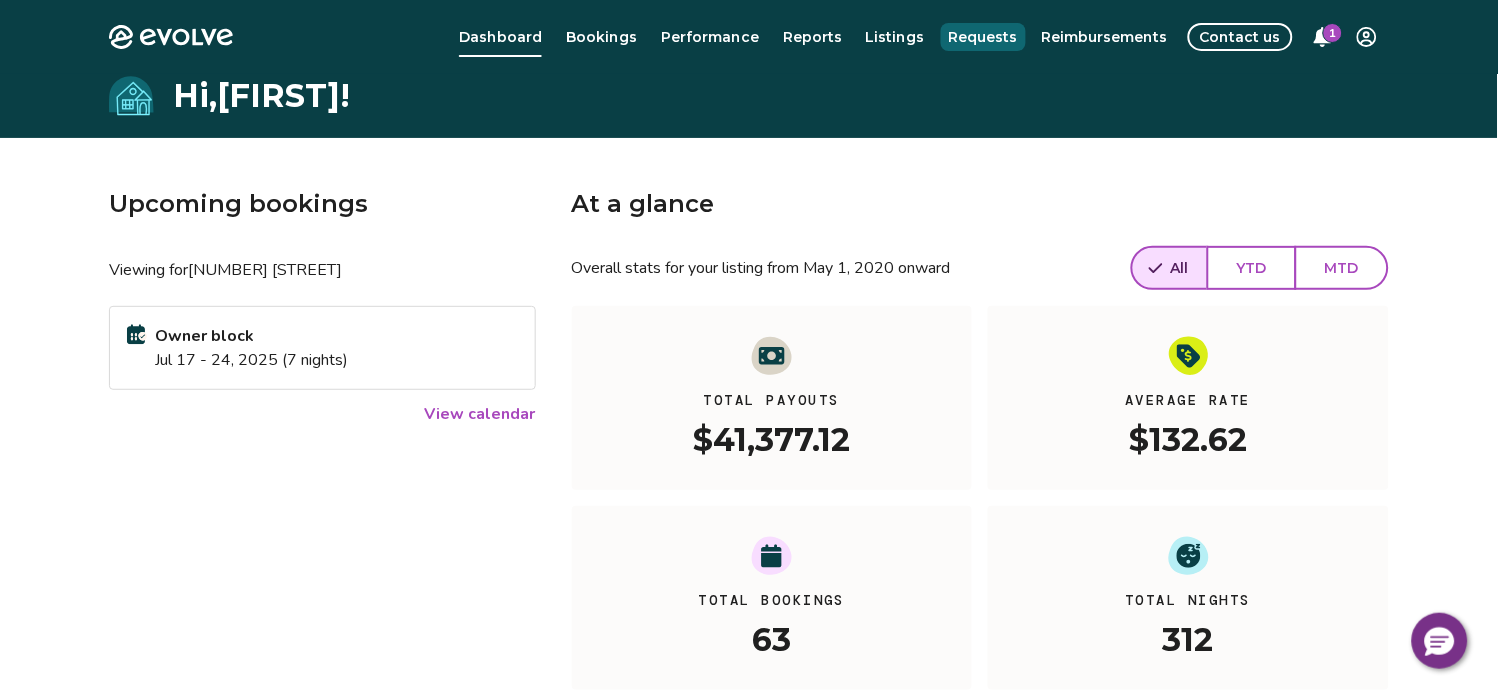 click on "Requests" at bounding box center (983, 37) 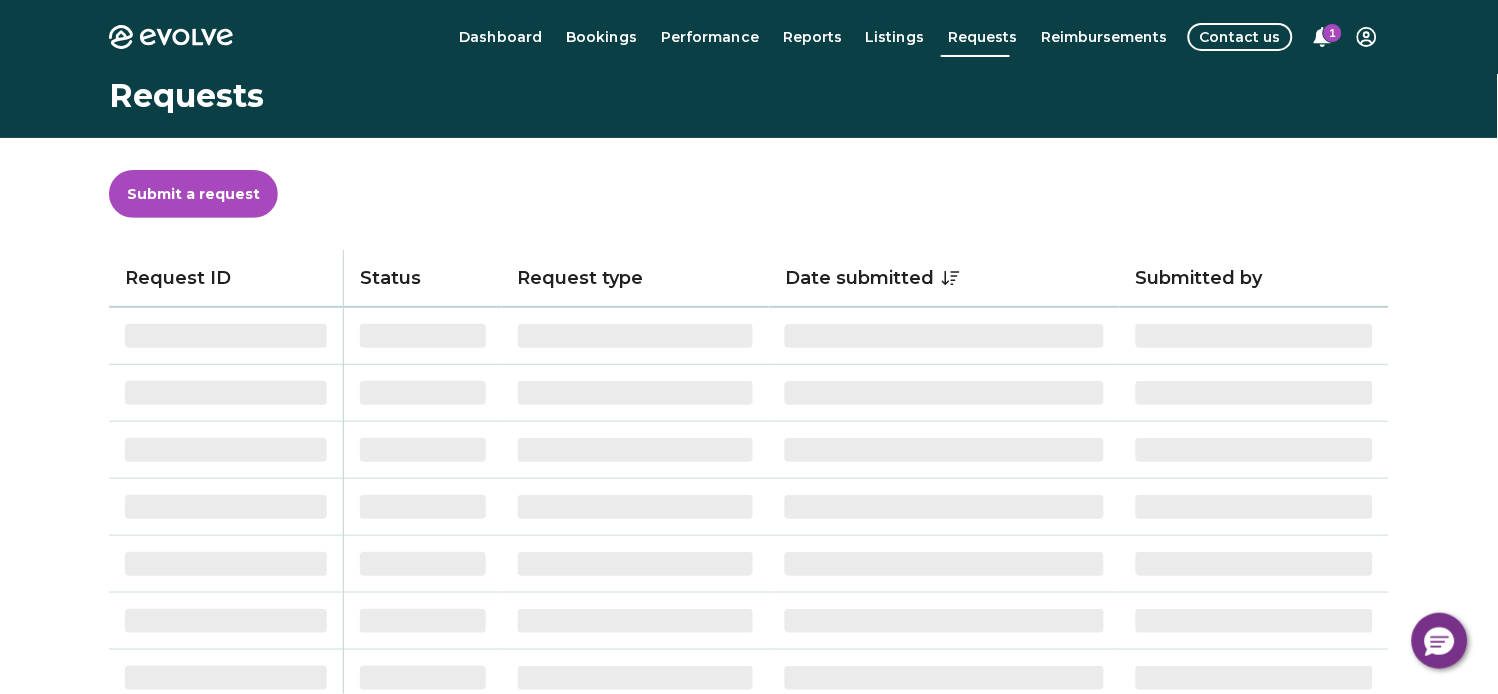 click on "Reimbursements" at bounding box center [1105, 37] 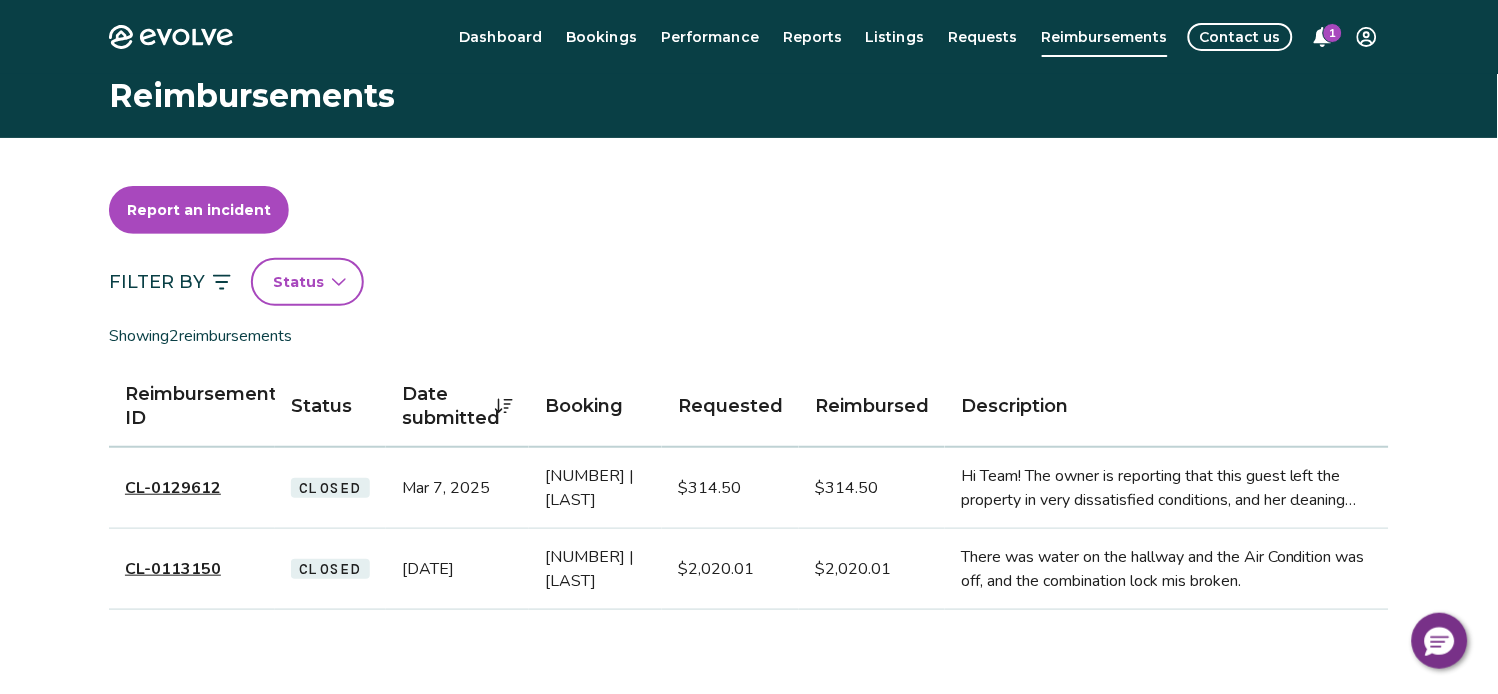 click on "Contact us" at bounding box center [1240, 37] 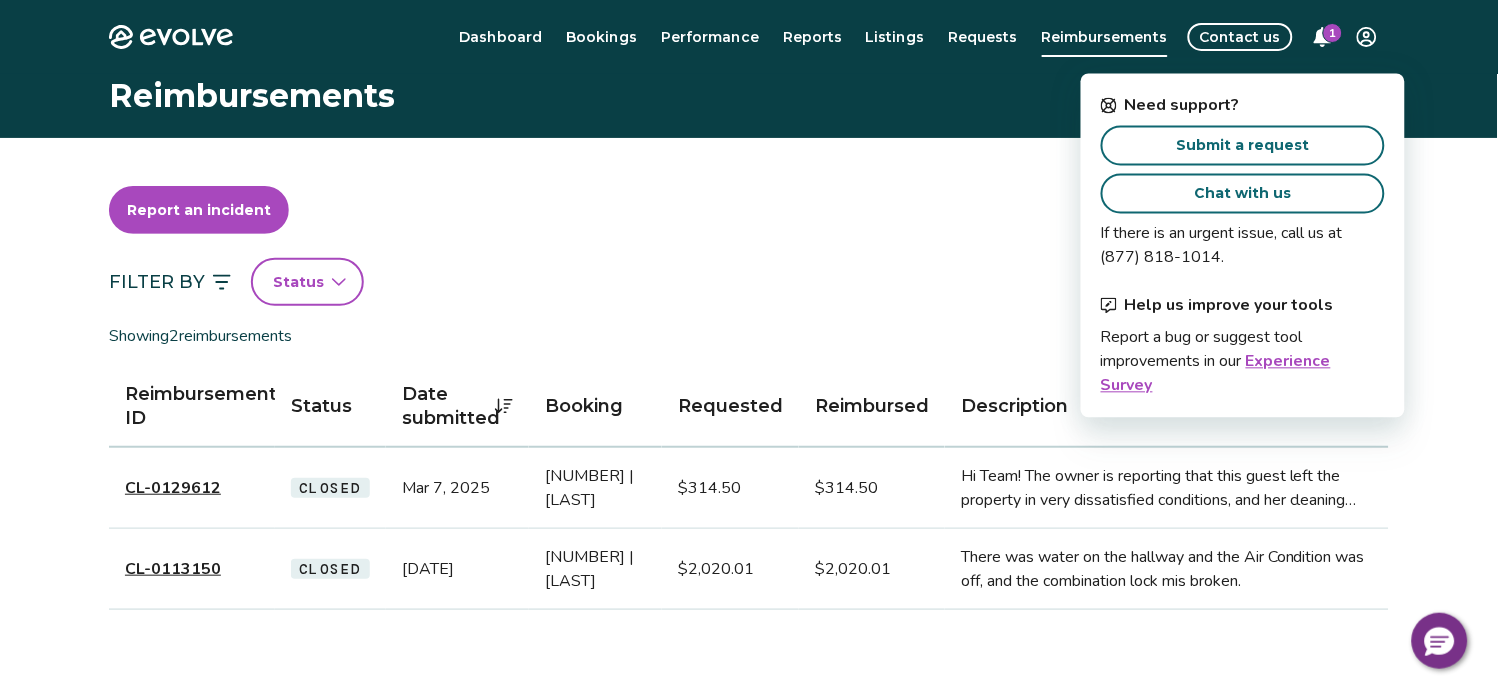click on "Submit a request" at bounding box center (1243, 146) 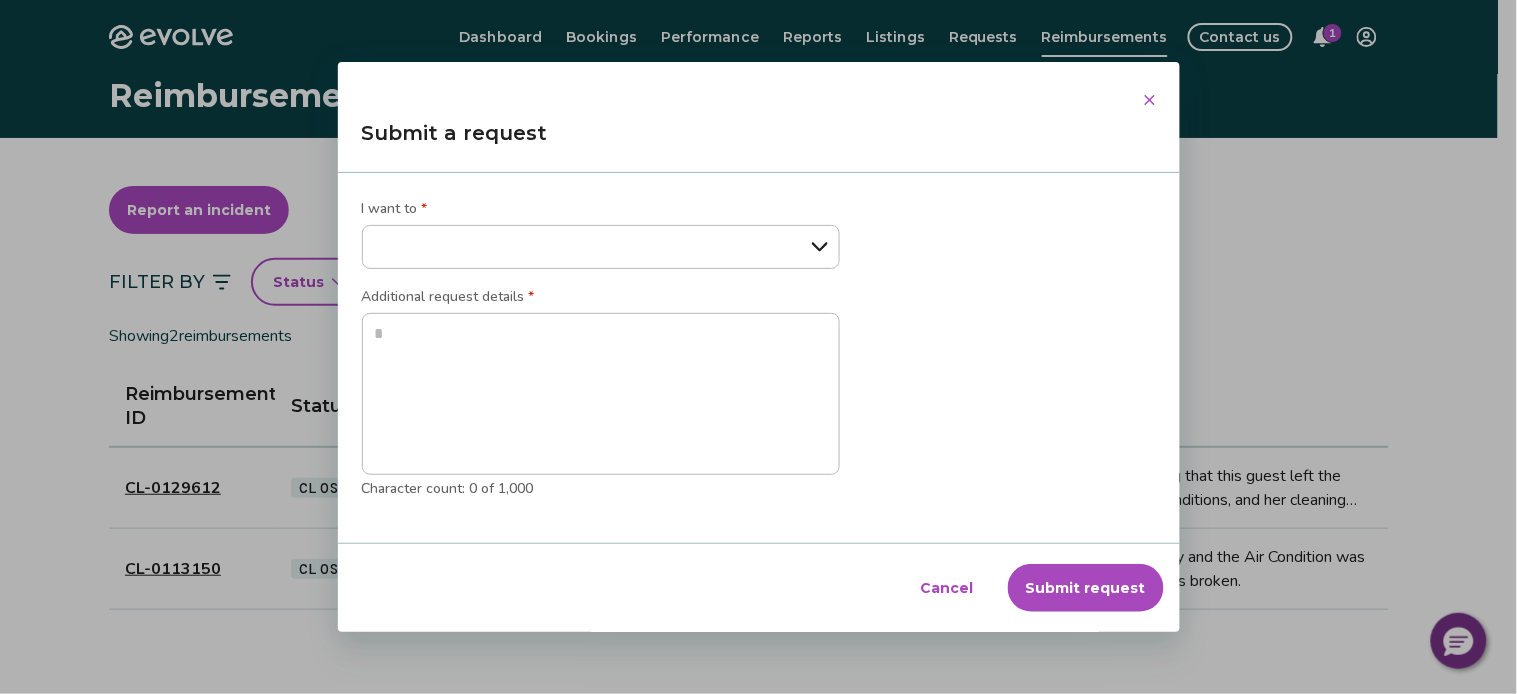 click on "**********" at bounding box center [601, 247] 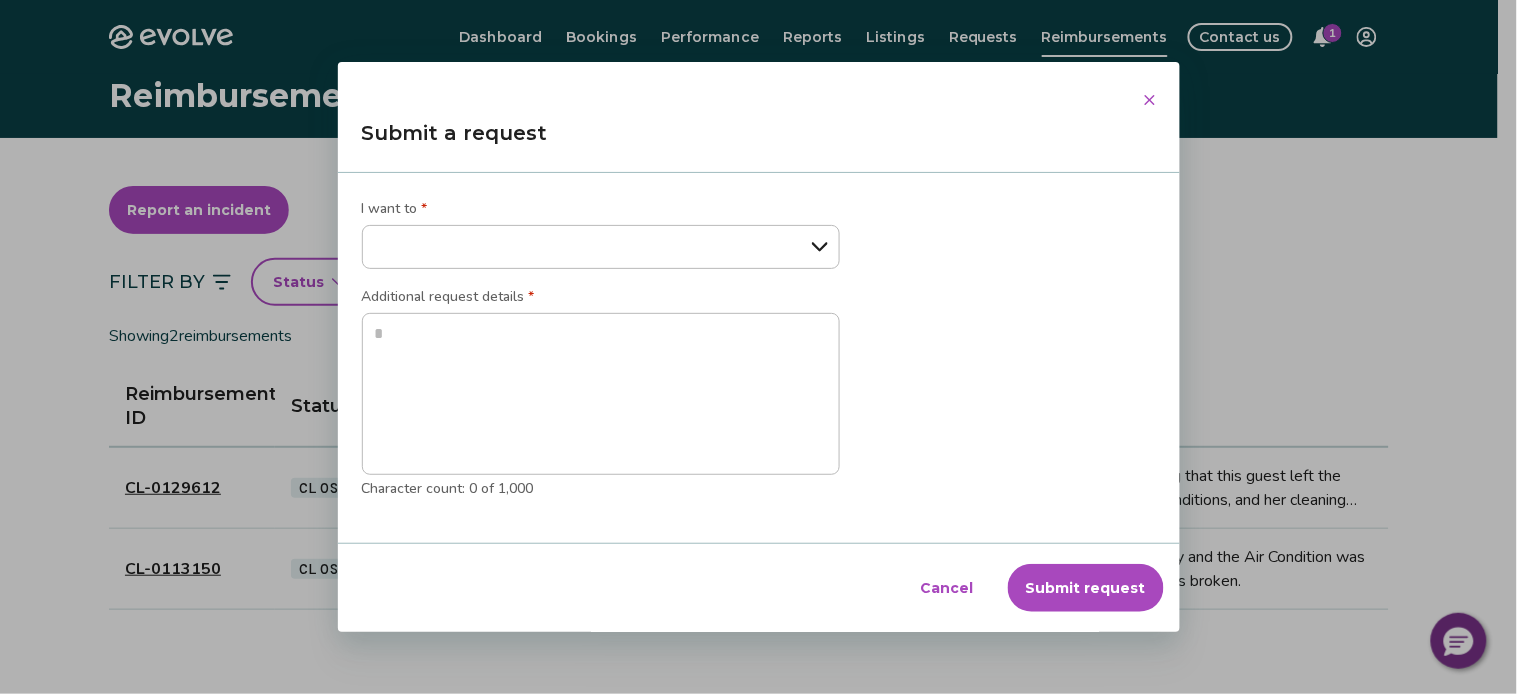 click on "**********" at bounding box center (601, 247) 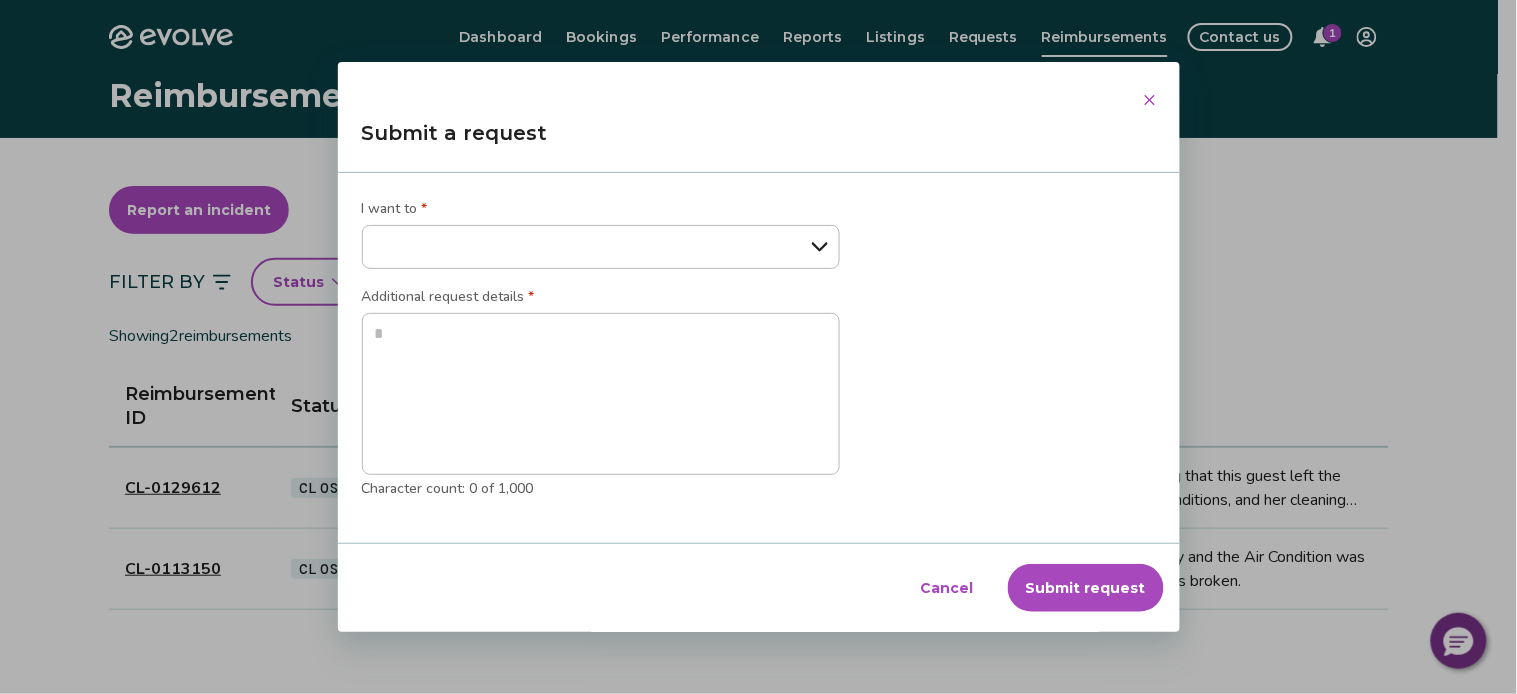 click 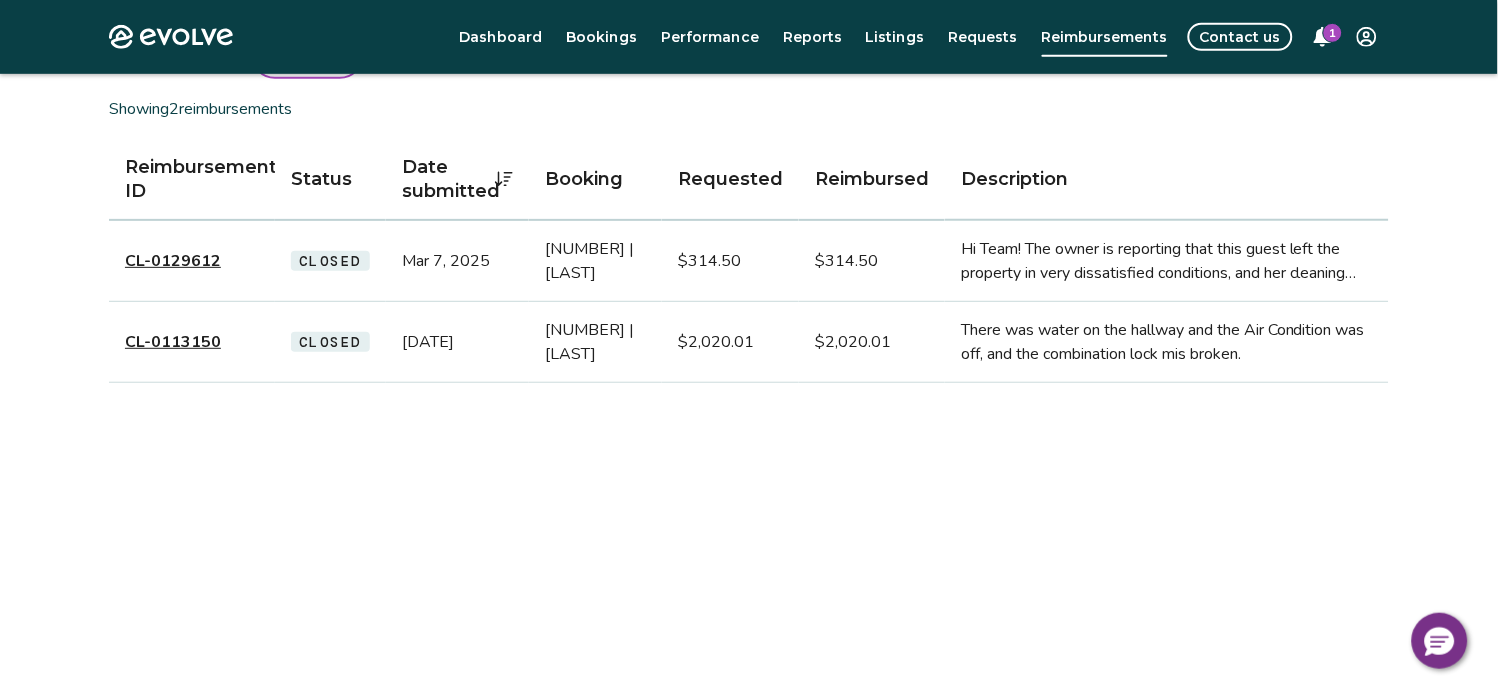 scroll, scrollTop: 222, scrollLeft: 0, axis: vertical 